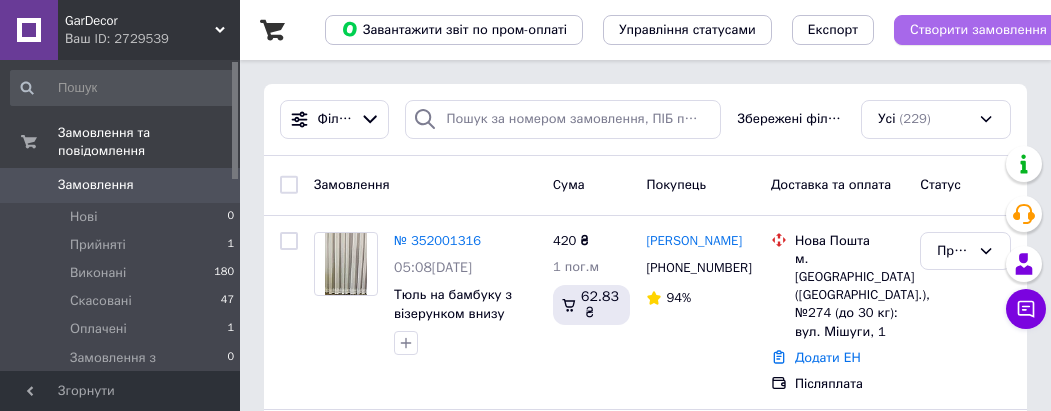 scroll, scrollTop: 0, scrollLeft: 0, axis: both 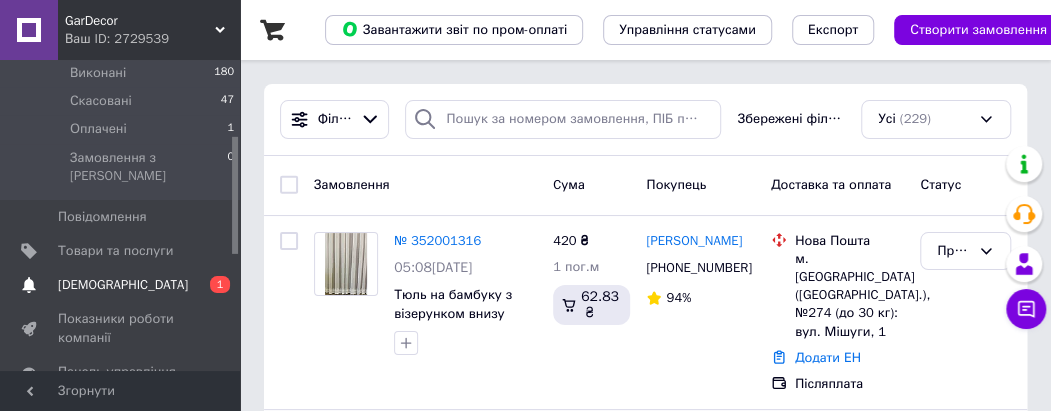 click on "[DEMOGRAPHIC_DATA]" at bounding box center [121, 285] 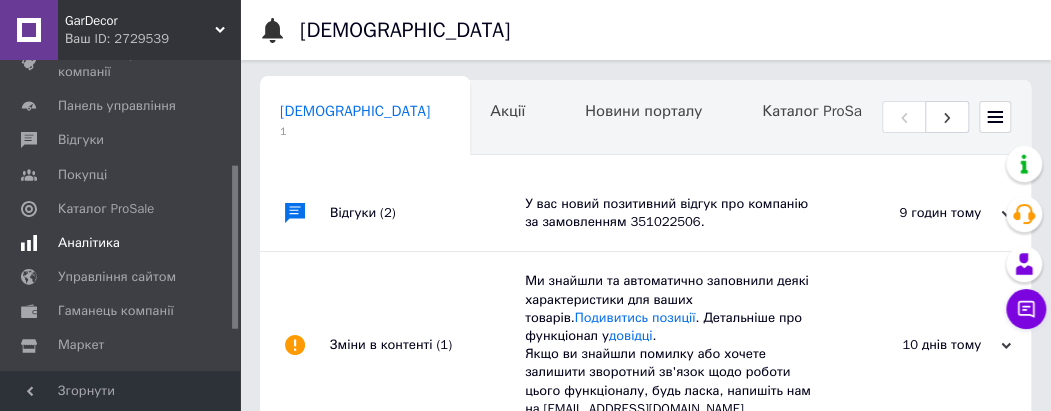 scroll, scrollTop: 0, scrollLeft: 10, axis: horizontal 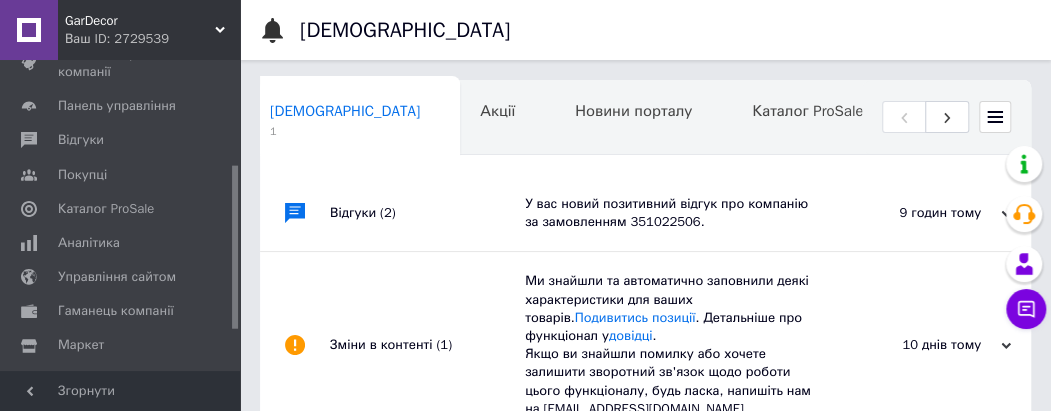 click on "У вас новий позитивний відгук про компанію за замовленням 351022506." at bounding box center [668, 213] 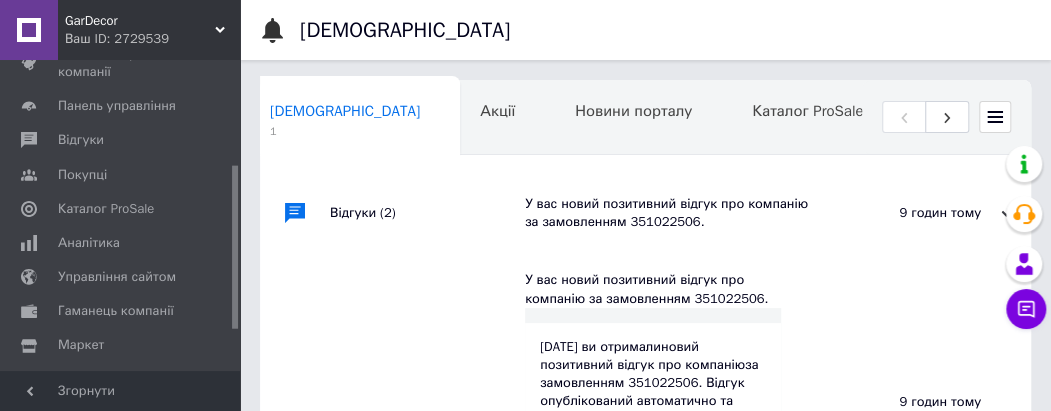 click on "У вас новий позитивний відгук про компанію за замовленням 351022506." at bounding box center [668, 213] 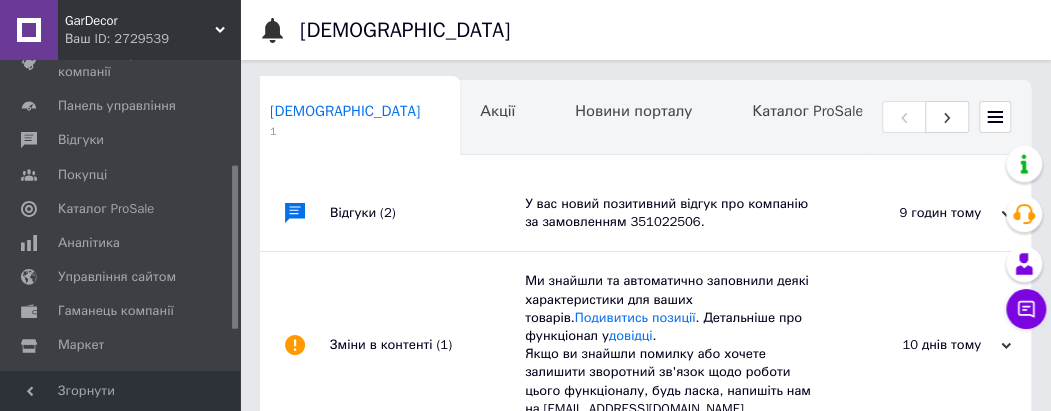 click on "У вас новий позитивний відгук про компанію за замовленням 351022506." at bounding box center (668, 213) 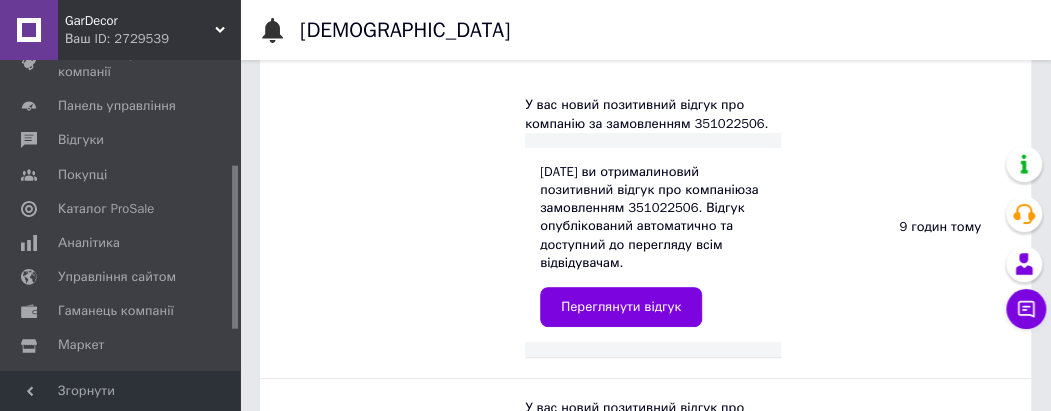 scroll, scrollTop: 200, scrollLeft: 0, axis: vertical 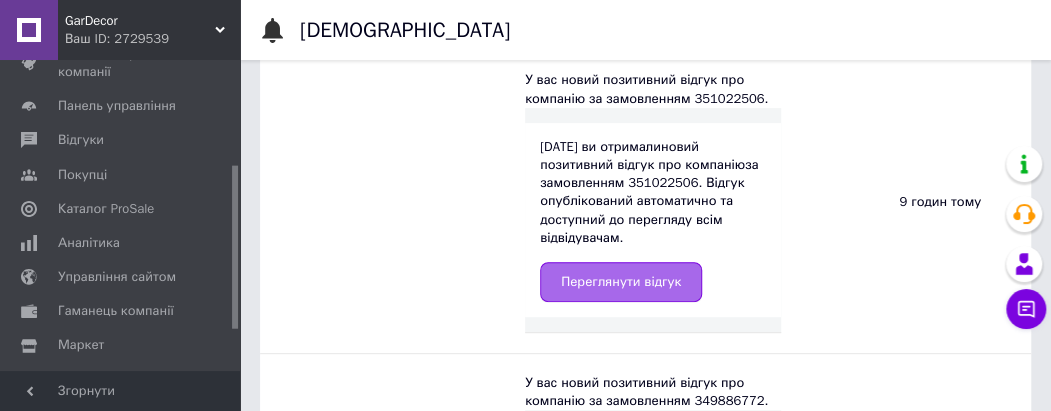 click on "Переглянути відгук" at bounding box center (621, 282) 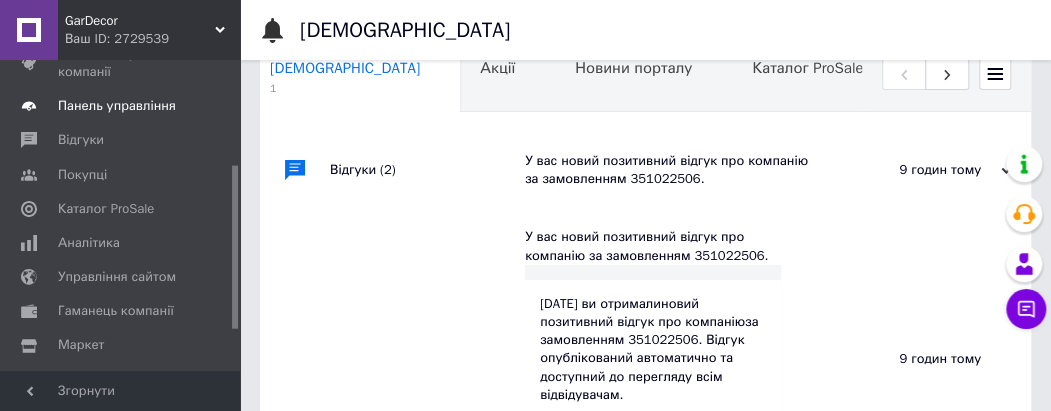 scroll, scrollTop: 0, scrollLeft: 0, axis: both 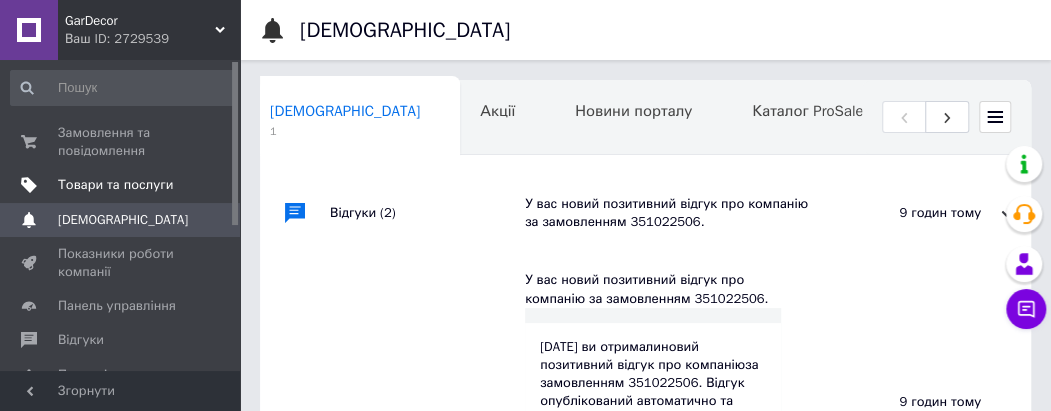 click on "Товари та послуги" at bounding box center [115, 185] 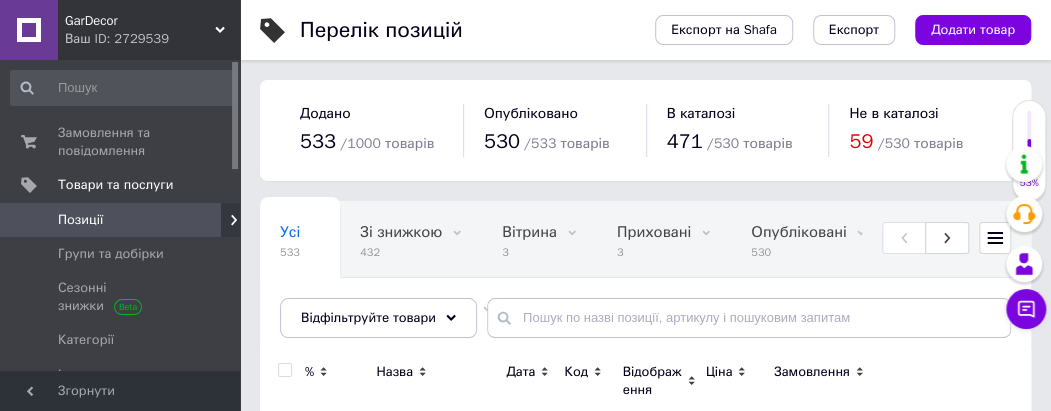 scroll, scrollTop: 132, scrollLeft: 0, axis: vertical 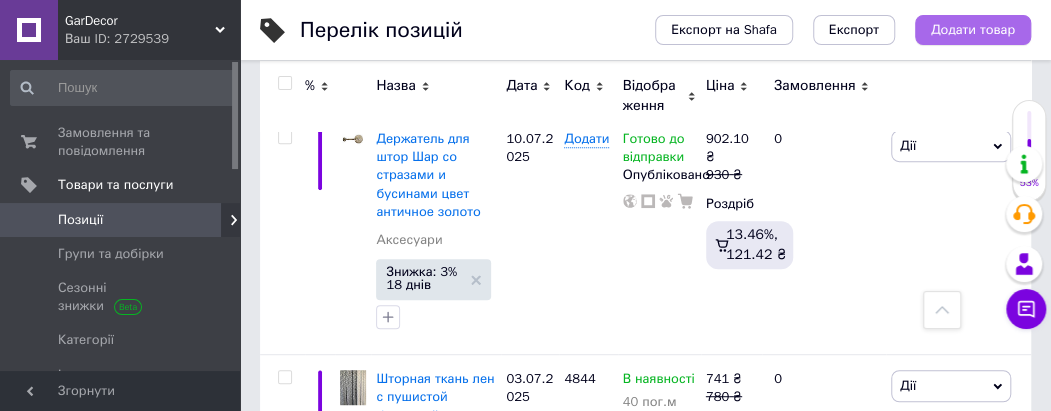 click on "Додати товар" at bounding box center (973, 30) 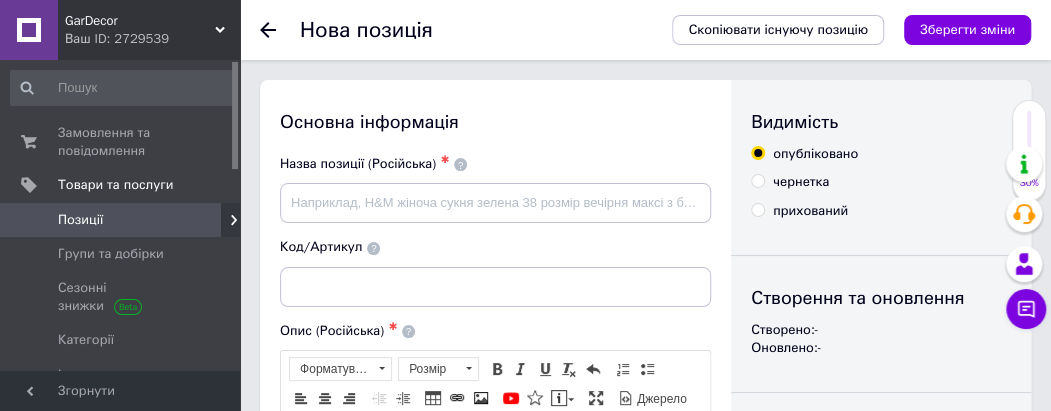 scroll, scrollTop: 0, scrollLeft: 0, axis: both 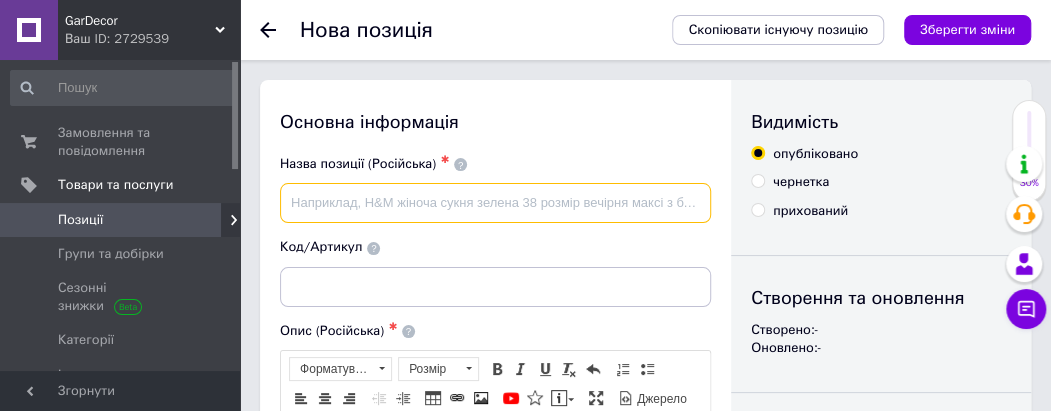 click at bounding box center [495, 203] 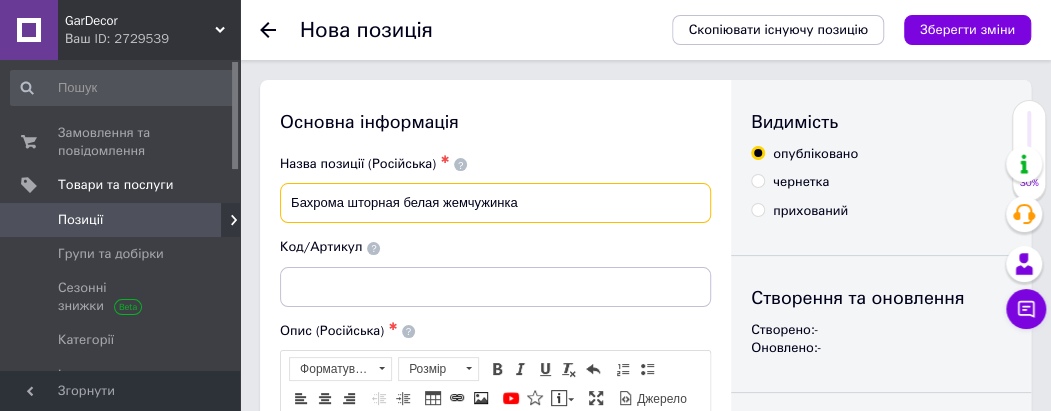 click on "Бахрома шторная белая жемчужинка" at bounding box center [495, 203] 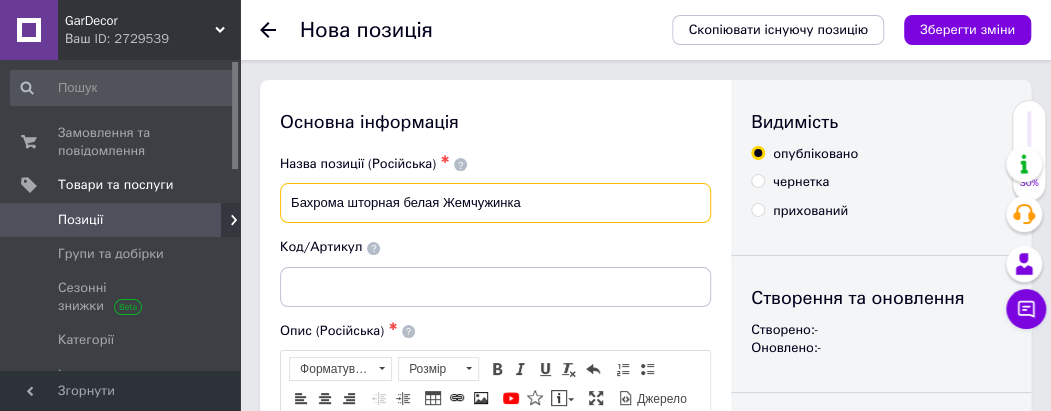 drag, startPoint x: 544, startPoint y: 199, endPoint x: 485, endPoint y: 205, distance: 59.3043 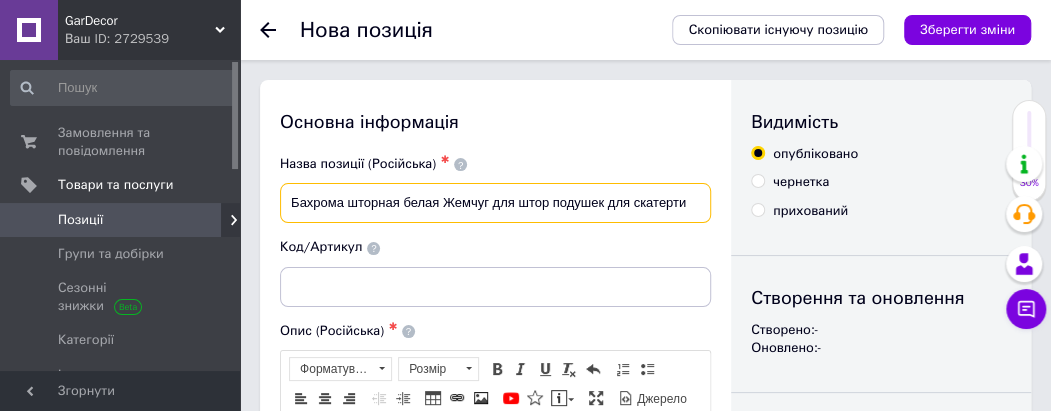 click on "Бахрома шторная белая Жемчуг для штор подушек для скатерти" at bounding box center [495, 203] 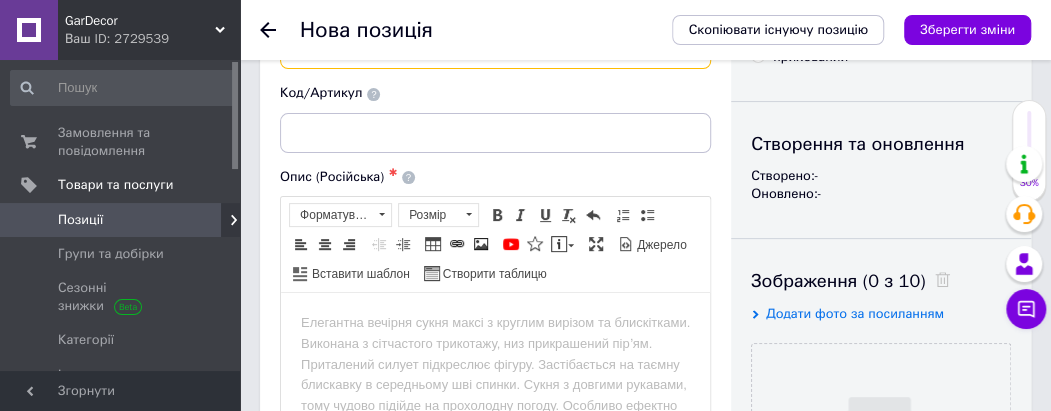 scroll, scrollTop: 200, scrollLeft: 0, axis: vertical 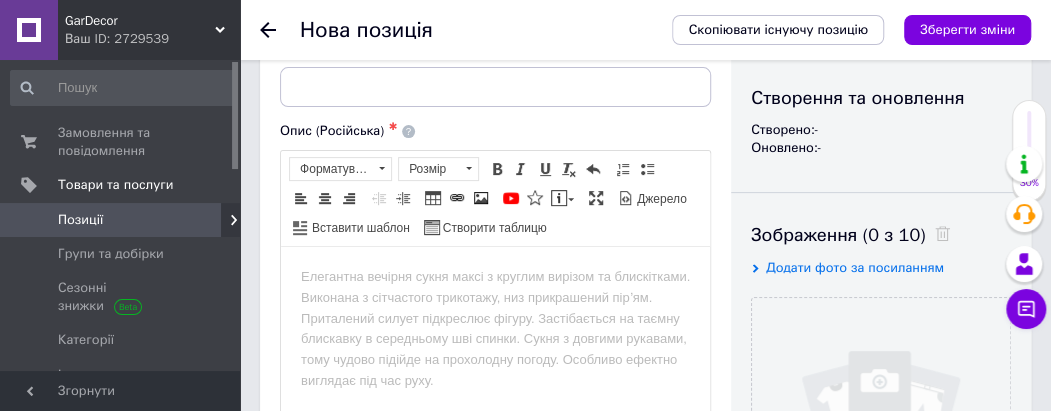type on "Бахрома шторная белая Жемчуг для штор тюля подушек для скатерти" 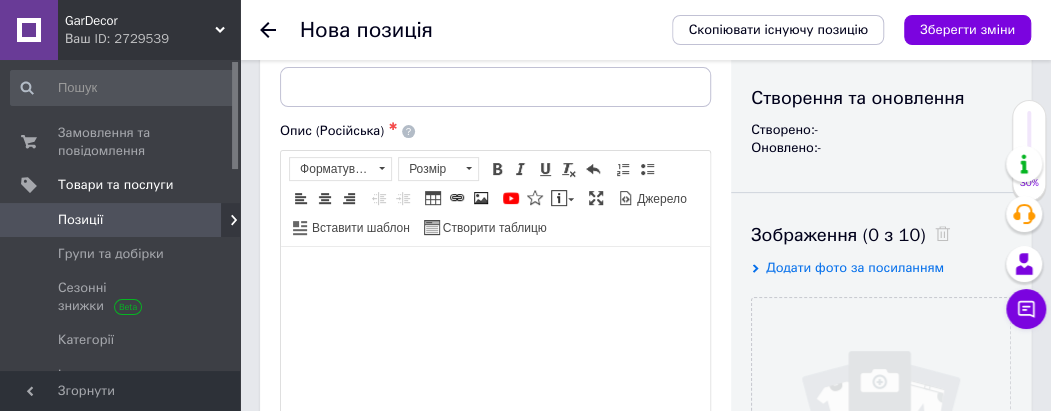 type 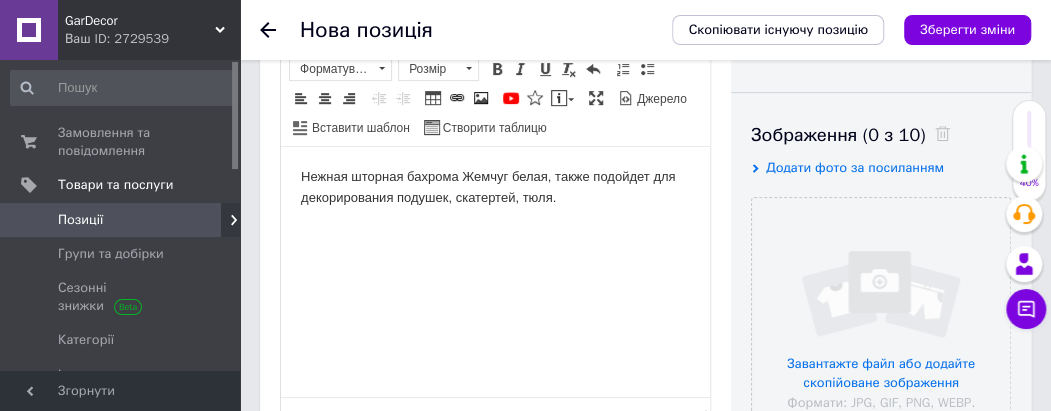 scroll, scrollTop: 400, scrollLeft: 0, axis: vertical 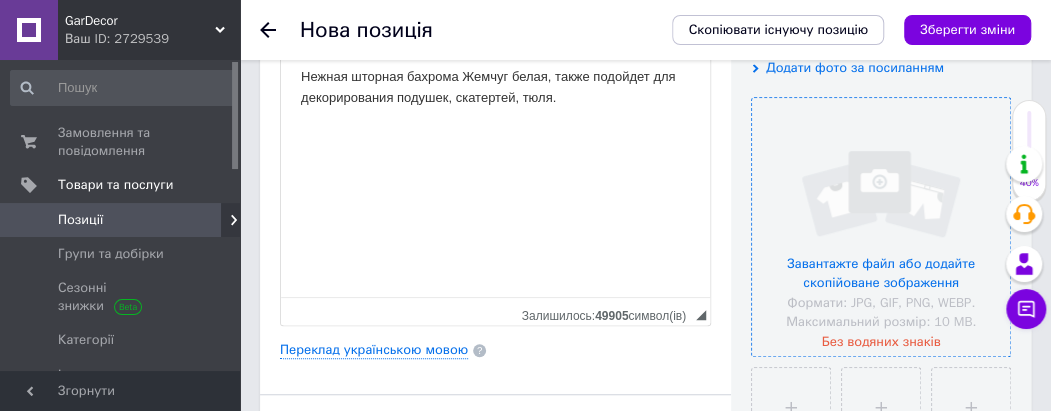 click at bounding box center (881, 227) 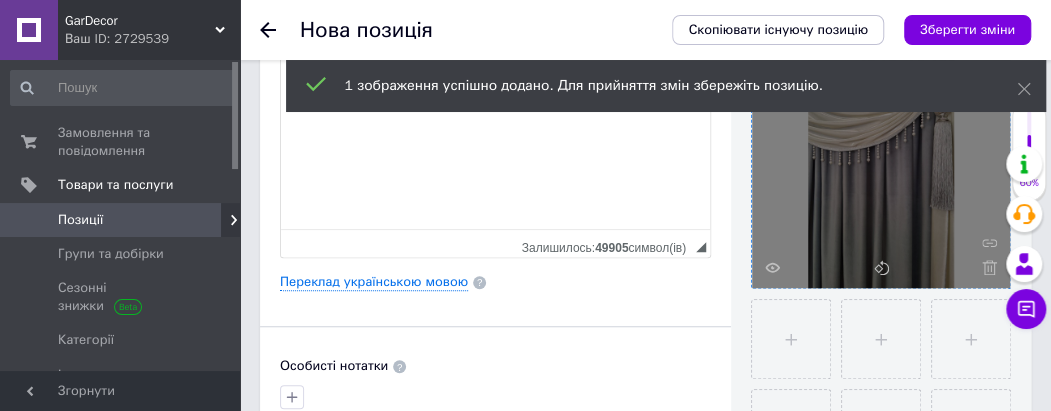 scroll, scrollTop: 500, scrollLeft: 0, axis: vertical 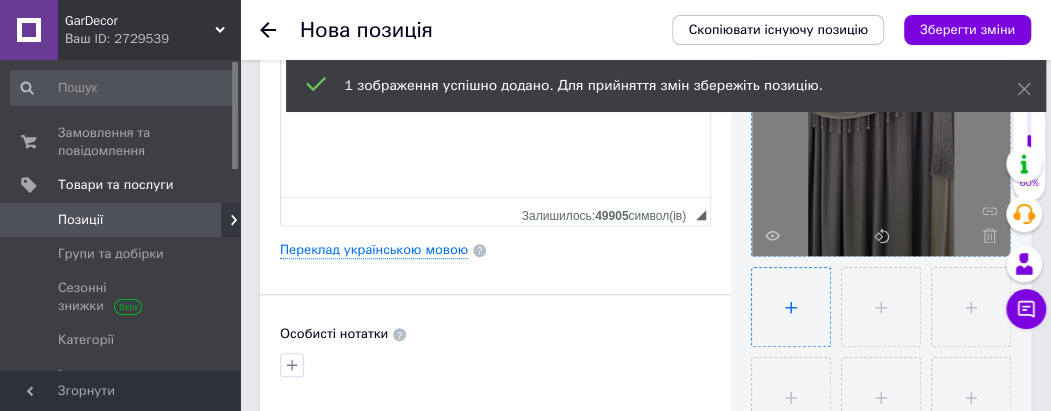 click at bounding box center (791, 307) 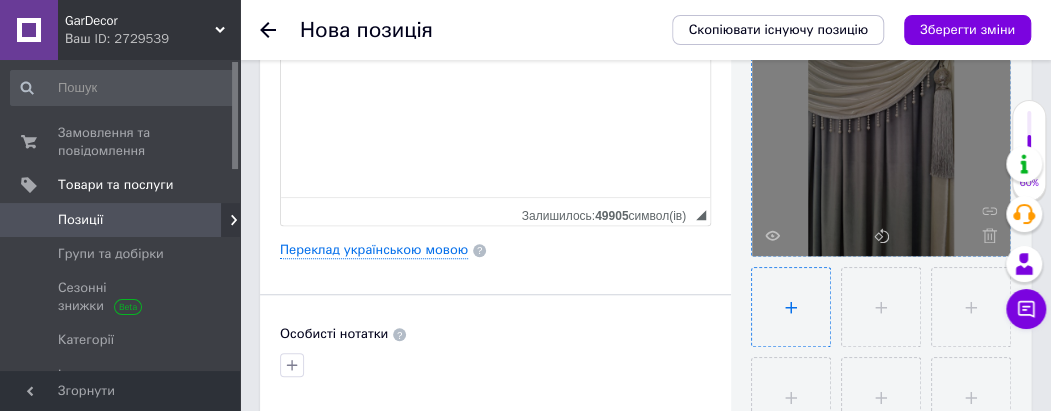 type on "C:\fakepath\photo_2025-07-13_10-39-46 (8).jpg" 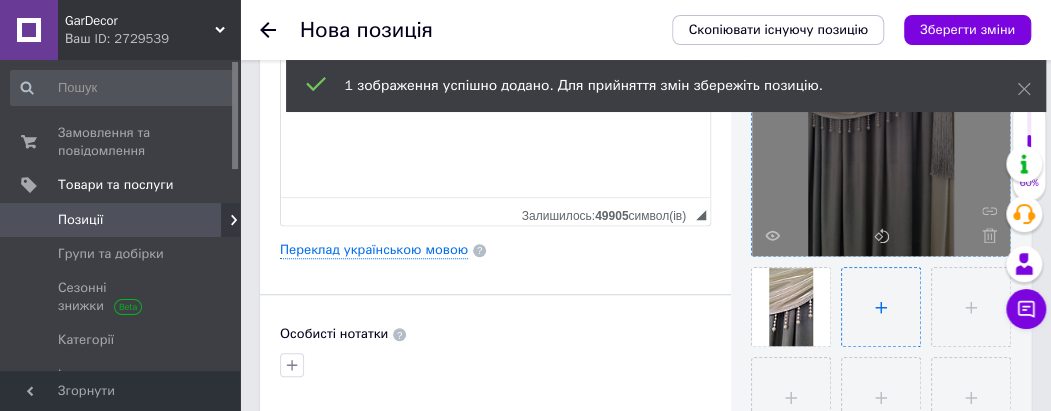 click at bounding box center [881, 307] 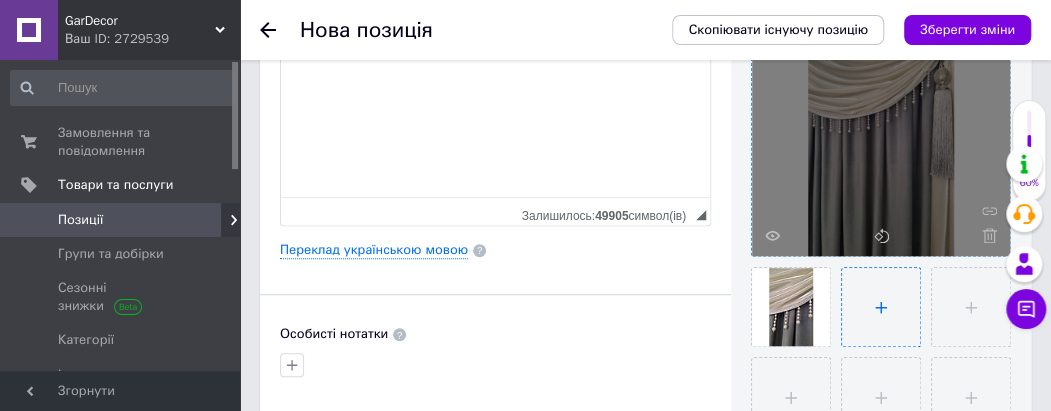 type on "C:\fakepath\photo_2025-07-13_10-39-46 (6).jpg" 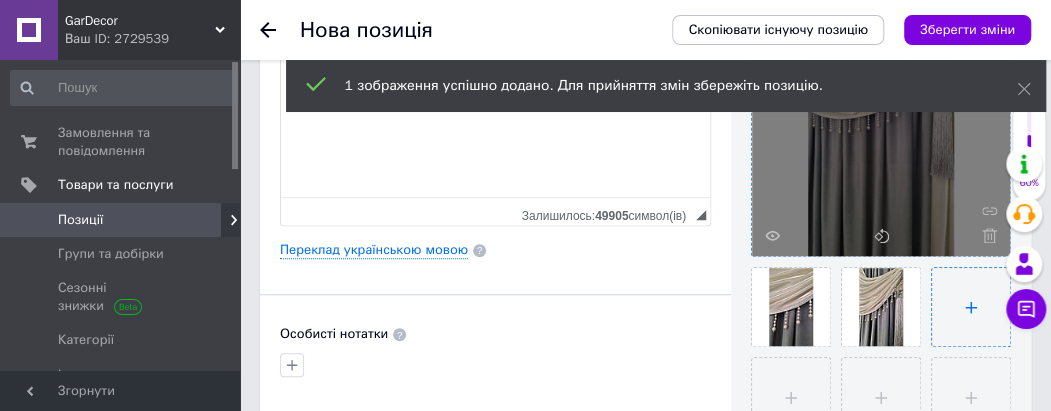 click at bounding box center [971, 307] 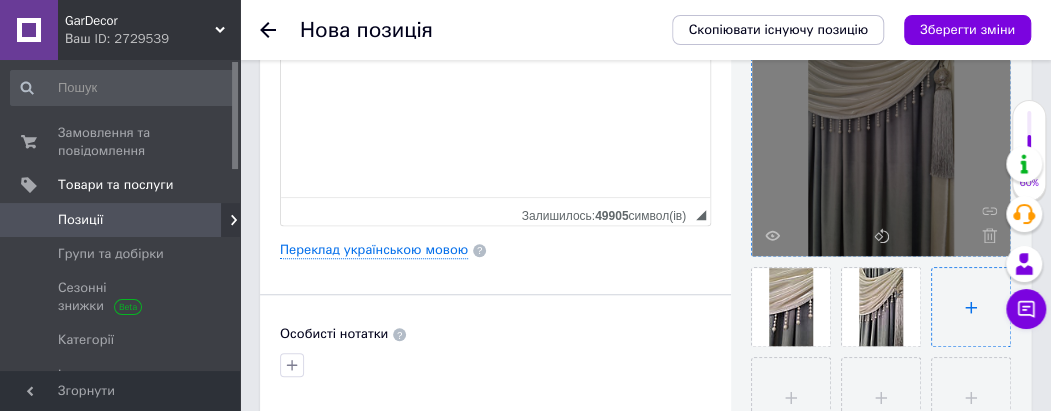 type on "C:\fakepath\photo_2025-07-13_10-39-46 (4).jpg" 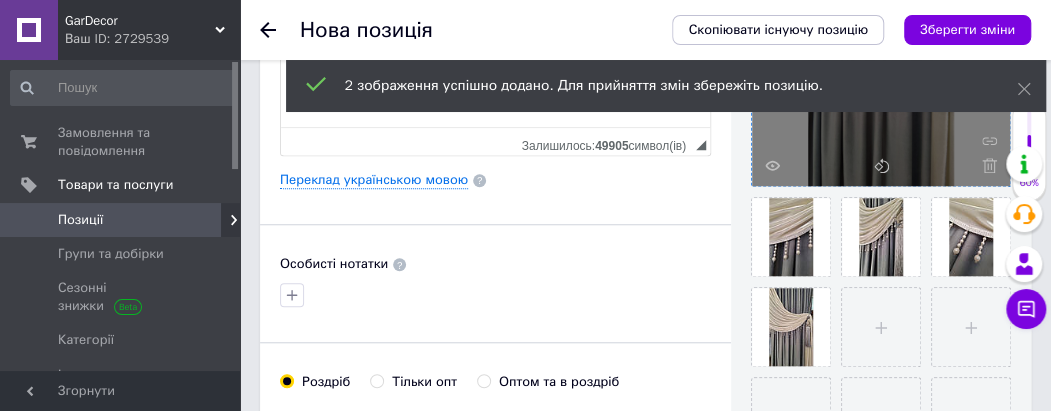 scroll, scrollTop: 600, scrollLeft: 0, axis: vertical 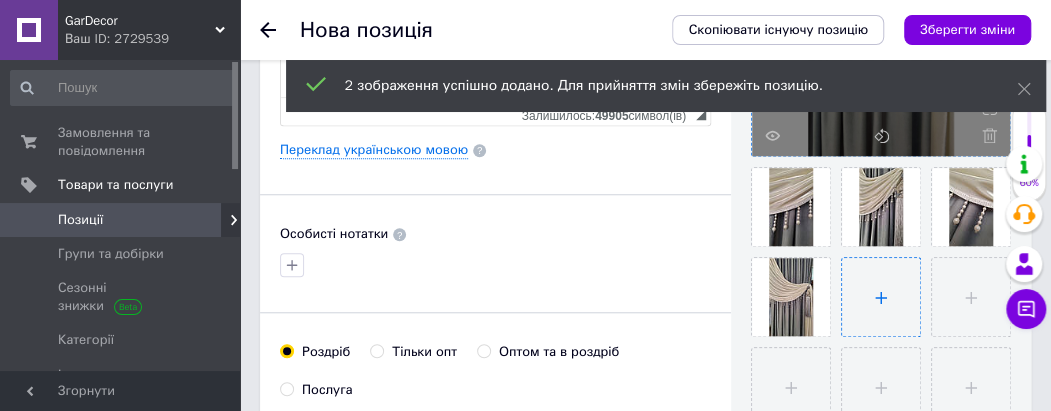 click at bounding box center [881, 297] 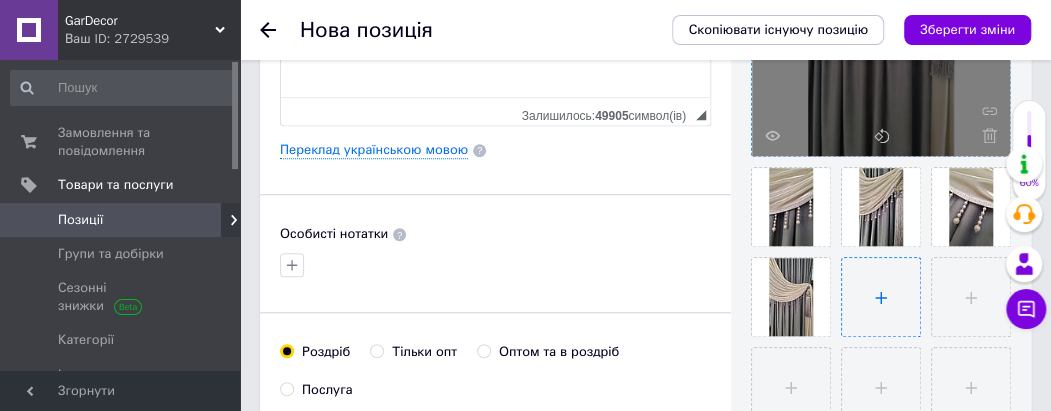 type on "C:\fakepath\photo_2025-07-13_10-39-46 (2).jpg" 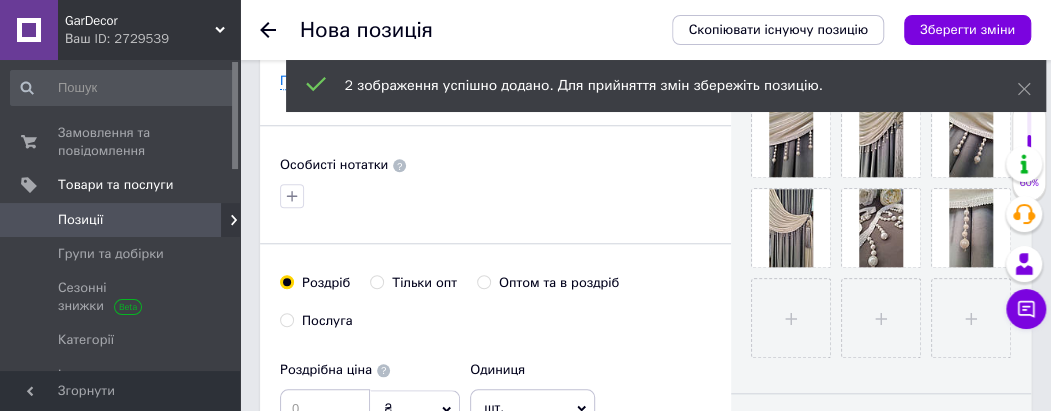 scroll, scrollTop: 700, scrollLeft: 0, axis: vertical 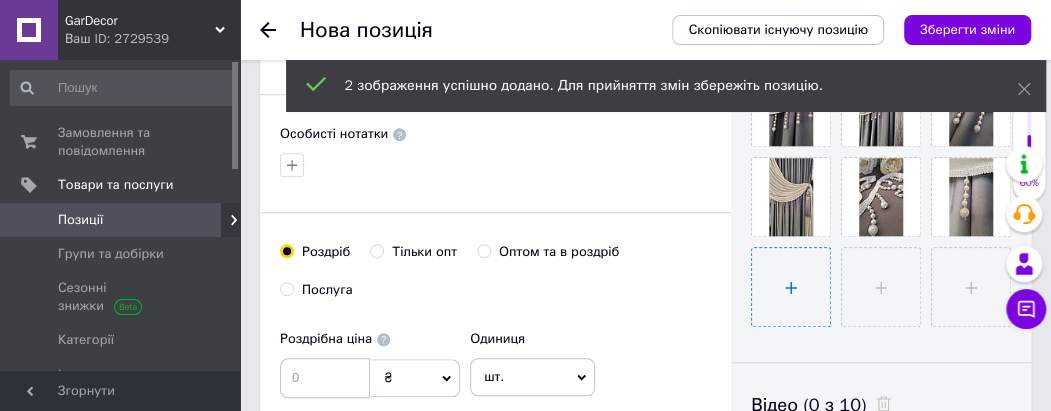 click at bounding box center [791, 287] 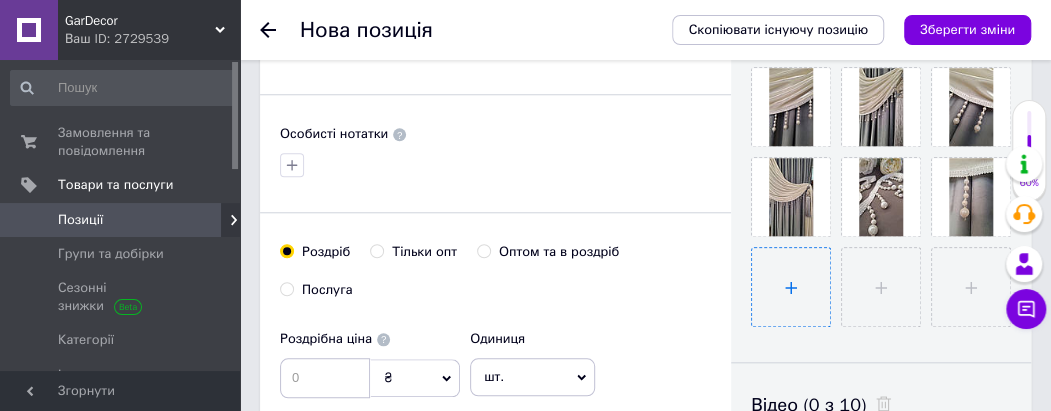 type on "C:\fakepath\photo_2025-07-13_10-39-46.jpg" 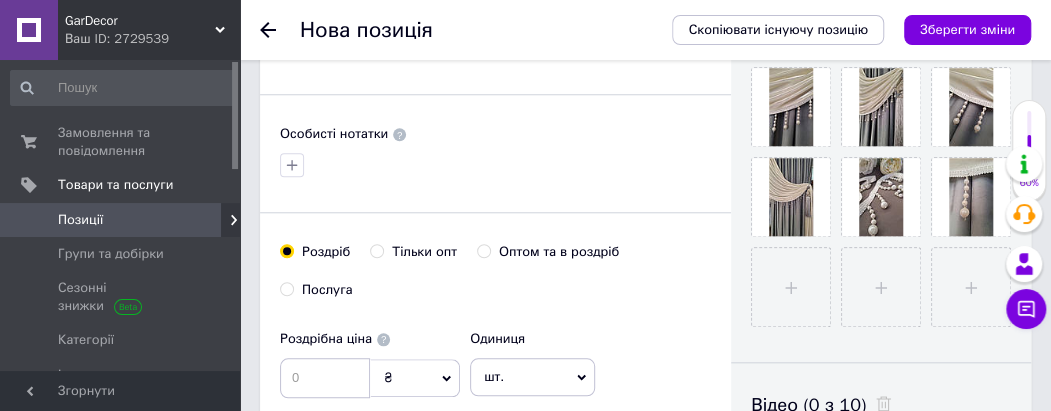 type 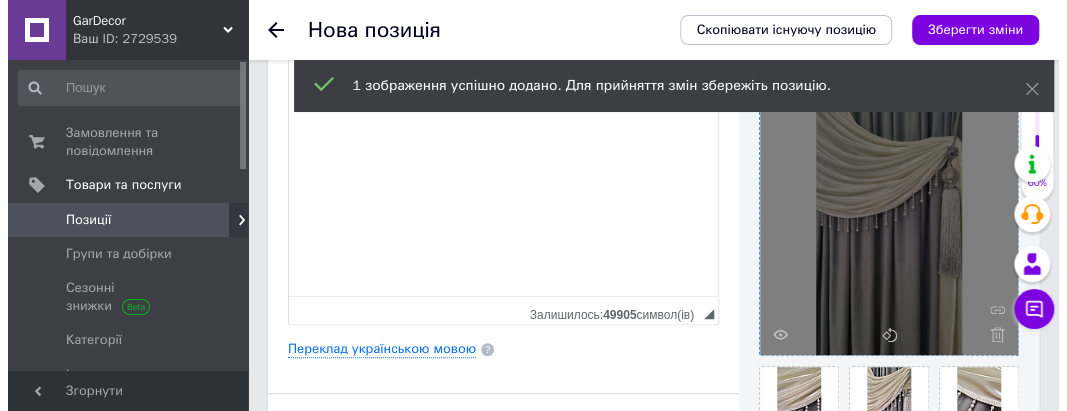 scroll, scrollTop: 400, scrollLeft: 0, axis: vertical 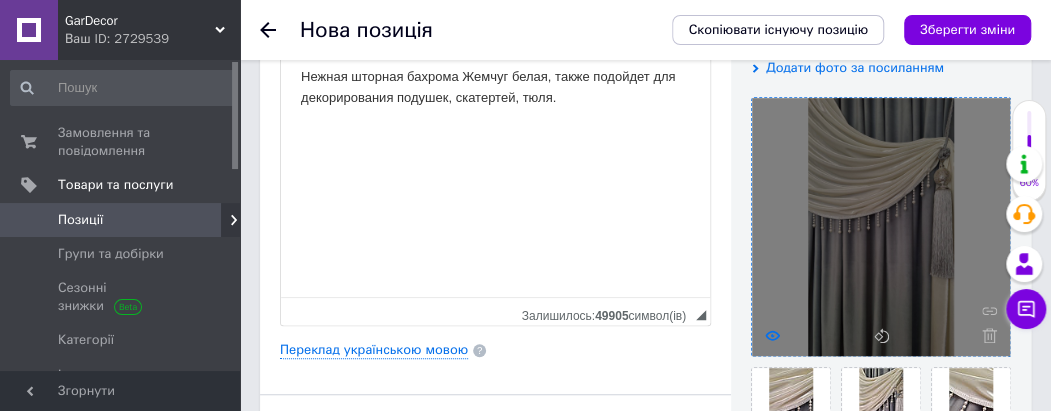 click 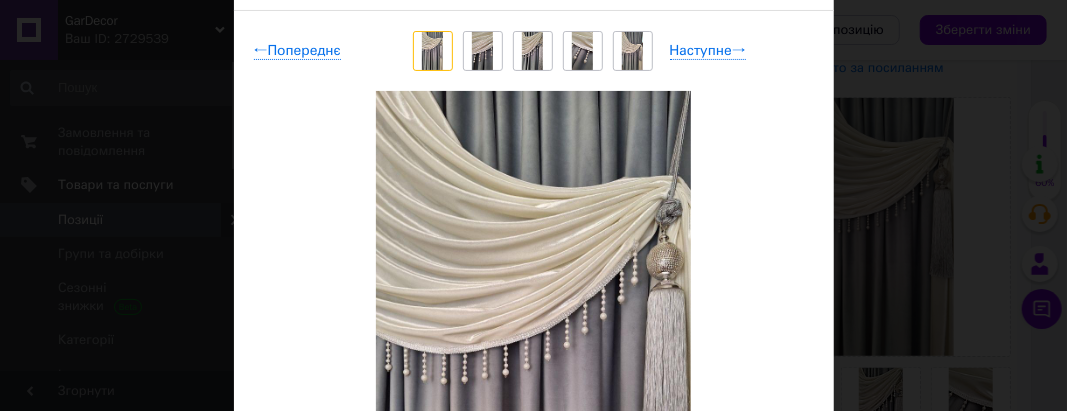 scroll, scrollTop: 100, scrollLeft: 0, axis: vertical 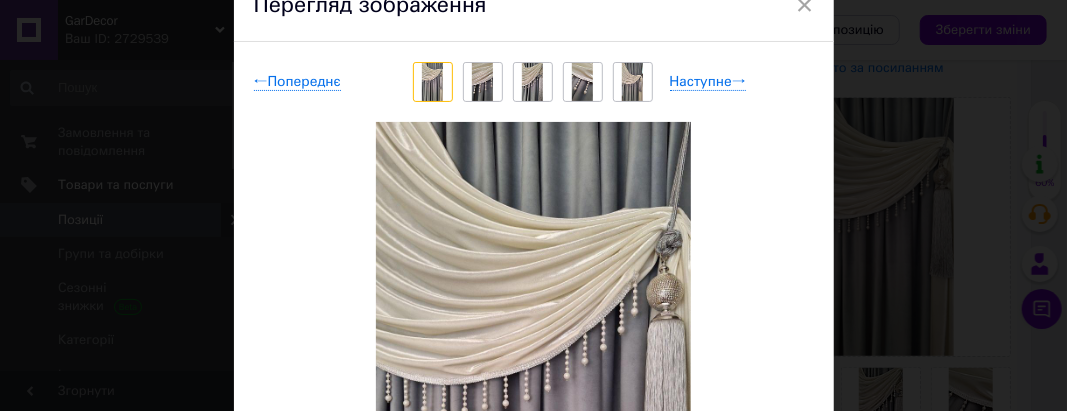 click at bounding box center (482, 82) 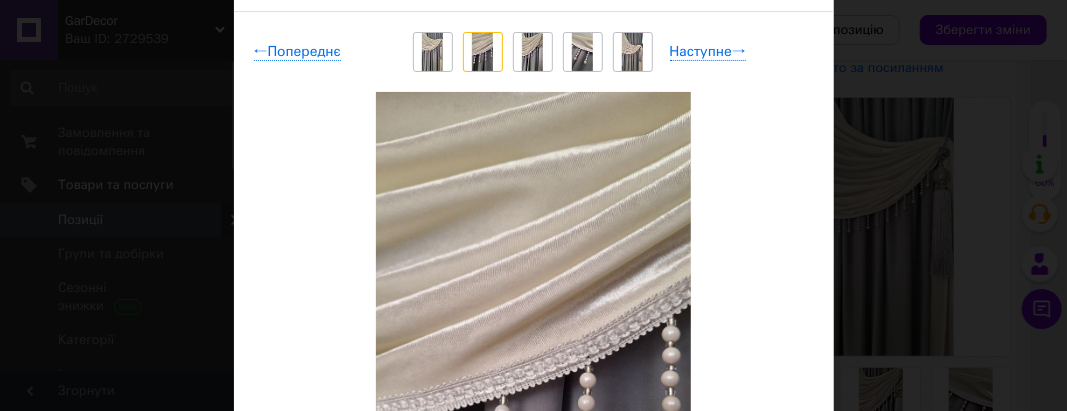 scroll, scrollTop: 100, scrollLeft: 0, axis: vertical 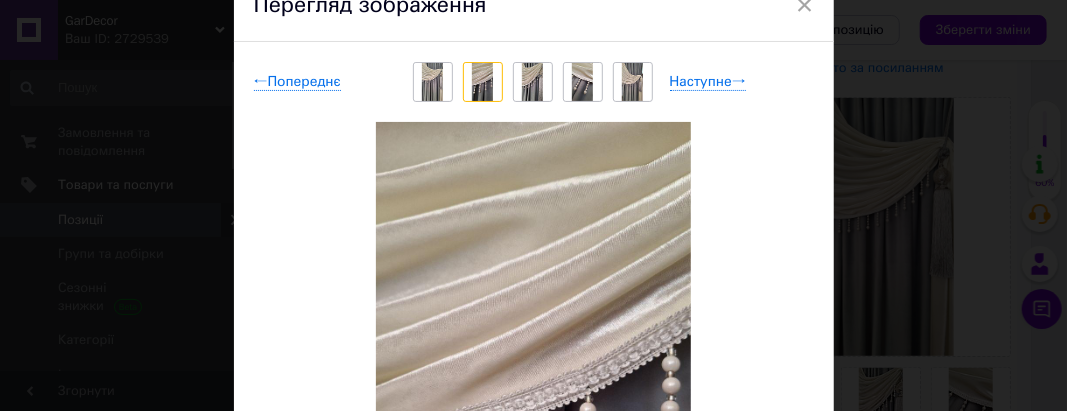 click at bounding box center (532, 82) 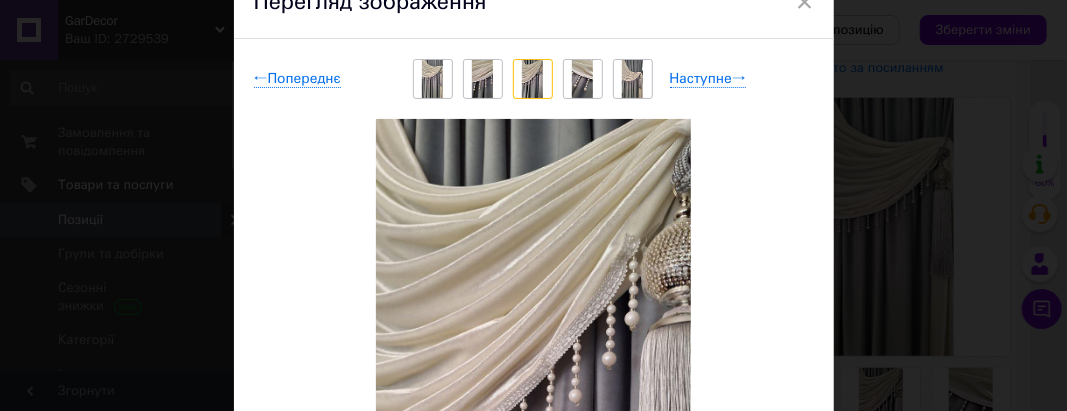 scroll, scrollTop: 100, scrollLeft: 0, axis: vertical 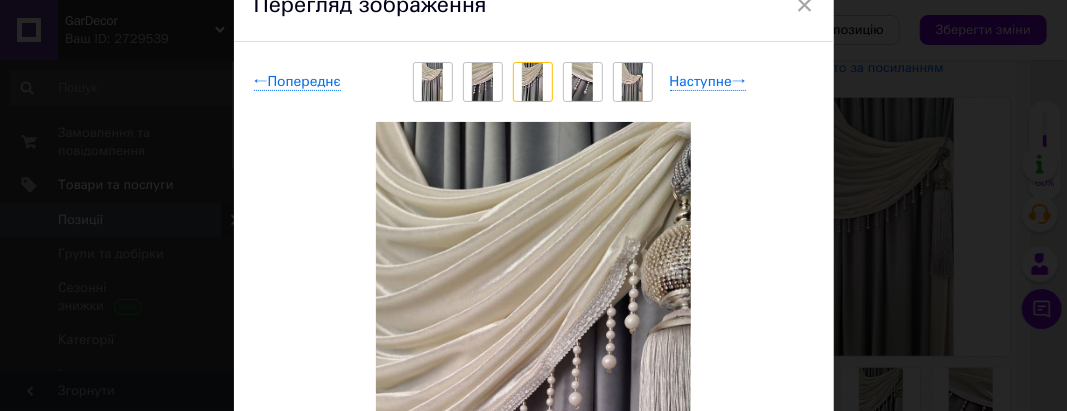 click at bounding box center (582, 82) 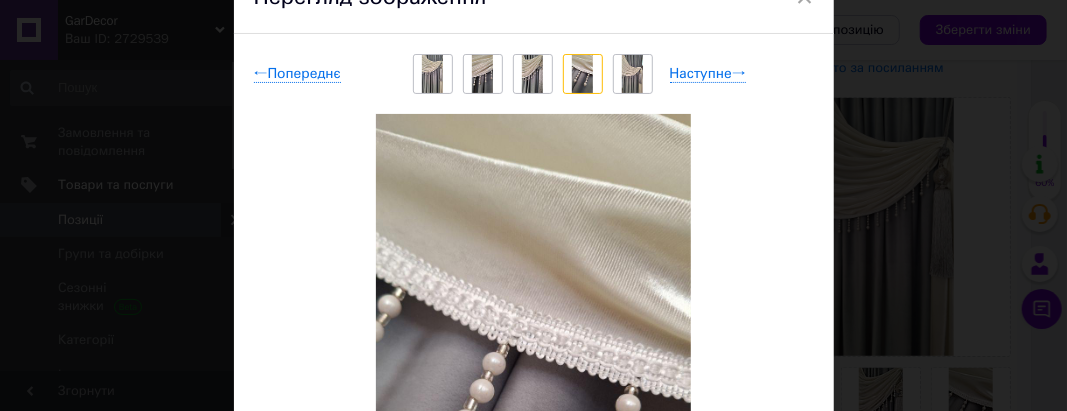 scroll, scrollTop: 0, scrollLeft: 0, axis: both 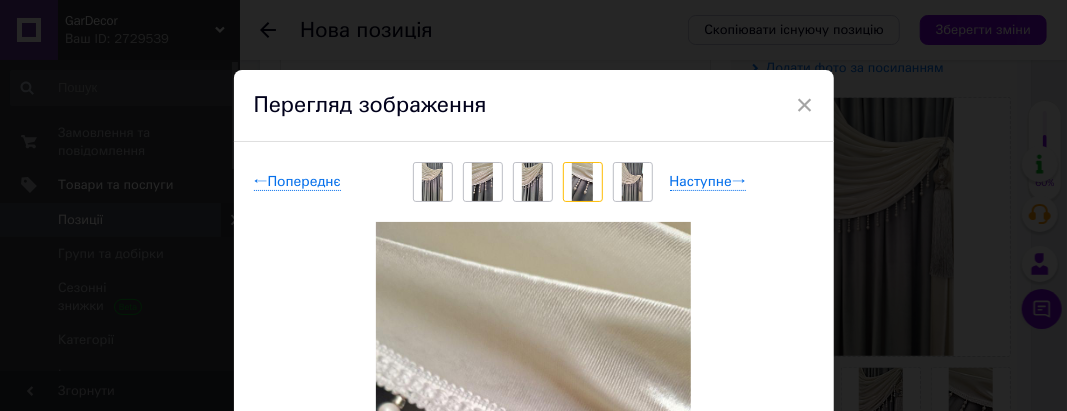 click at bounding box center (632, 182) 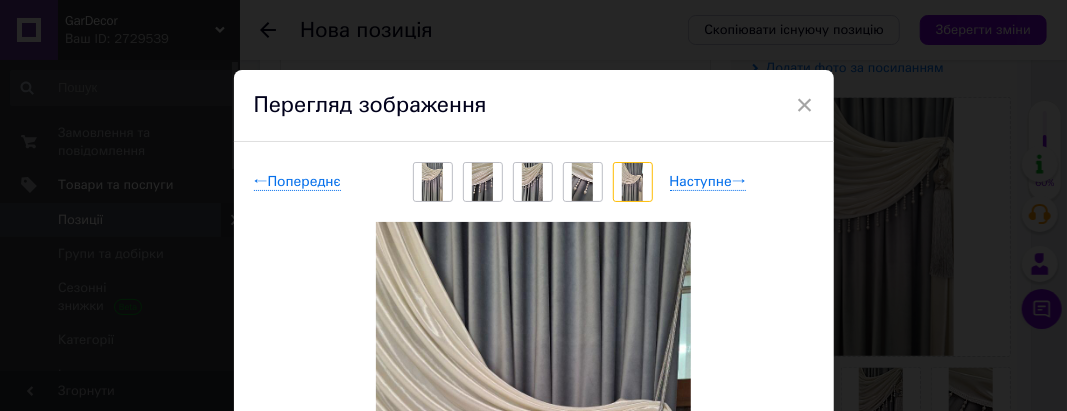 scroll, scrollTop: 0, scrollLeft: 0, axis: both 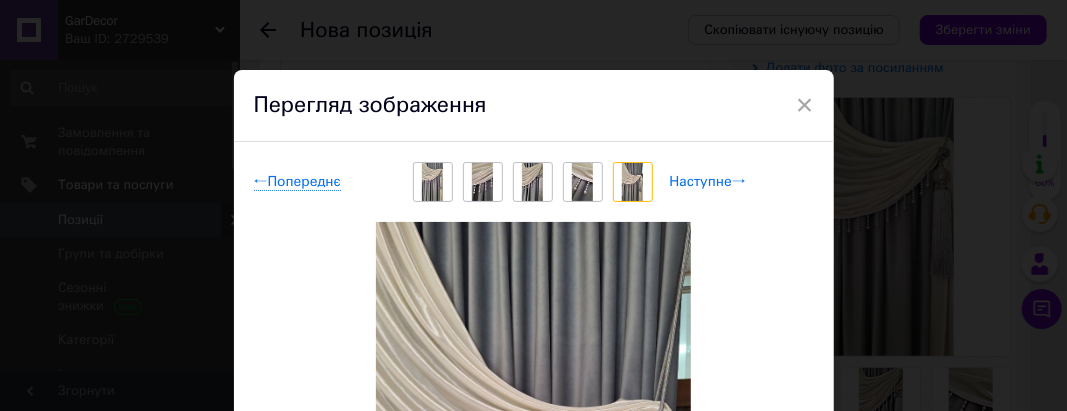 click on "Наступне →" at bounding box center [708, 182] 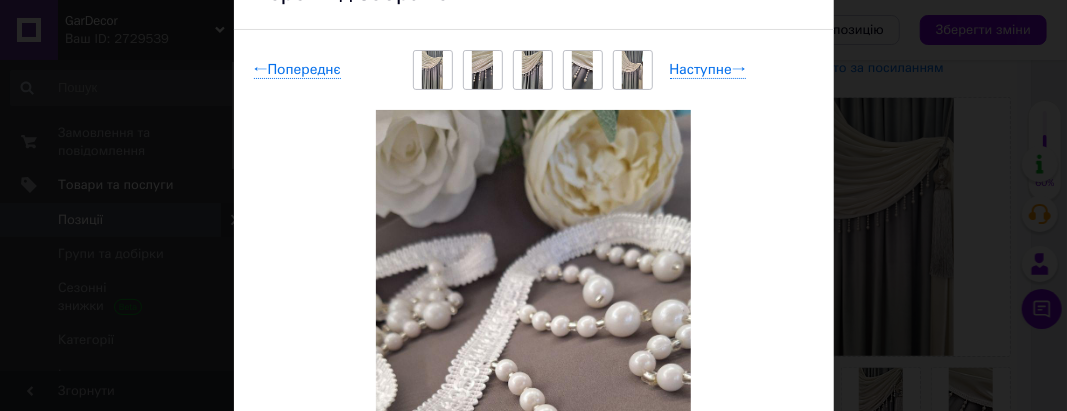 scroll, scrollTop: 100, scrollLeft: 0, axis: vertical 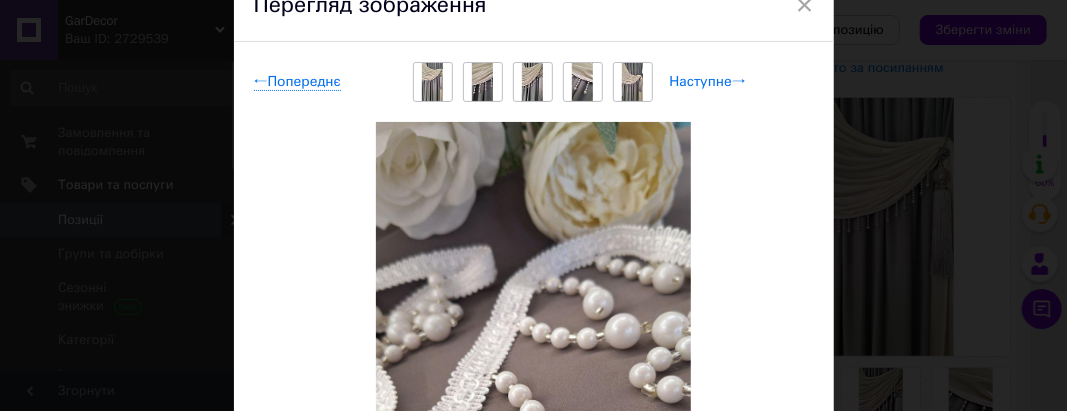 click on "Наступне →" at bounding box center (708, 82) 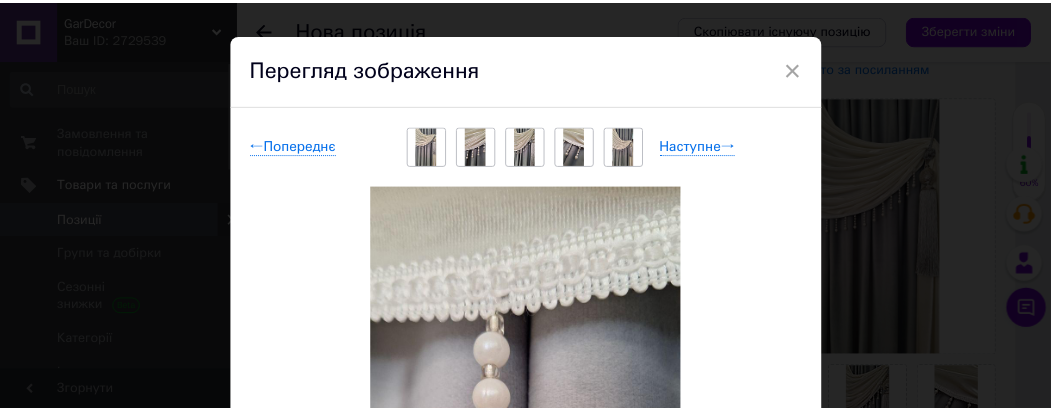 scroll, scrollTop: 0, scrollLeft: 0, axis: both 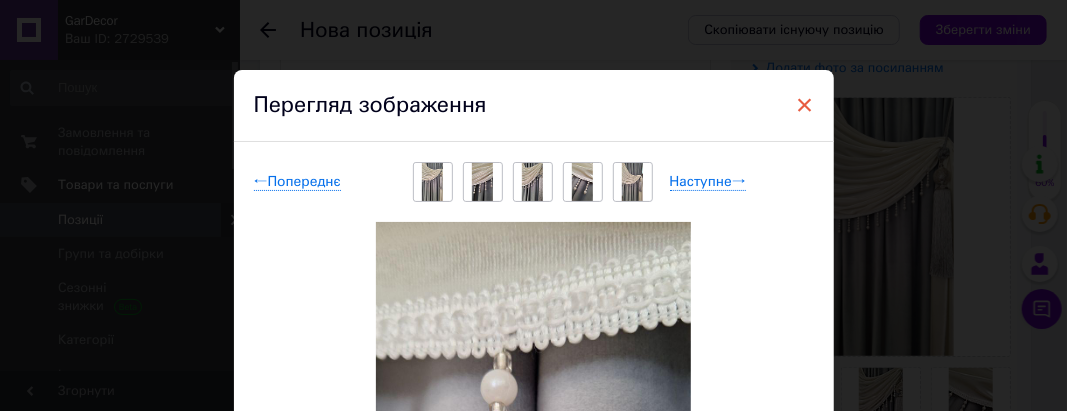 click on "×" at bounding box center [805, 105] 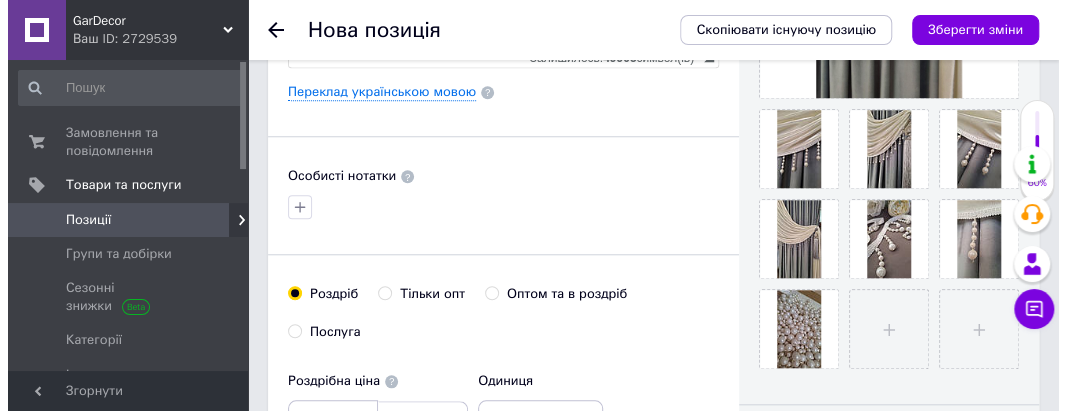scroll, scrollTop: 500, scrollLeft: 0, axis: vertical 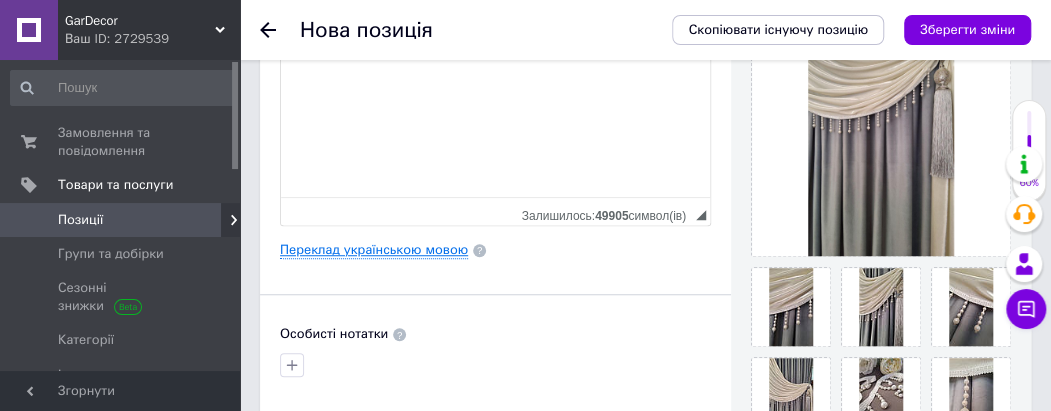 click on "Переклад українською мовою" at bounding box center [374, 250] 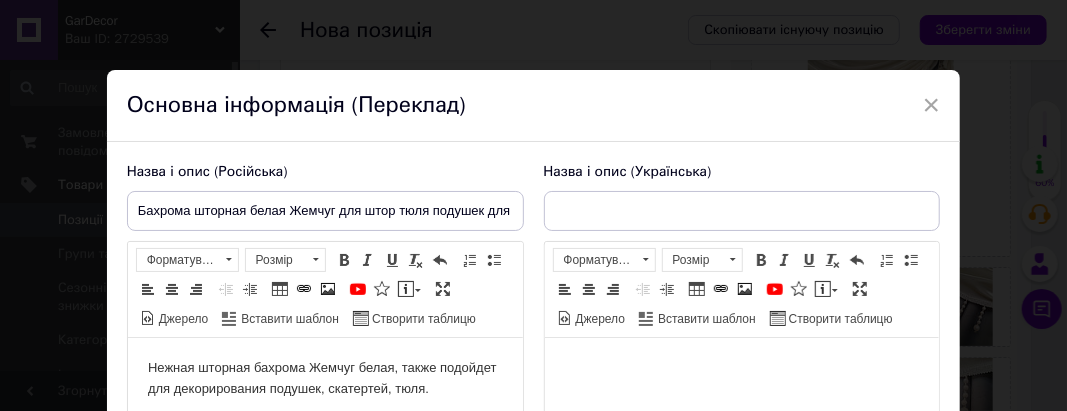 scroll, scrollTop: 0, scrollLeft: 0, axis: both 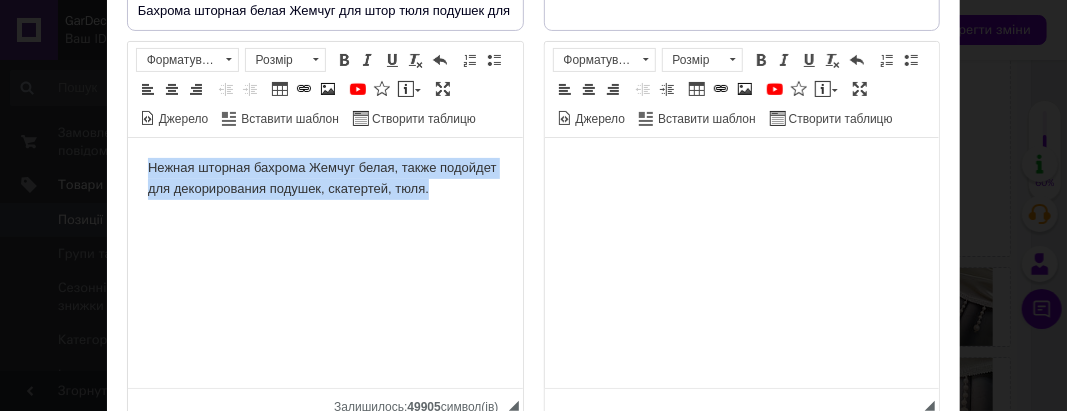 drag, startPoint x: 138, startPoint y: 165, endPoint x: 484, endPoint y: 206, distance: 348.42072 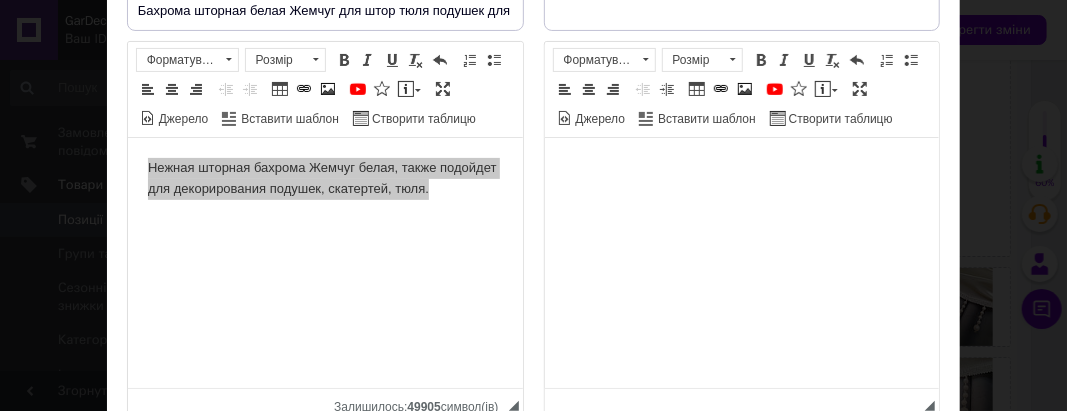 scroll, scrollTop: 0, scrollLeft: 0, axis: both 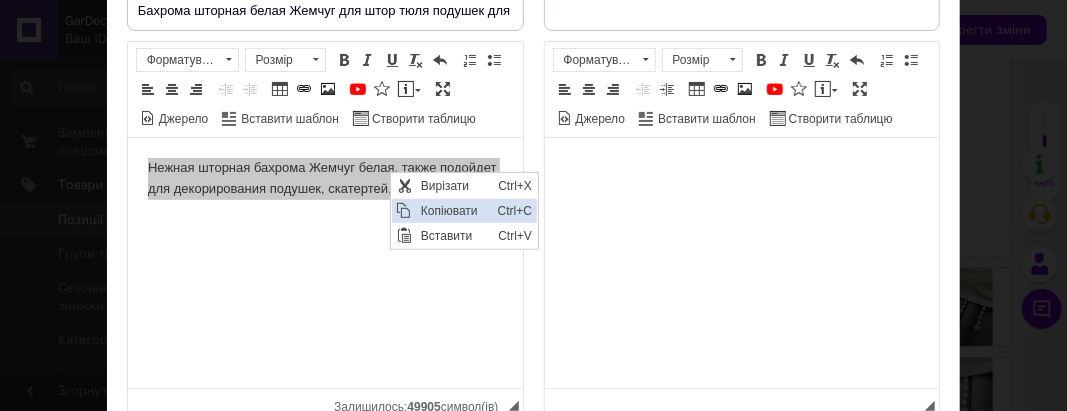 click on "Копіювати" at bounding box center [453, 210] 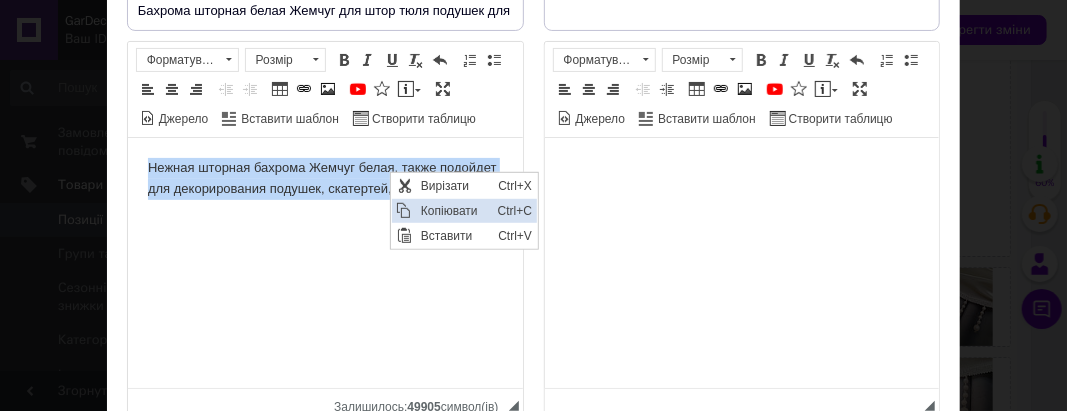 copy on "Нежная шторная бахрома Жемчуг белая, также подойдет для декорирования подушек, скатертей, тюля." 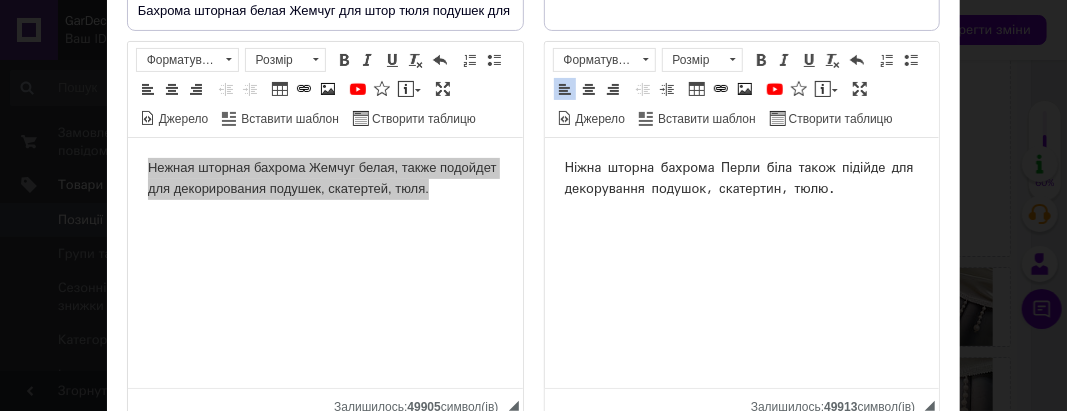 click on "Ніжна шторна бахрома Перли біла також підійде для декорування подушок, скатертин, тюлю." at bounding box center (741, 179) 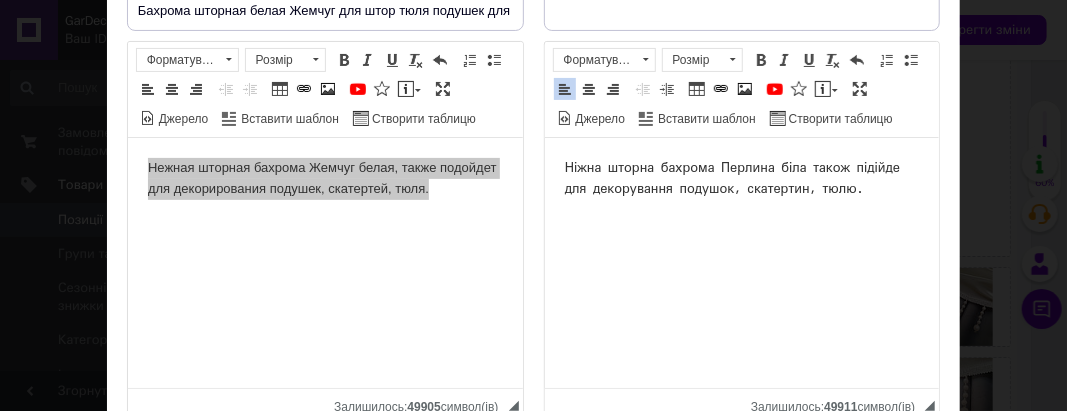 click on "Ніжна шторна бахрома Перлина біла також підійде для декорування подушок, скатертин, тюлю." at bounding box center [741, 179] 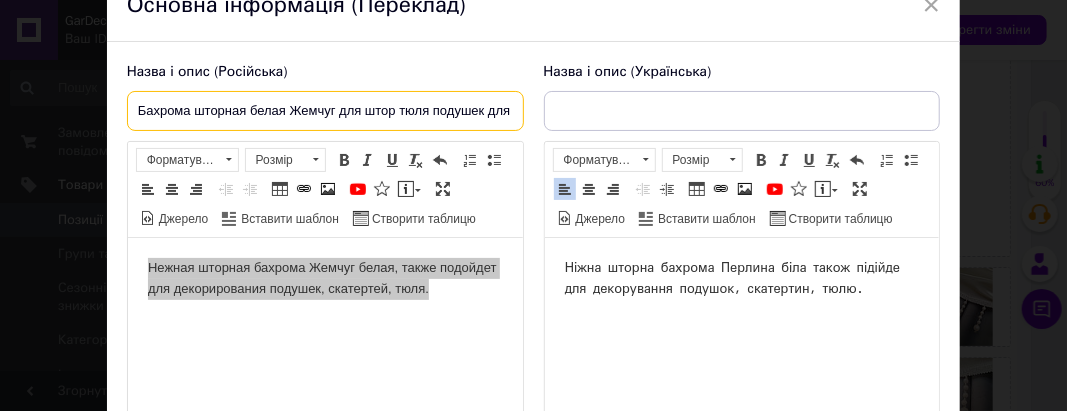 scroll, scrollTop: 0, scrollLeft: 57, axis: horizontal 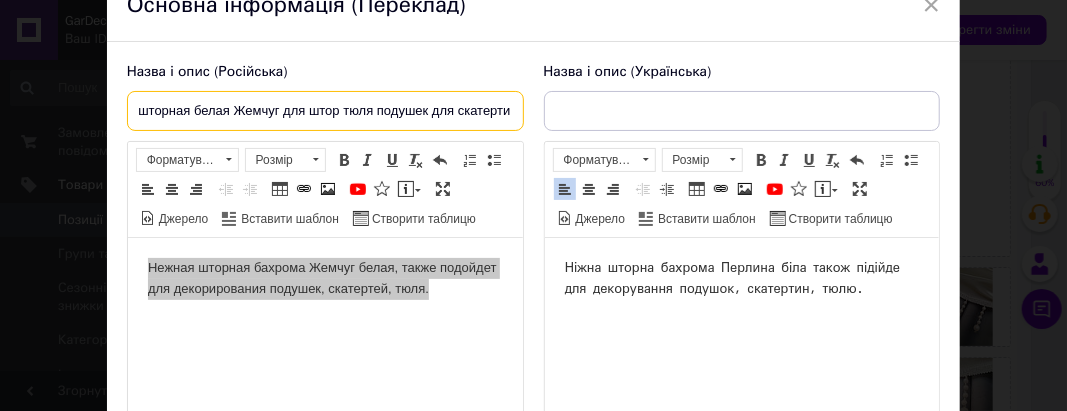 drag, startPoint x: 134, startPoint y: 113, endPoint x: 562, endPoint y: 119, distance: 428.04205 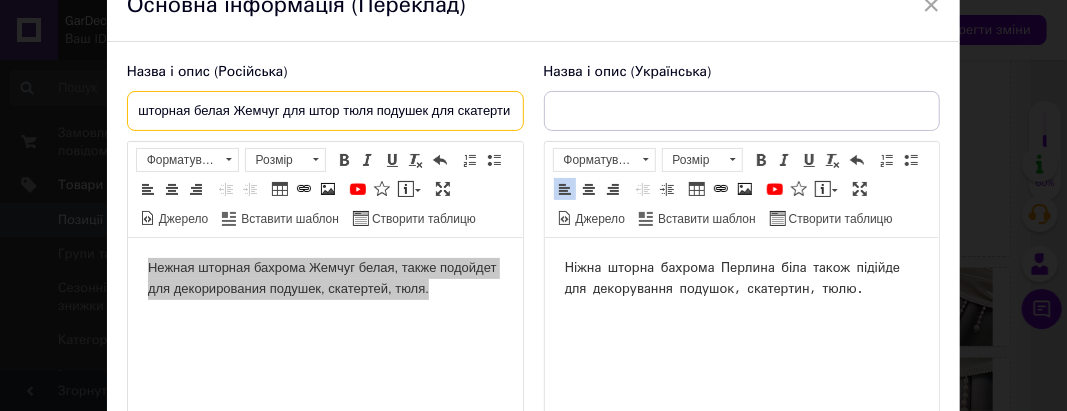 scroll, scrollTop: 0, scrollLeft: 0, axis: both 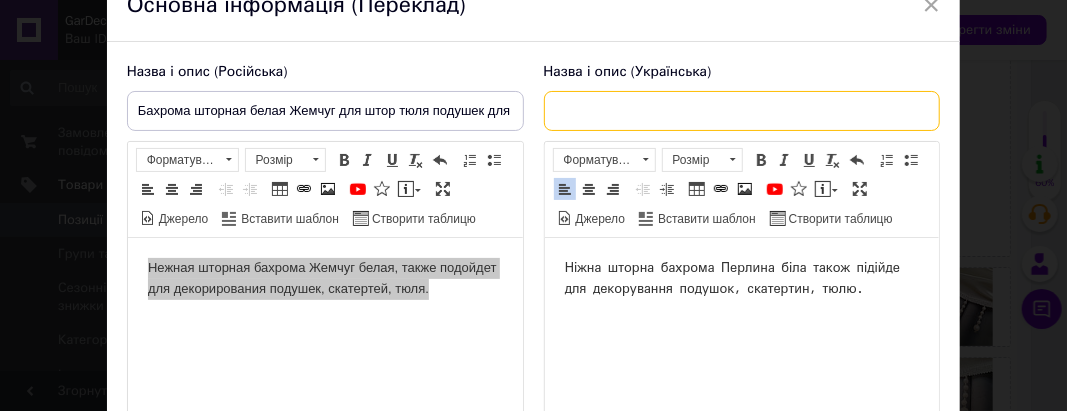 click at bounding box center [742, 111] 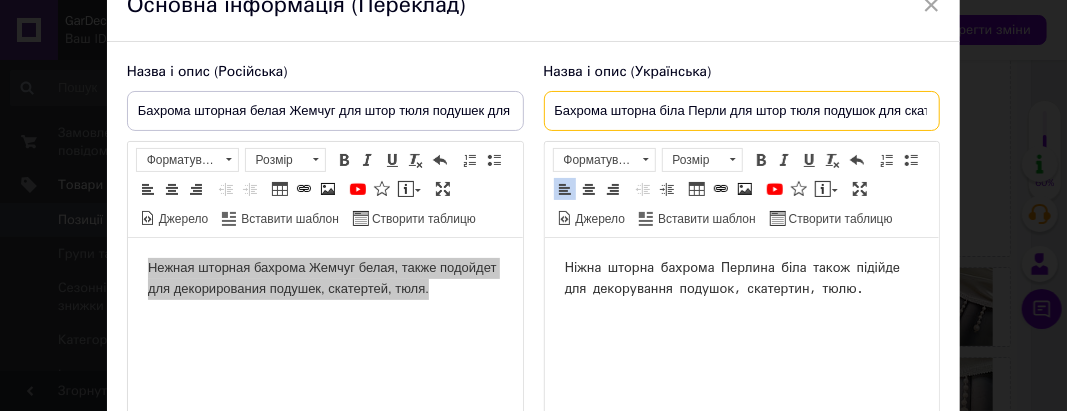 scroll, scrollTop: 0, scrollLeft: 46, axis: horizontal 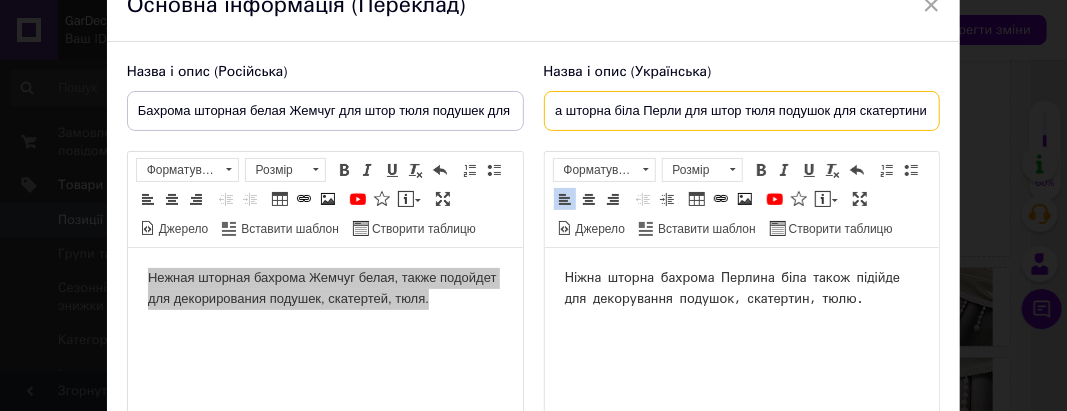 click on "Бахрома шторна біла Перли для штор тюля подушок для скатертини" at bounding box center [742, 111] 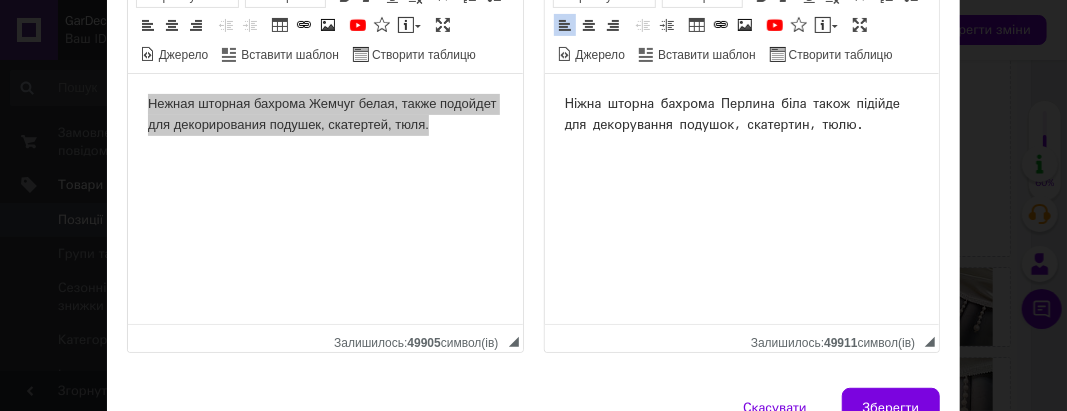 scroll, scrollTop: 300, scrollLeft: 0, axis: vertical 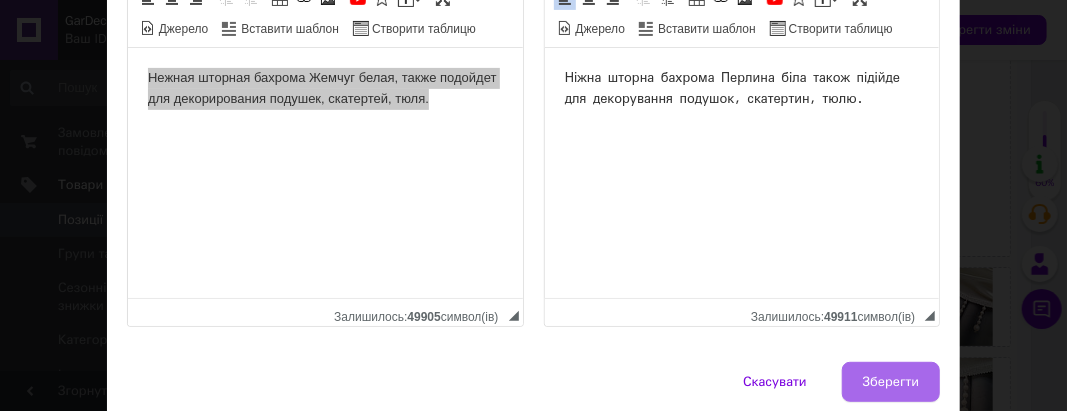 type on "Бахрома шторна біла Перлина для штор тюля подушок для скатертини" 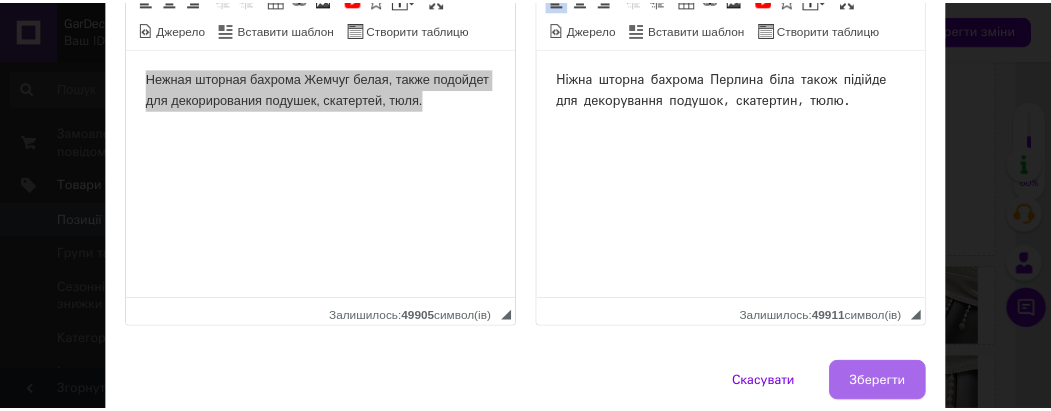 scroll, scrollTop: 0, scrollLeft: 0, axis: both 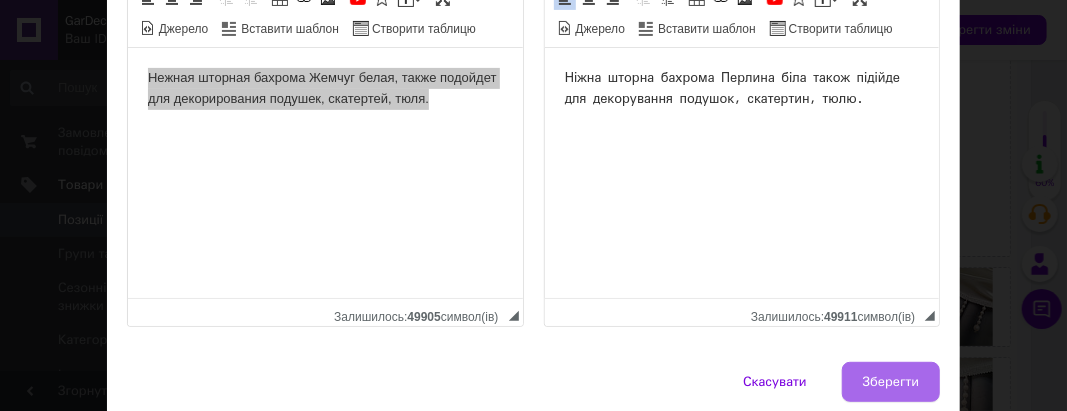 click on "Зберегти" at bounding box center [891, 382] 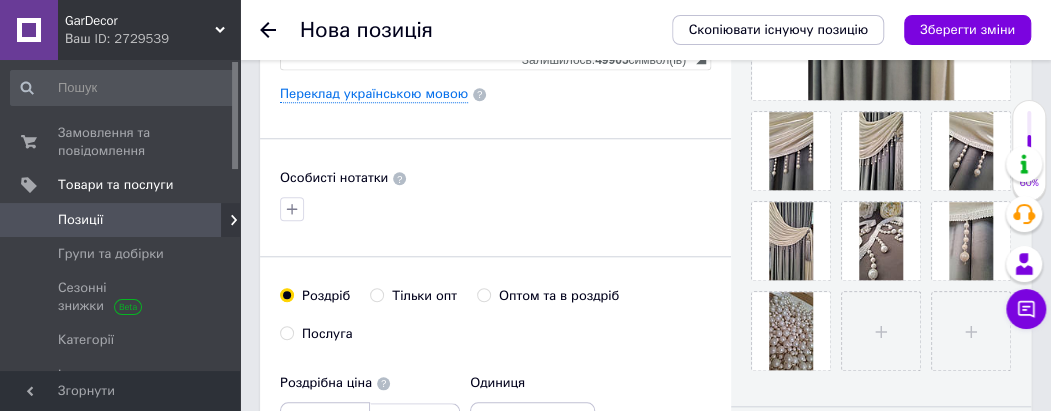 scroll, scrollTop: 800, scrollLeft: 0, axis: vertical 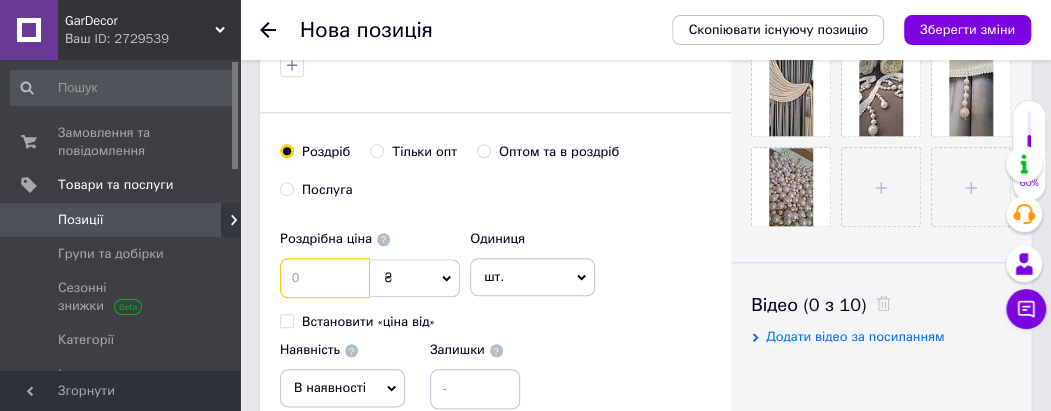 click at bounding box center [325, 278] 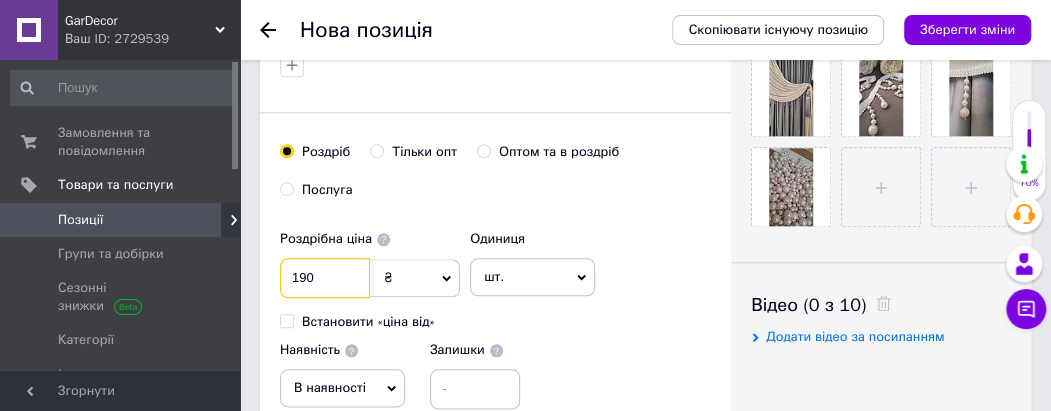 type on "190" 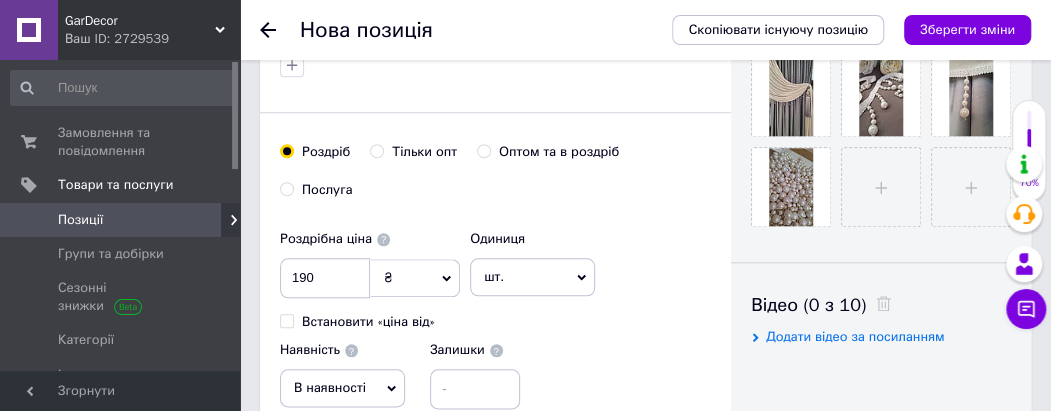 click on "шт." at bounding box center [532, 277] 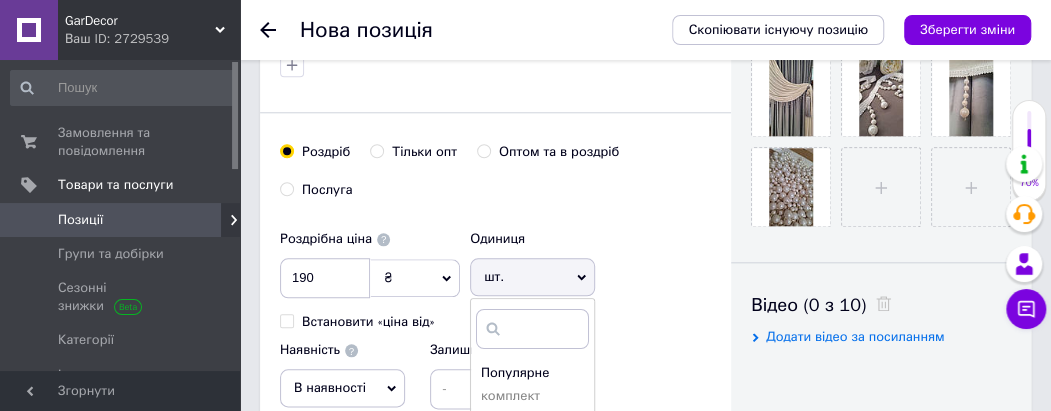 scroll, scrollTop: 900, scrollLeft: 0, axis: vertical 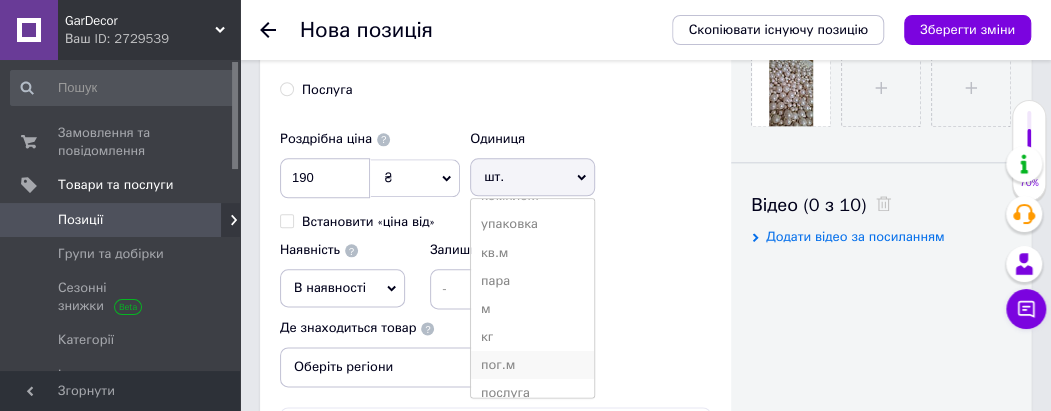 click on "пог.м" at bounding box center (532, 365) 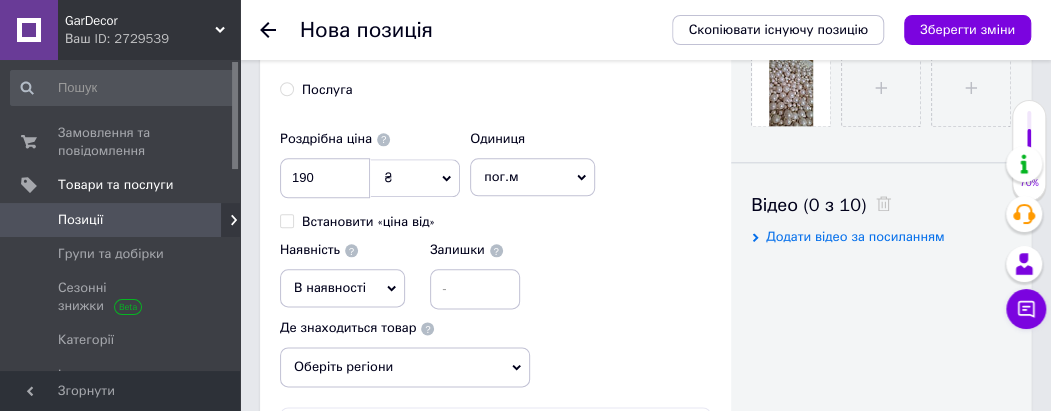 click 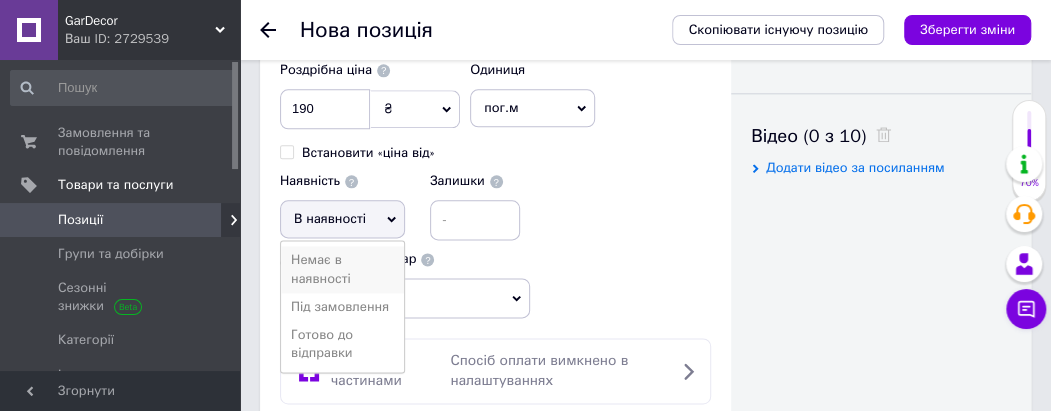 scroll, scrollTop: 1000, scrollLeft: 0, axis: vertical 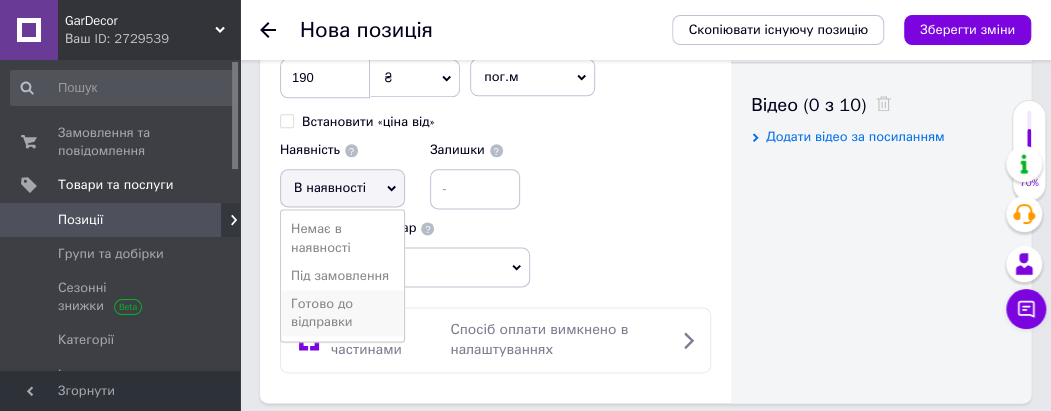 click on "Готово до відправки" at bounding box center [342, 313] 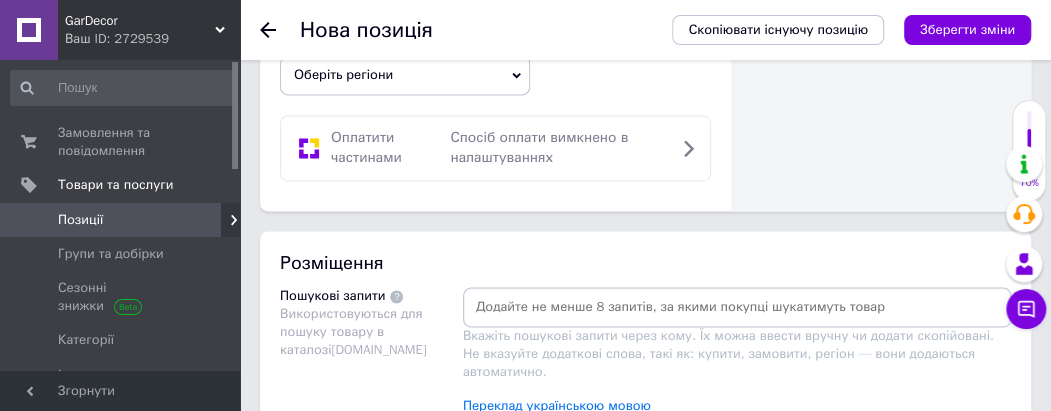 scroll, scrollTop: 1200, scrollLeft: 0, axis: vertical 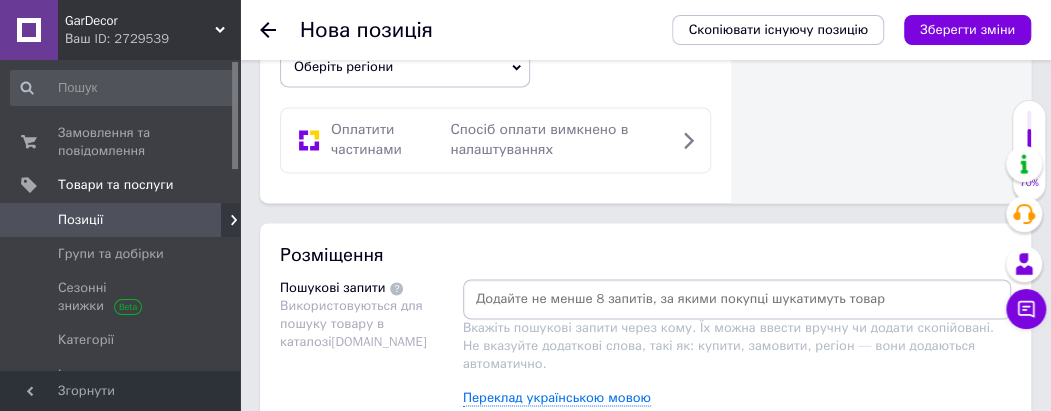 click at bounding box center [737, 299] 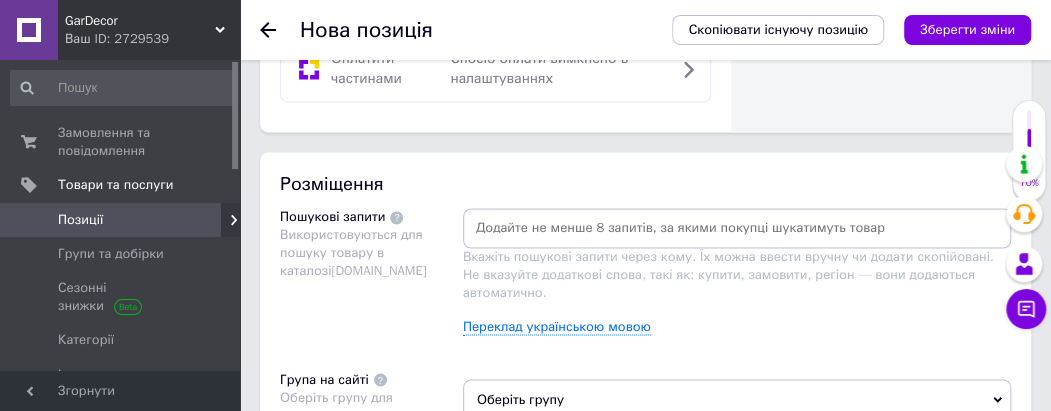 scroll, scrollTop: 1300, scrollLeft: 0, axis: vertical 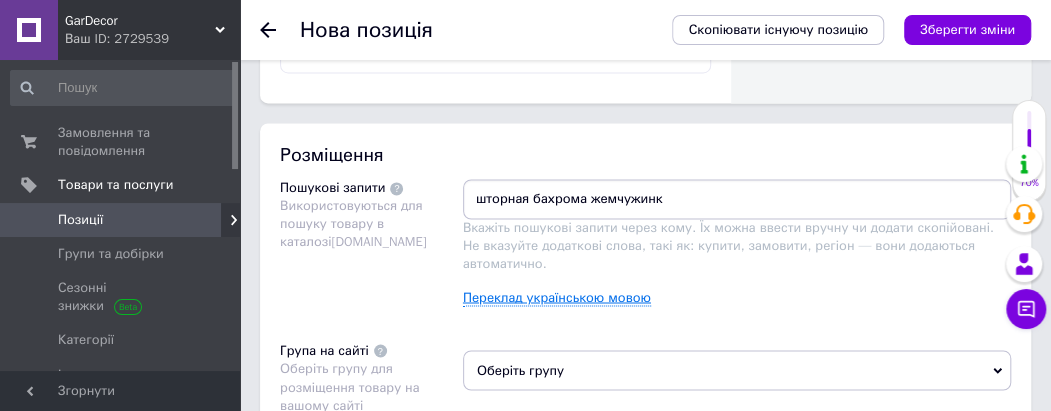 type on "шторная бахрома жемчужинка" 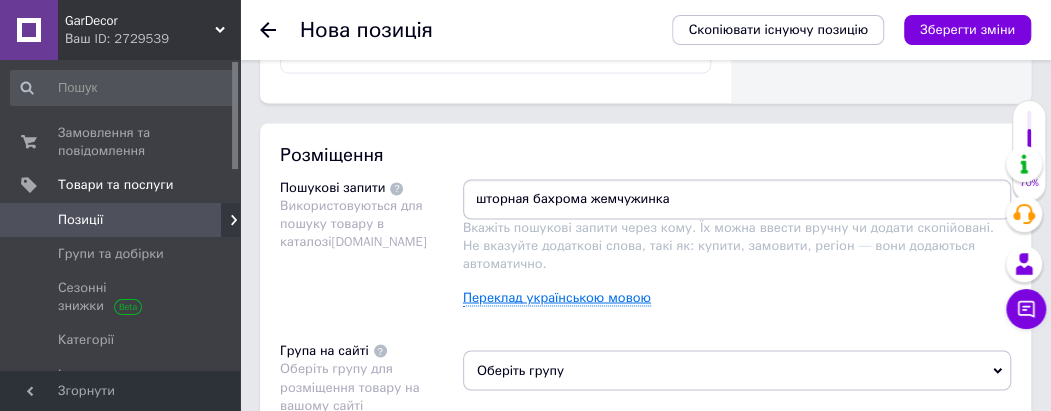 type 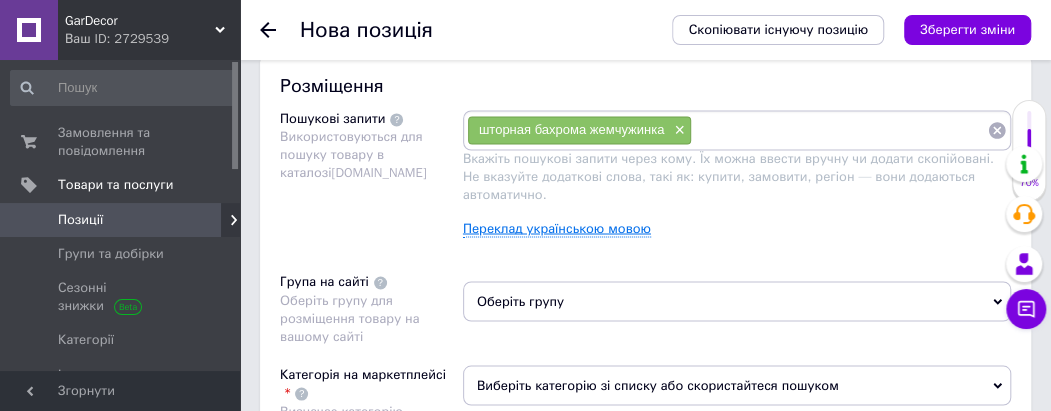 scroll, scrollTop: 1400, scrollLeft: 0, axis: vertical 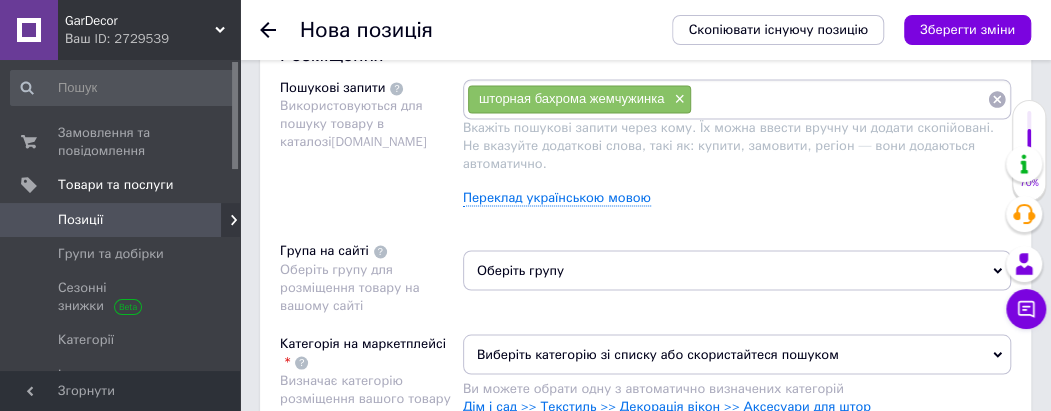 click on "Оберіть групу" at bounding box center (737, 270) 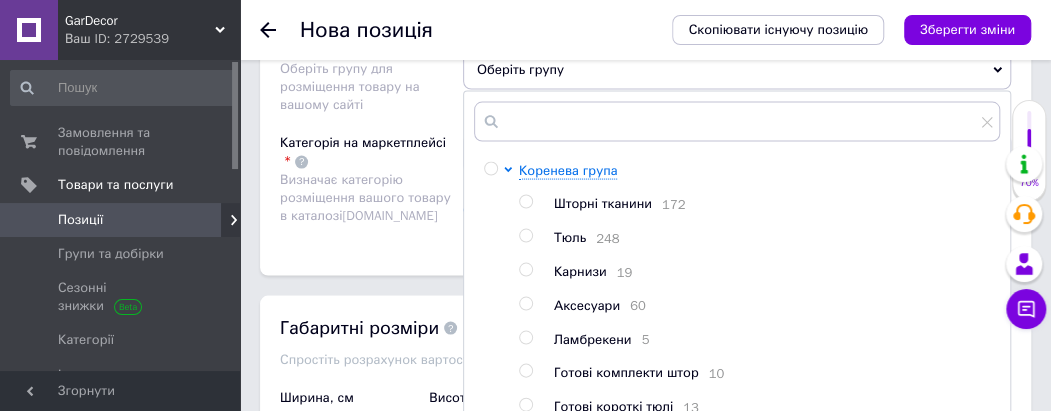 scroll, scrollTop: 1700, scrollLeft: 0, axis: vertical 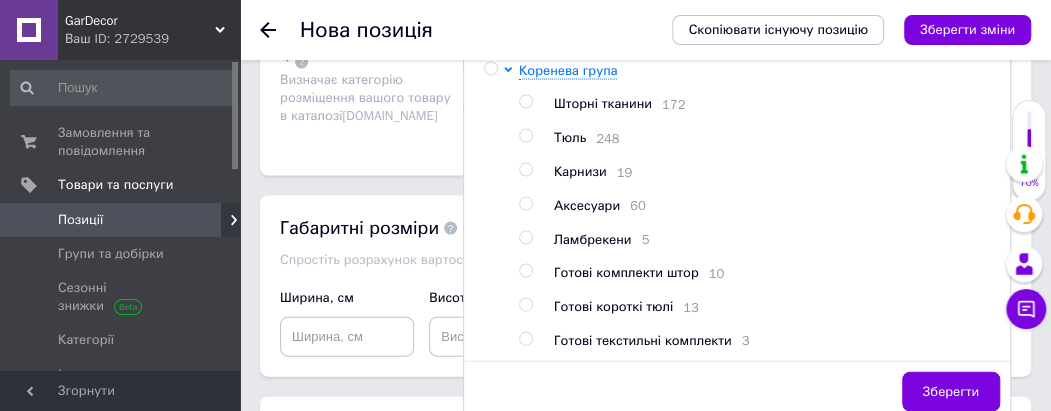 click on "Аксесуари" at bounding box center (587, 205) 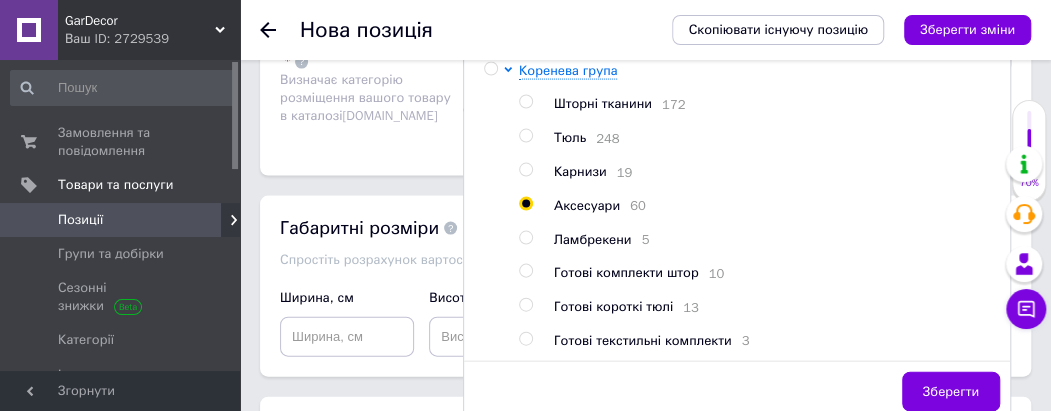 radio on "true" 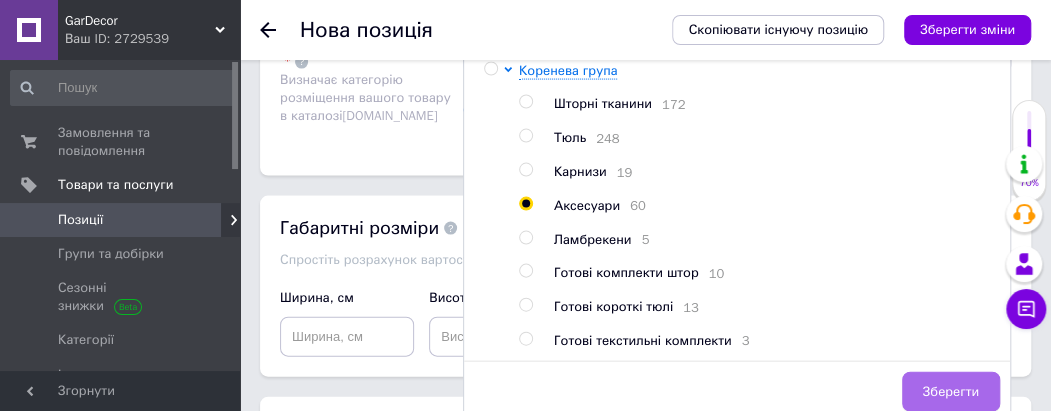 click on "Зберегти" at bounding box center [951, 392] 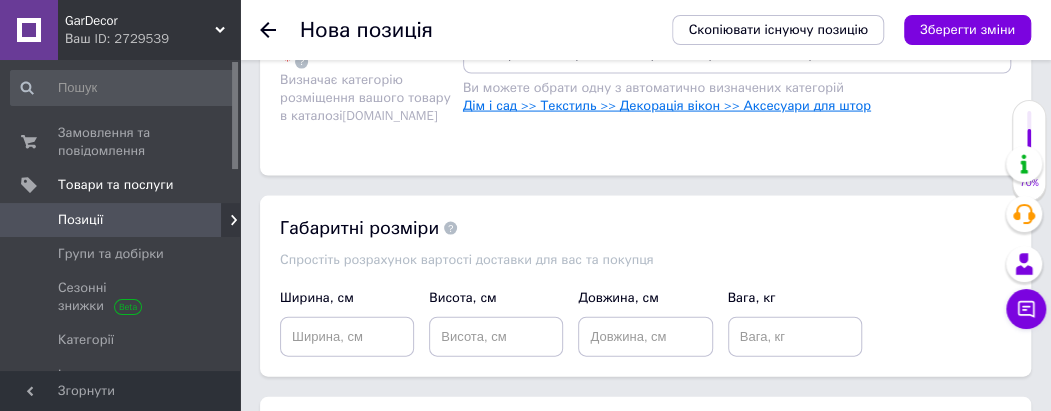click on "Дім і сад >> Текстиль >> Декорація вікон >> Аксесуари для штор" at bounding box center (667, 105) 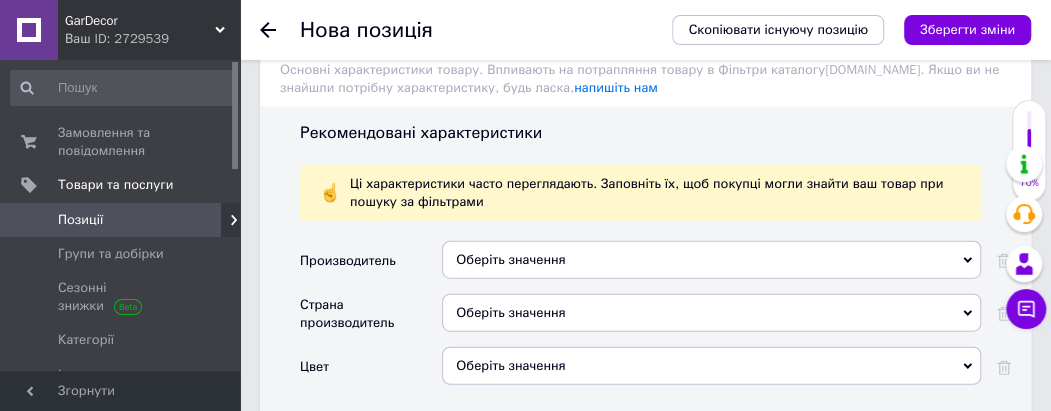 scroll, scrollTop: 2000, scrollLeft: 0, axis: vertical 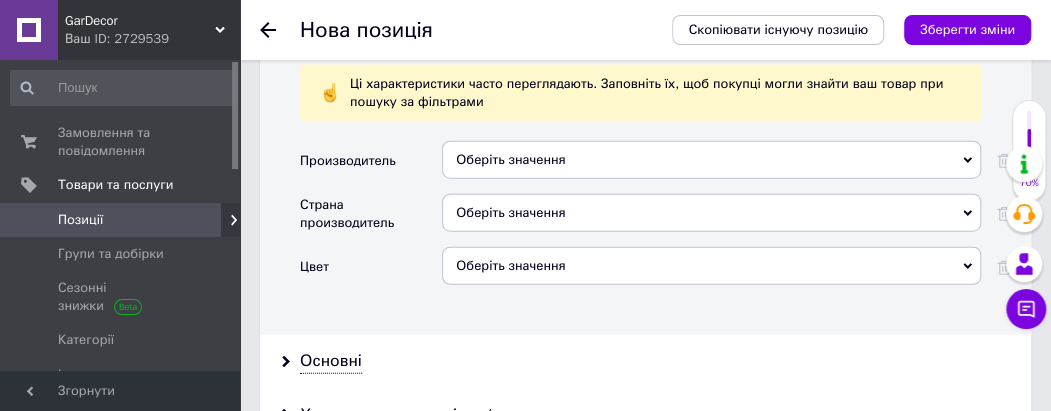 click on "Оберіть значення" at bounding box center (711, 160) 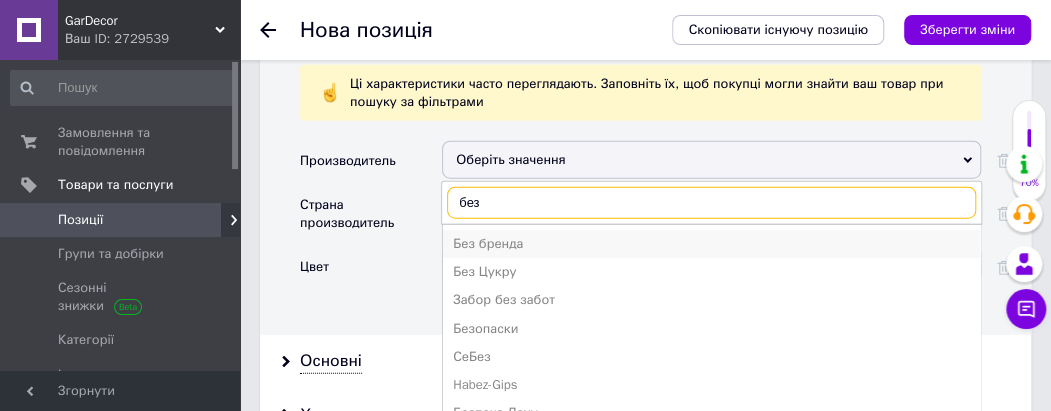 type on "без" 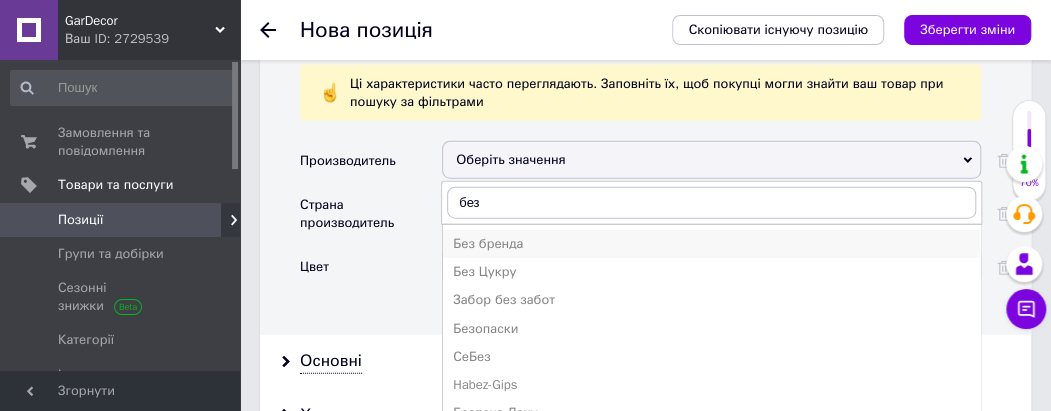 click on "Без бренда" at bounding box center [711, 244] 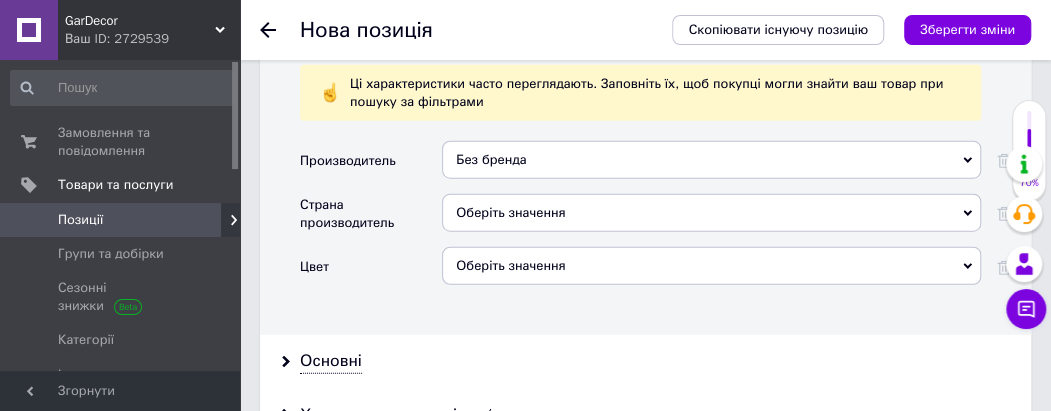 click on "Оберіть значення" at bounding box center (711, 213) 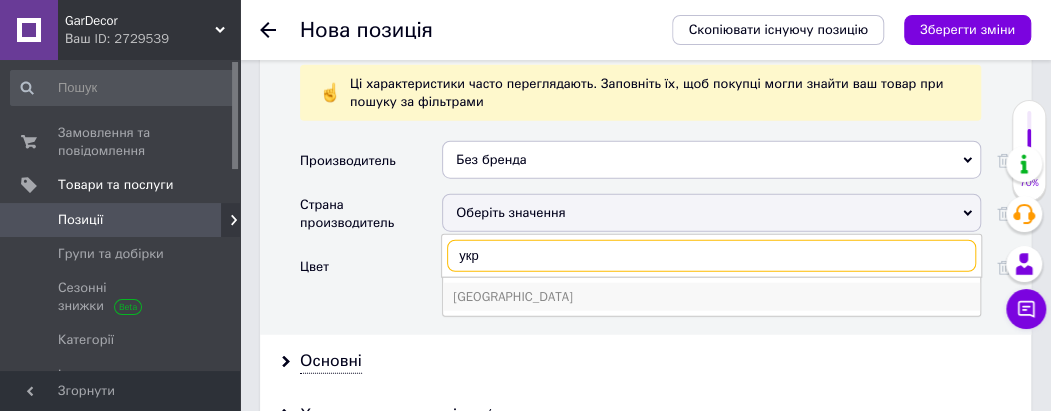 type on "укр" 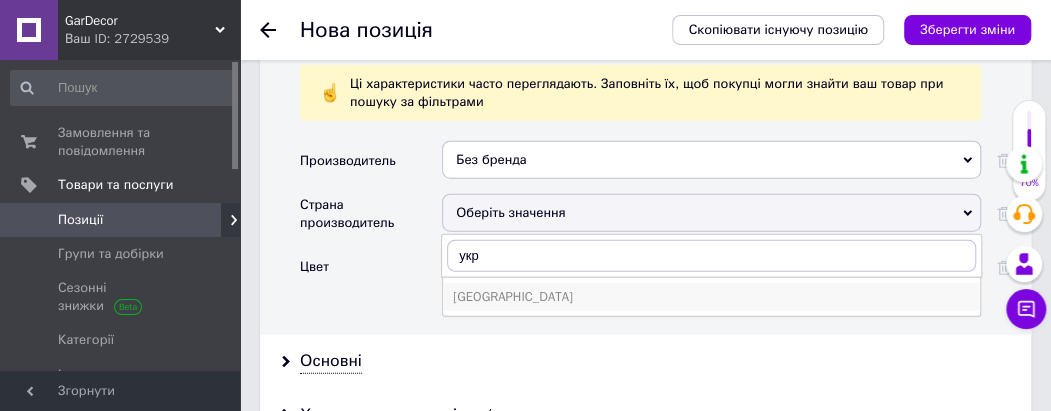 click on "[GEOGRAPHIC_DATA]" at bounding box center [711, 297] 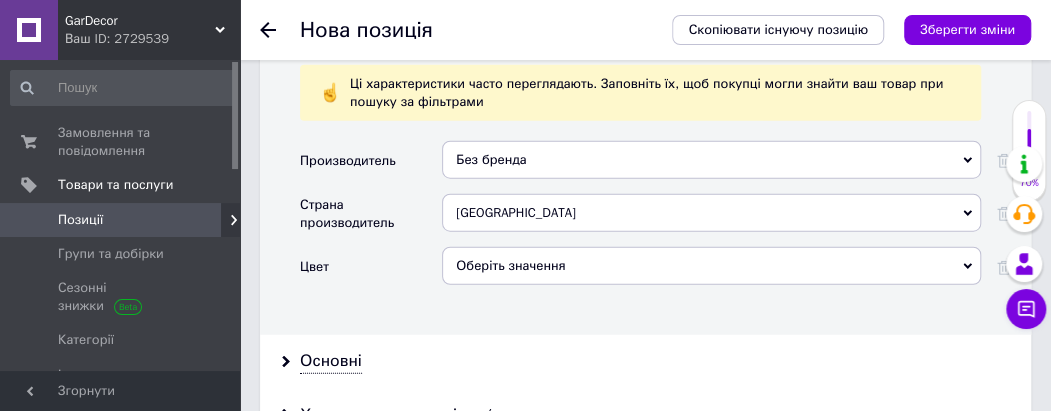 click on "Оберіть значення" at bounding box center [711, 266] 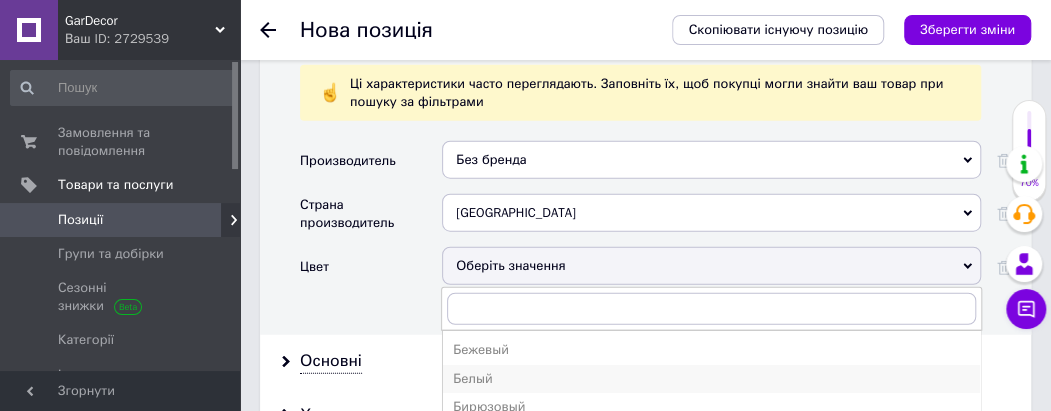 click on "Белый" at bounding box center [711, 379] 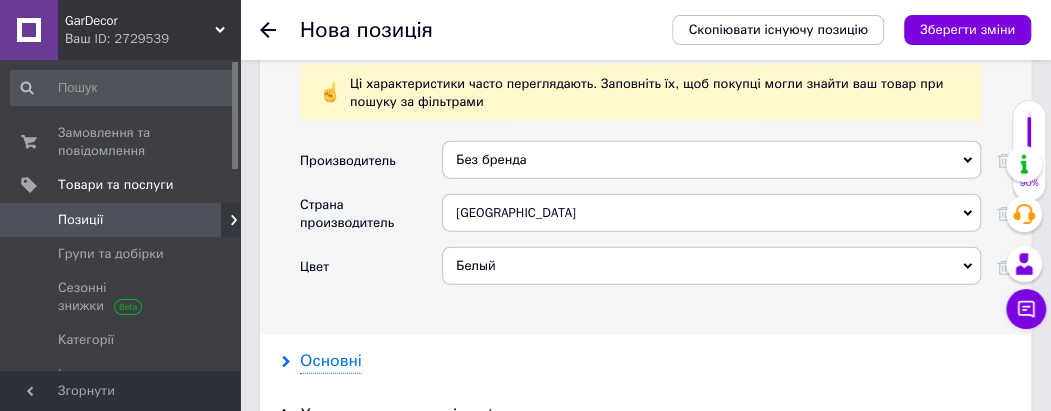 click on "Основні" at bounding box center [331, 361] 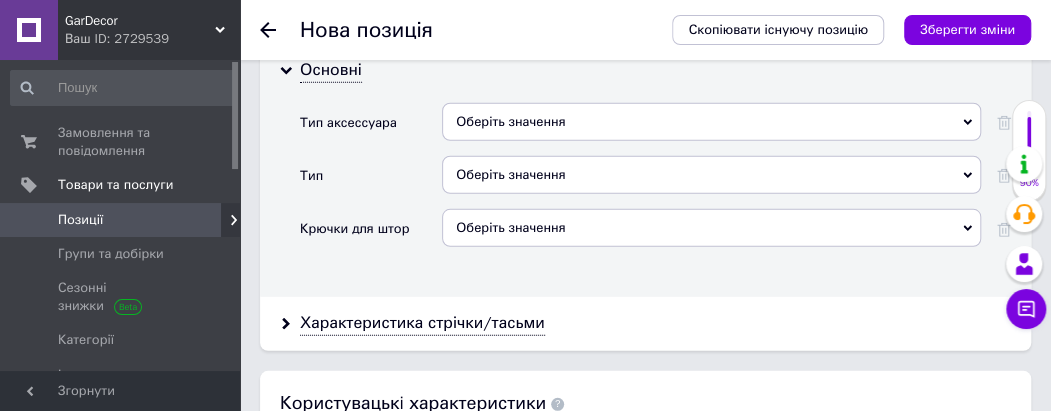 scroll, scrollTop: 2300, scrollLeft: 0, axis: vertical 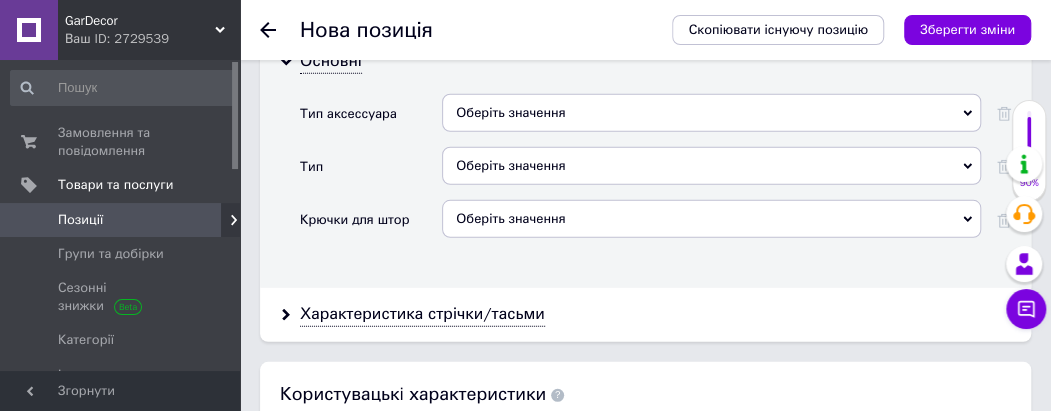 click on "Оберіть значення" at bounding box center [711, 113] 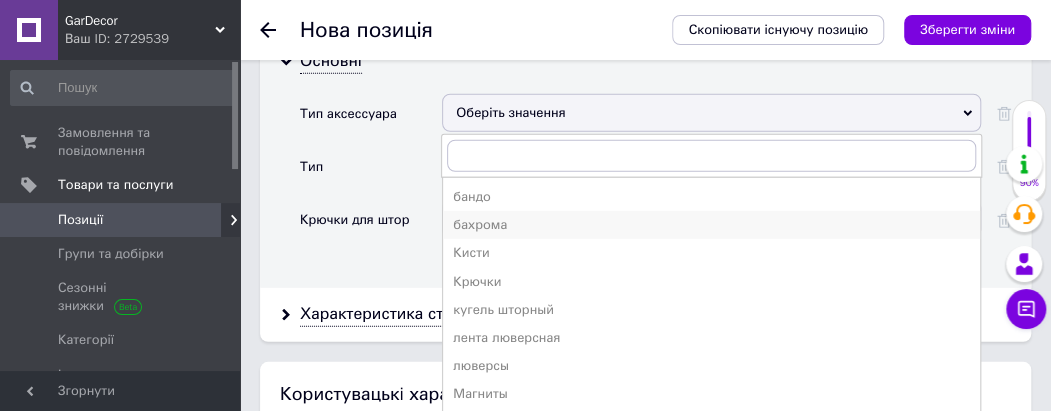 click on "бахрома" at bounding box center [711, 225] 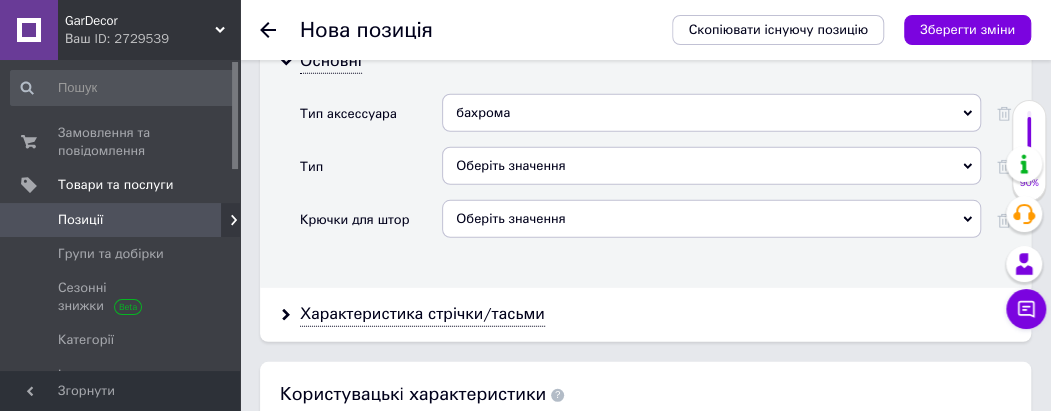 click on "Оберіть значення" at bounding box center (711, 166) 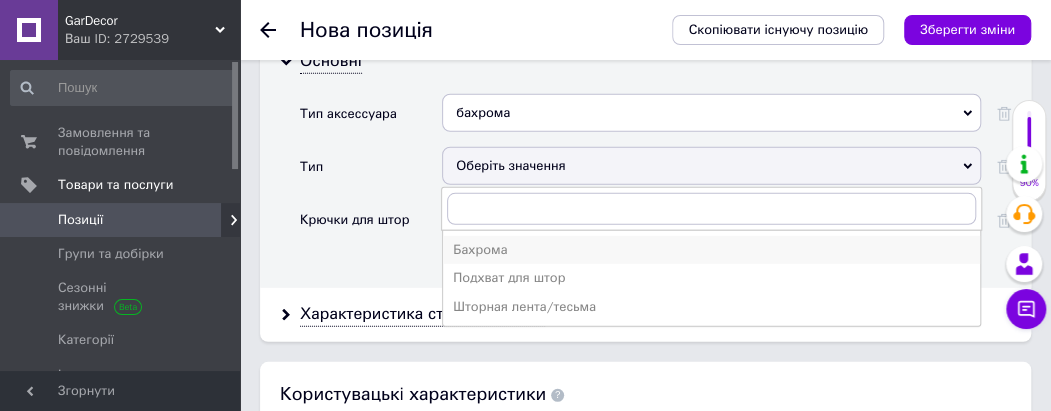 click on "Бахрома" at bounding box center (711, 250) 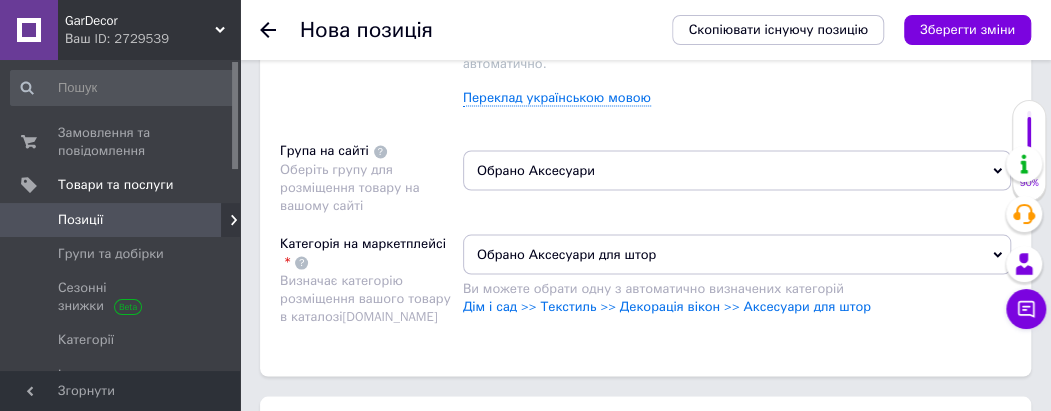 scroll, scrollTop: 1500, scrollLeft: 0, axis: vertical 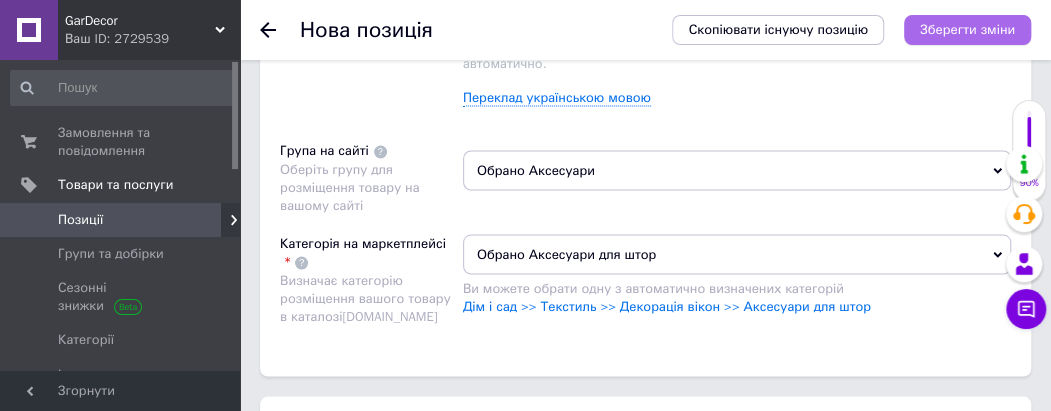 click on "Зберегти зміни" at bounding box center [967, 29] 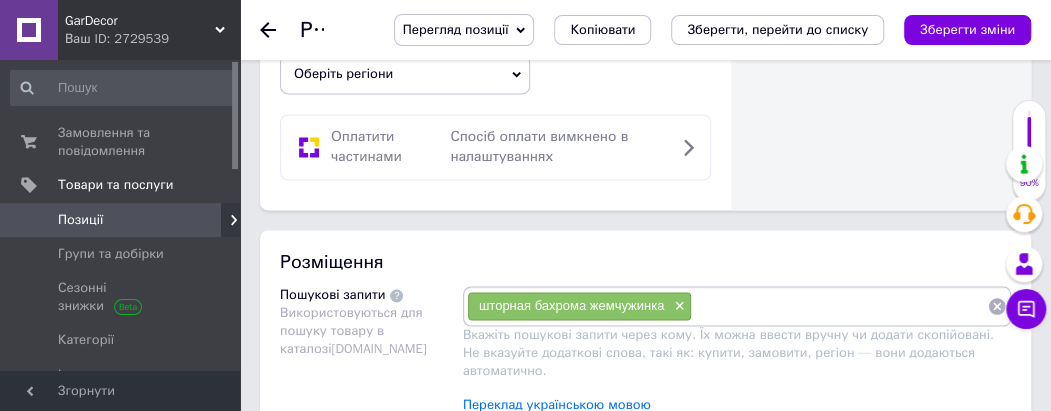 scroll, scrollTop: 1300, scrollLeft: 0, axis: vertical 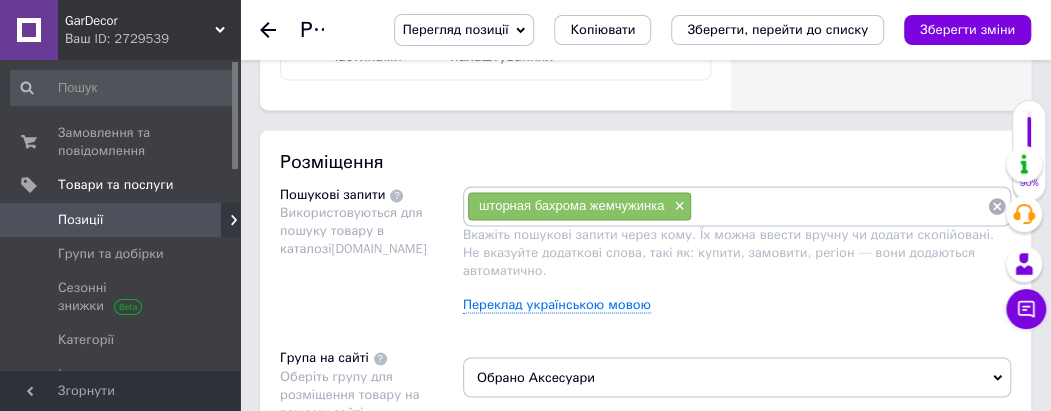 click at bounding box center (839, 206) 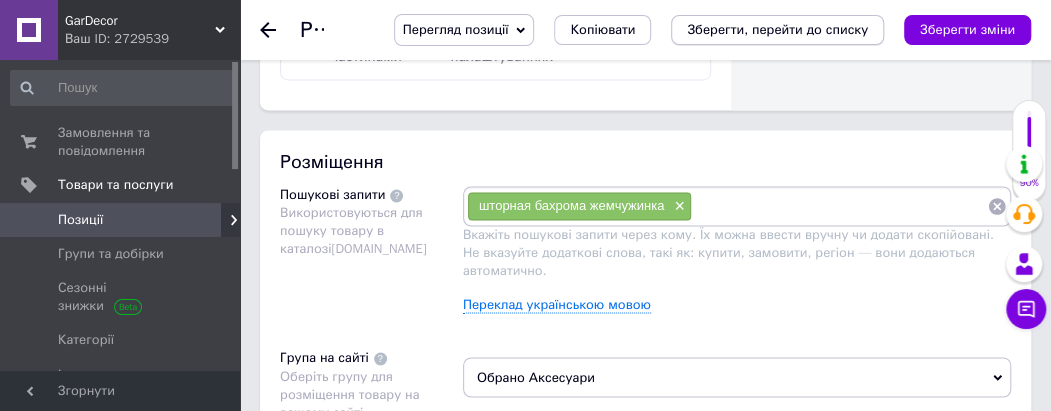 type on "аксесуары для штор" 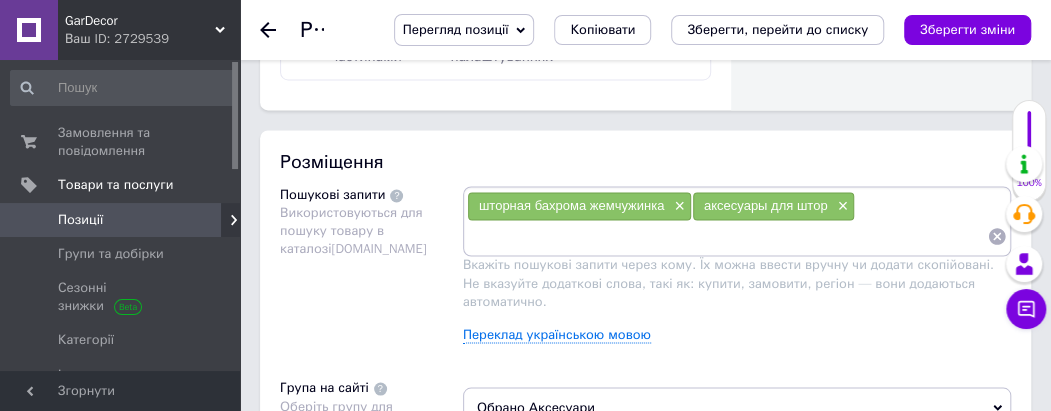 paste on "аксесуары шторные" 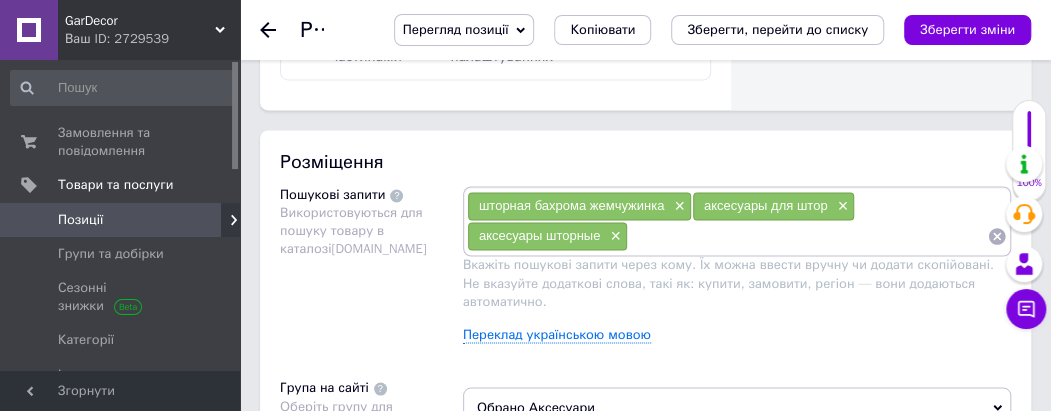 paste on "шторная фурнитура" 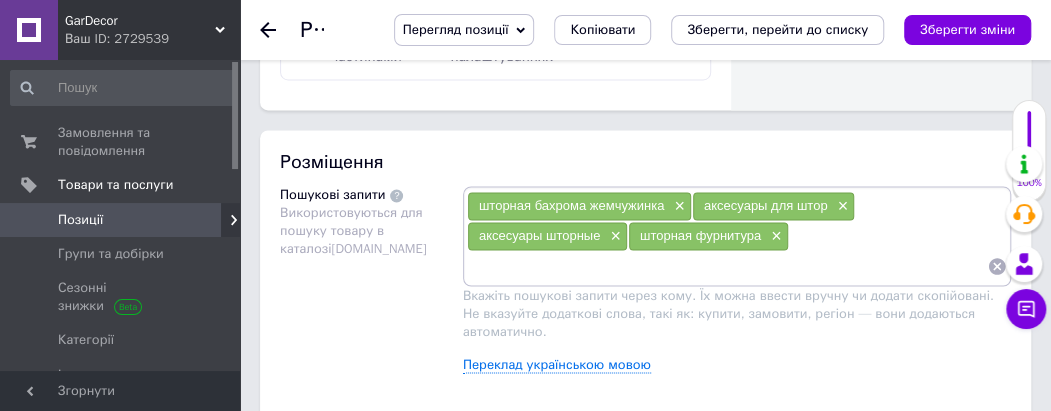 paste on "аксесуары для гардин" 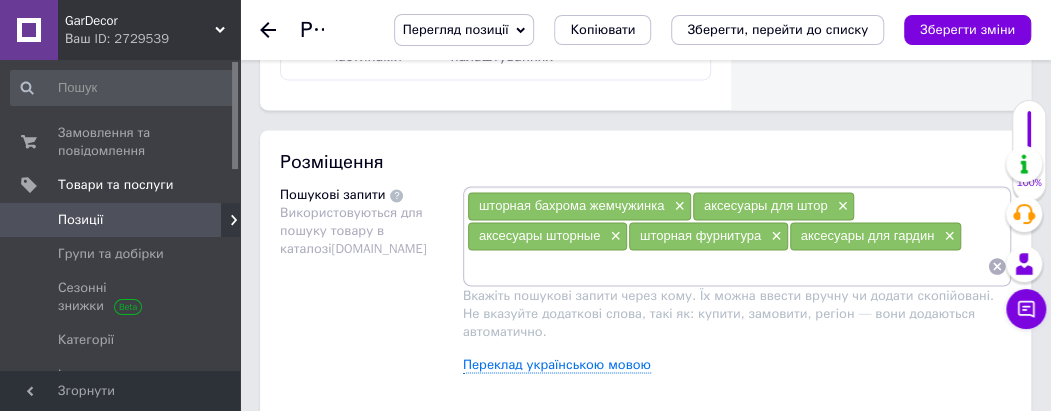 paste on "шторная фурнитура" 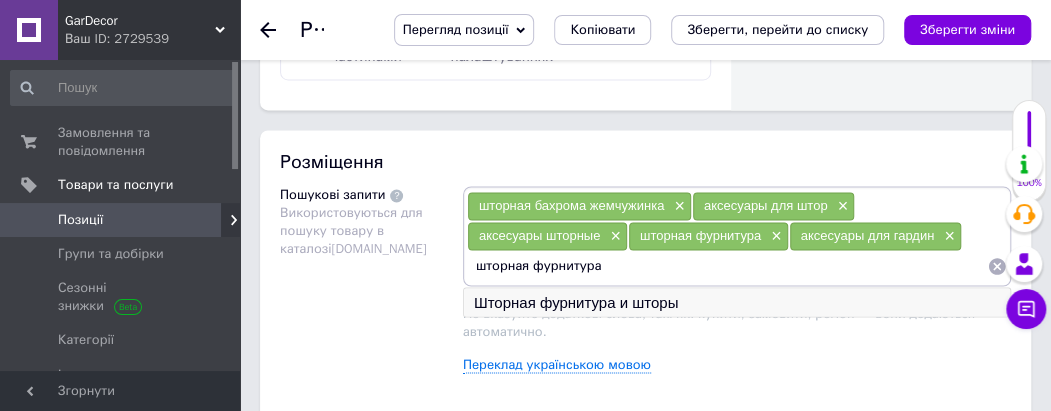 type on "шторная фурнитура" 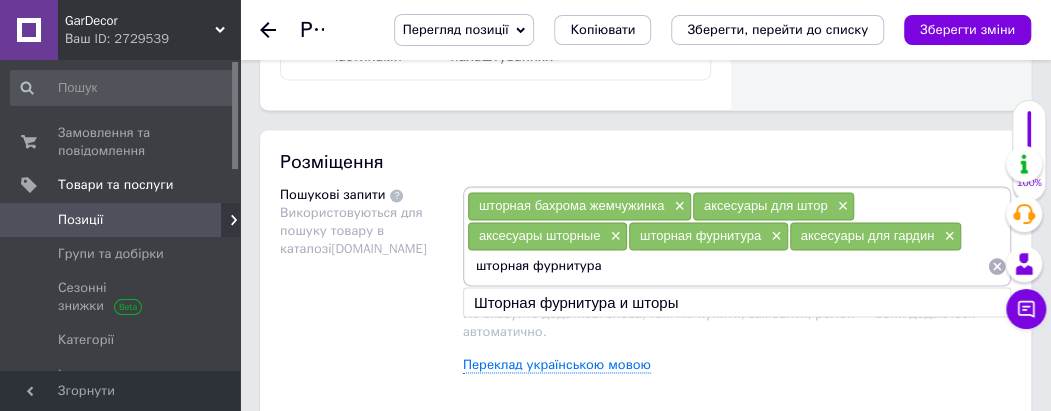type 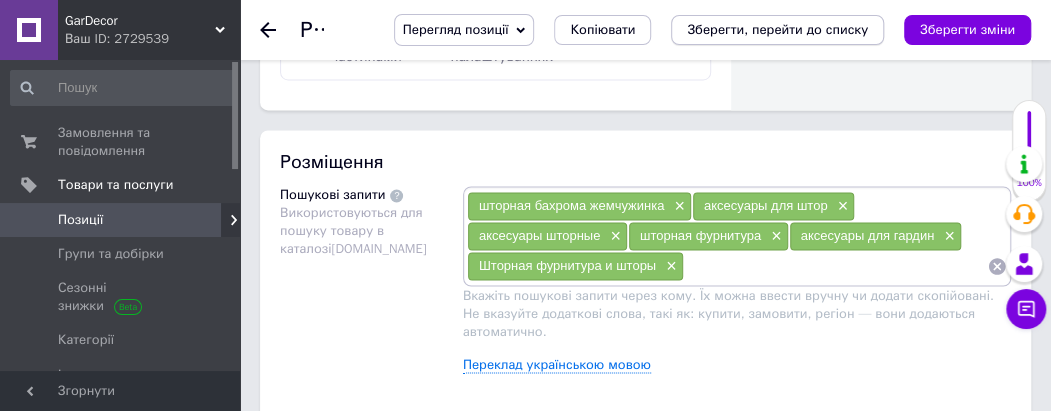 click on "Зберегти, перейти до списку" at bounding box center [777, 29] 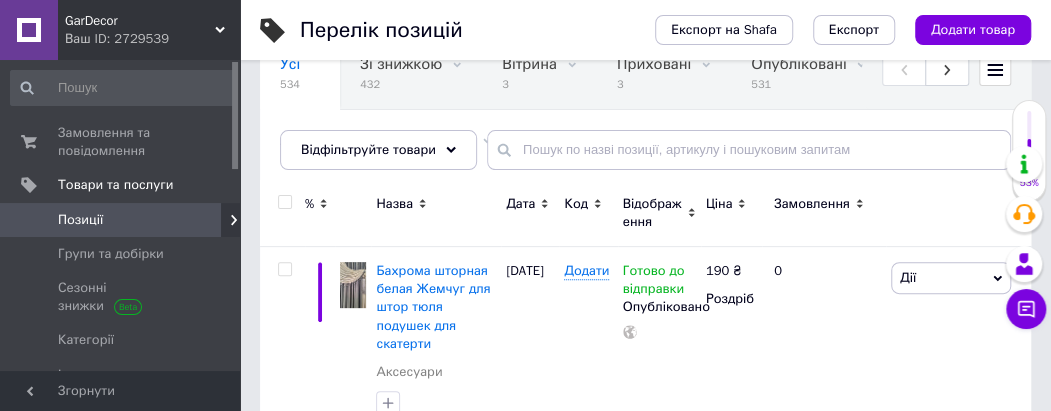 scroll, scrollTop: 200, scrollLeft: 0, axis: vertical 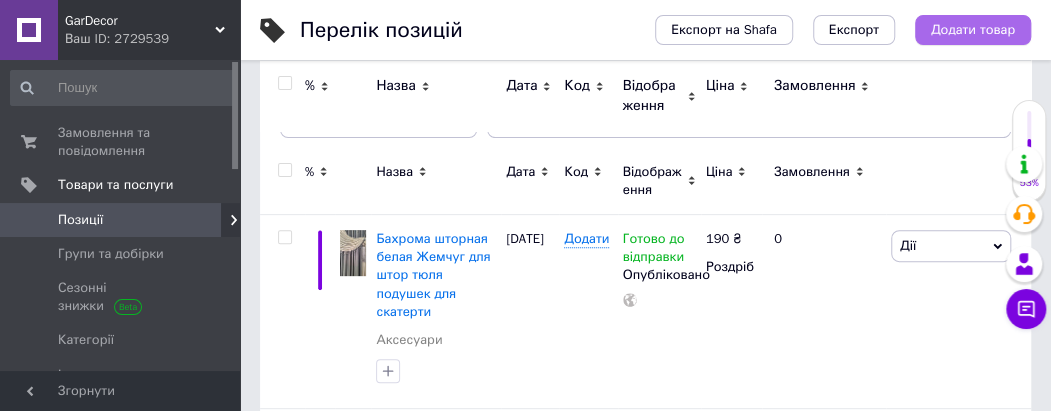 click on "Додати товар" at bounding box center [973, 30] 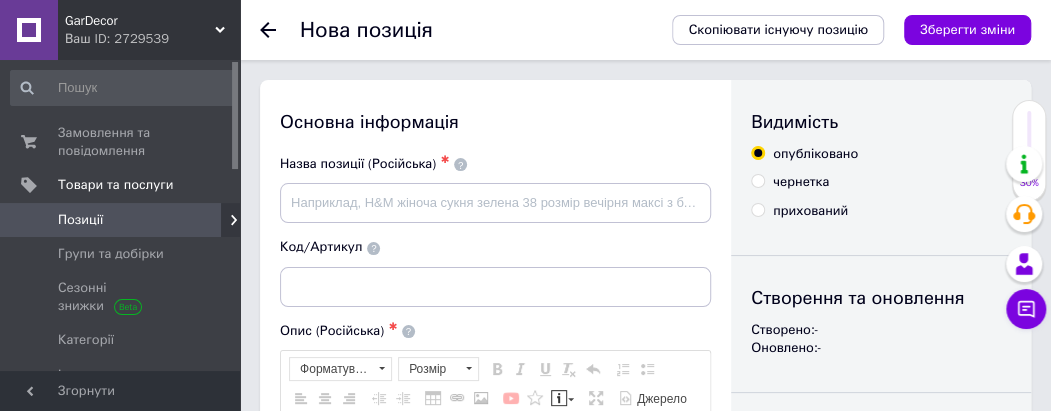scroll, scrollTop: 0, scrollLeft: 0, axis: both 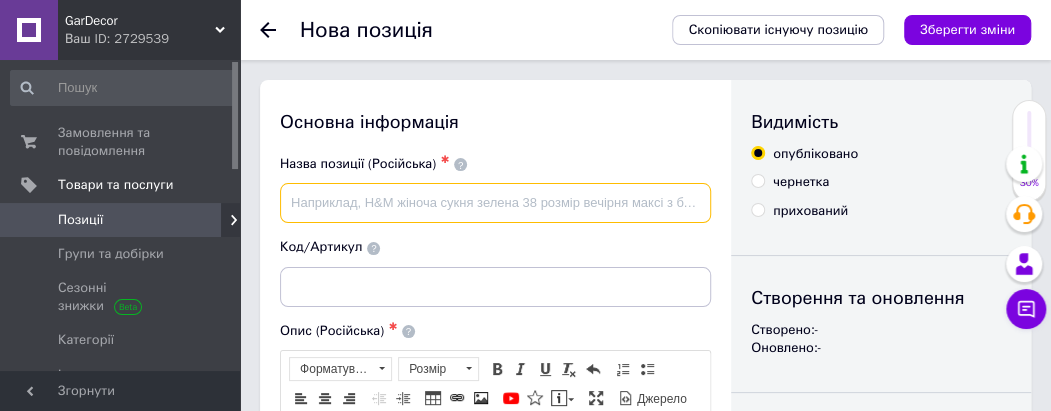 paste on "Бахрома шторная белая Жемчуг для штор тюля подушек для скатерти" 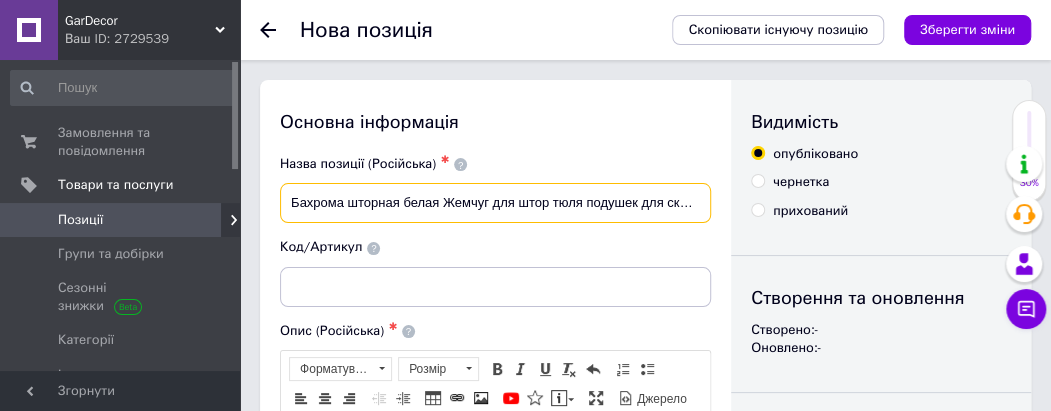 scroll, scrollTop: 0, scrollLeft: 21, axis: horizontal 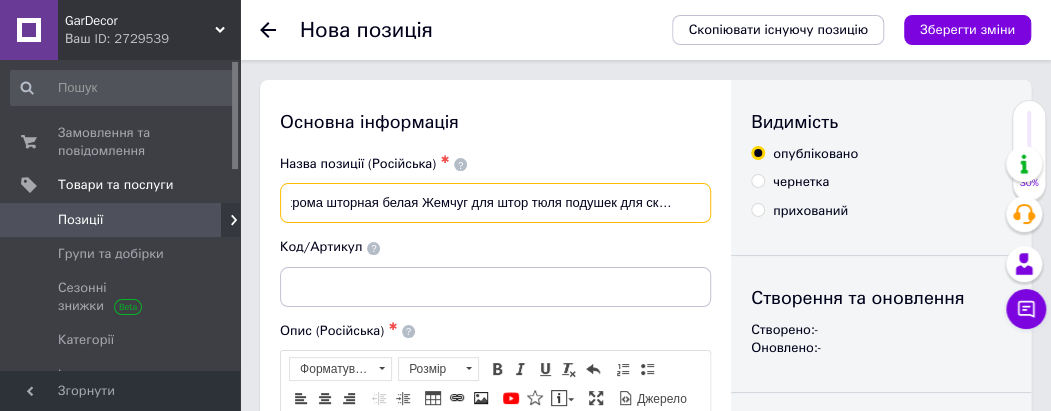 drag, startPoint x: 420, startPoint y: 213, endPoint x: 384, endPoint y: 215, distance: 36.05551 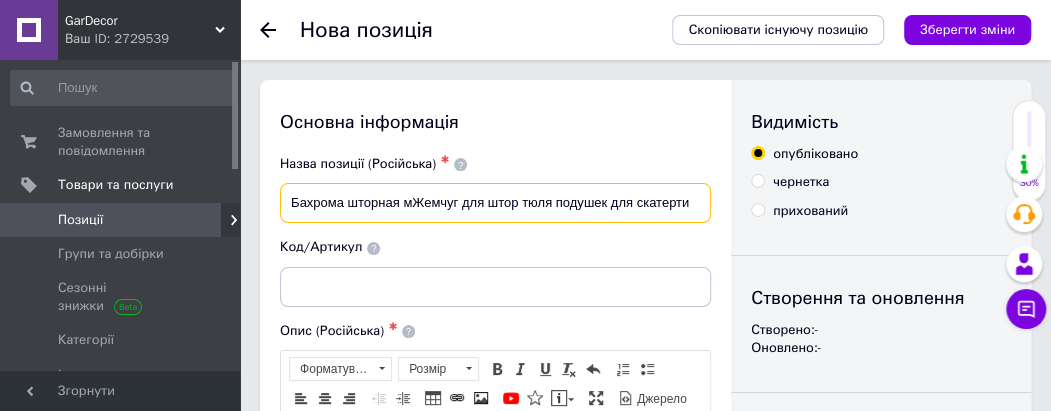 scroll, scrollTop: 0, scrollLeft: 0, axis: both 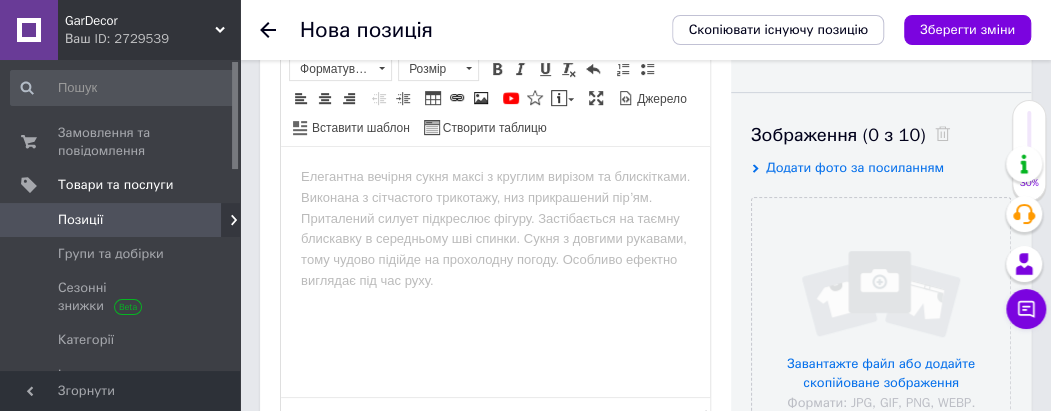 type on "Бахрома шторная молочная Жемчуг для штор тюля подушек для скатерти" 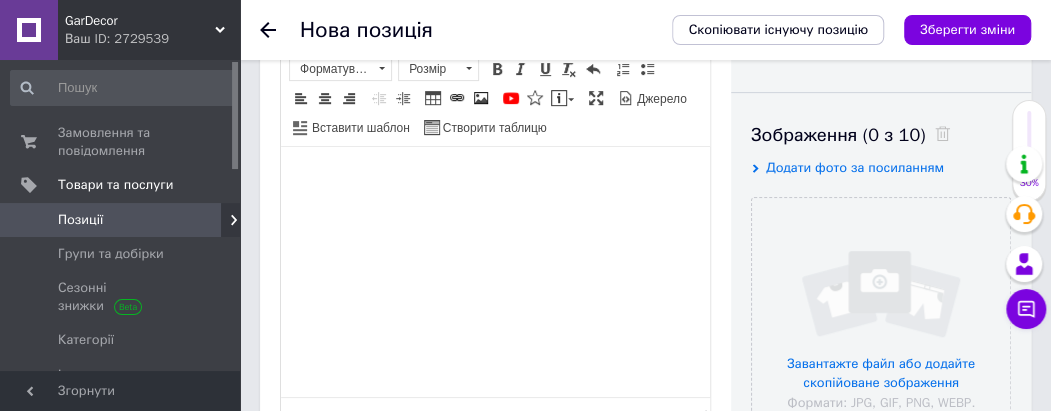 click at bounding box center [495, 176] 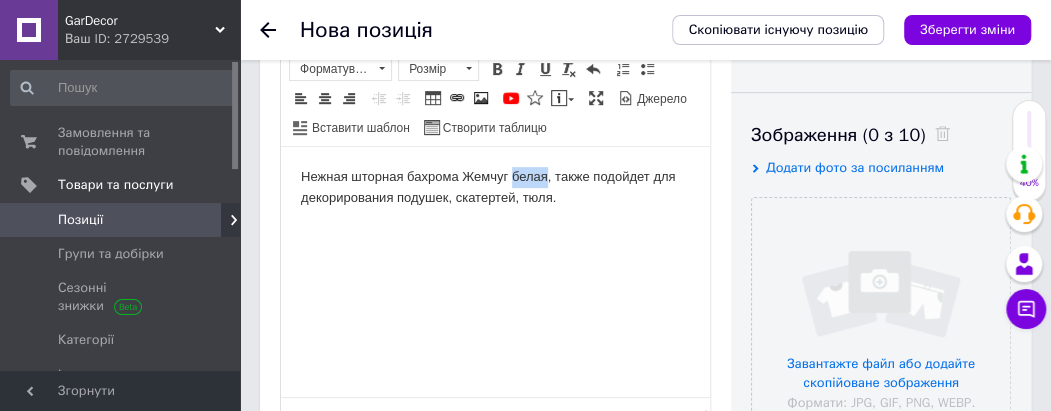 drag, startPoint x: 546, startPoint y: 178, endPoint x: 513, endPoint y: 177, distance: 33.01515 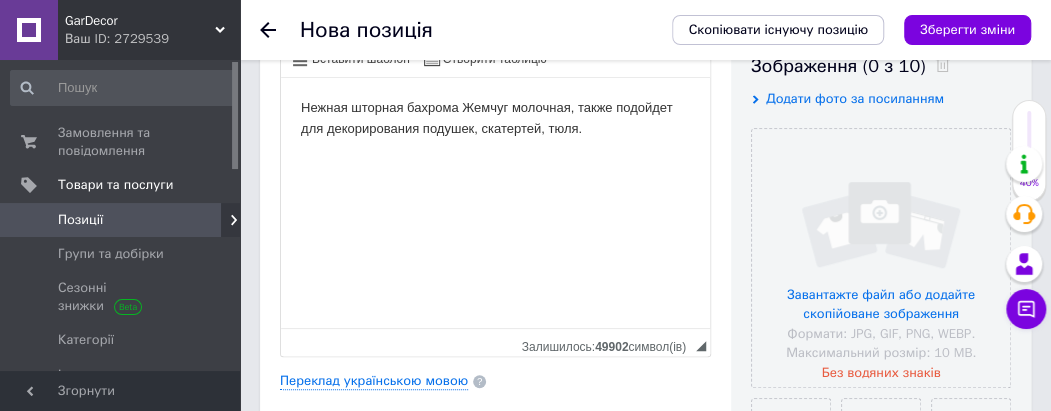 scroll, scrollTop: 400, scrollLeft: 0, axis: vertical 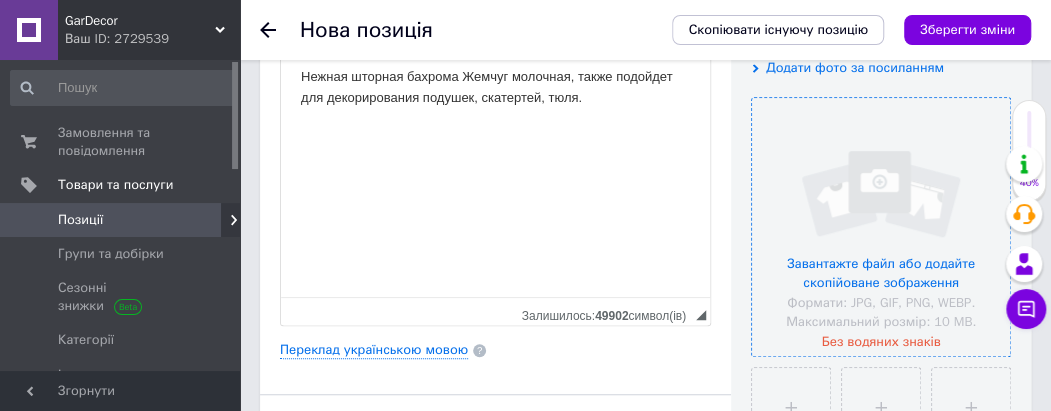 click at bounding box center (881, 227) 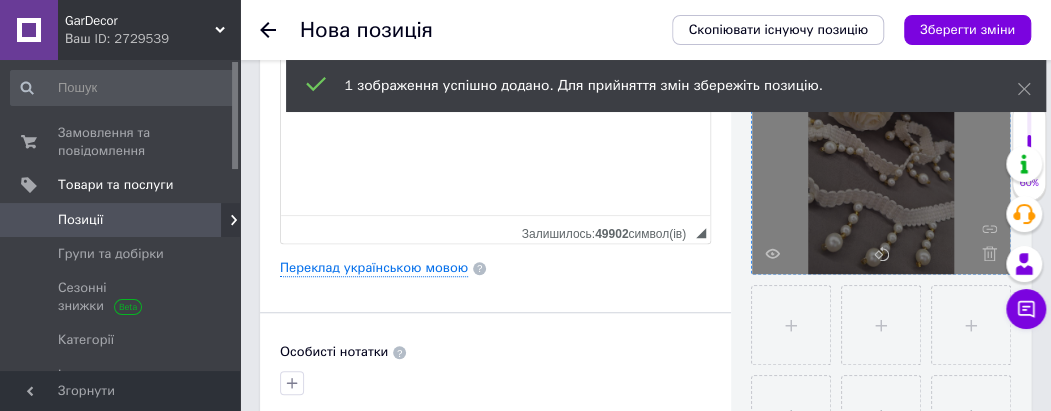 scroll, scrollTop: 500, scrollLeft: 0, axis: vertical 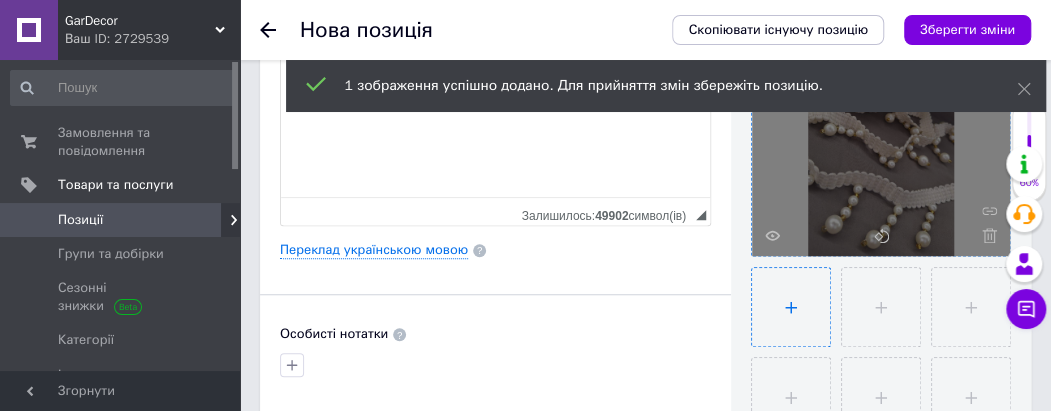click at bounding box center (791, 307) 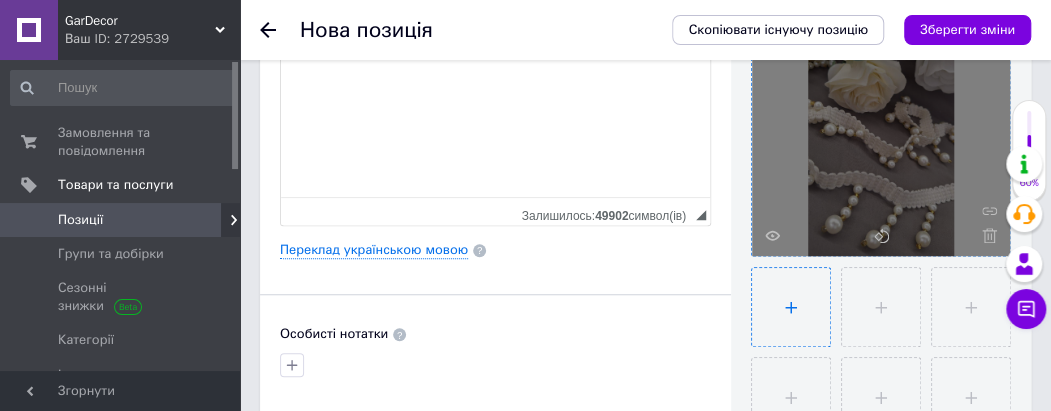 type on "C:\fakepath\photo_2025-07-13_10-39-47 (5).jpg" 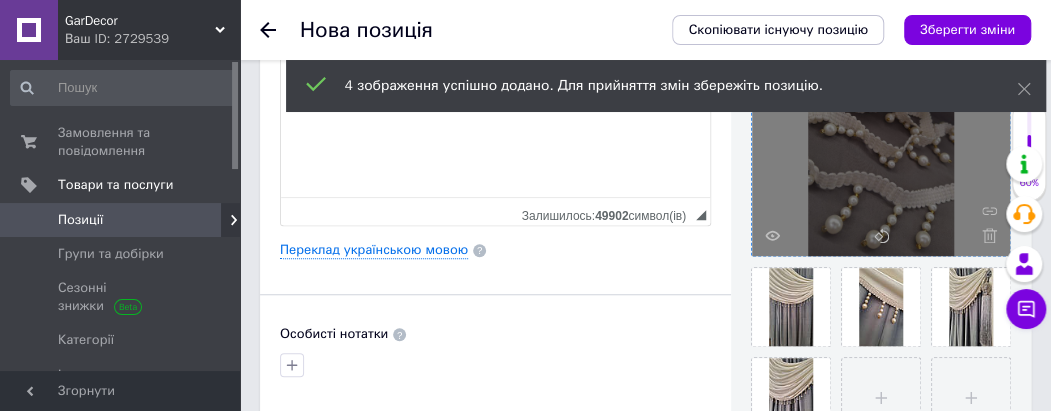 scroll, scrollTop: 600, scrollLeft: 0, axis: vertical 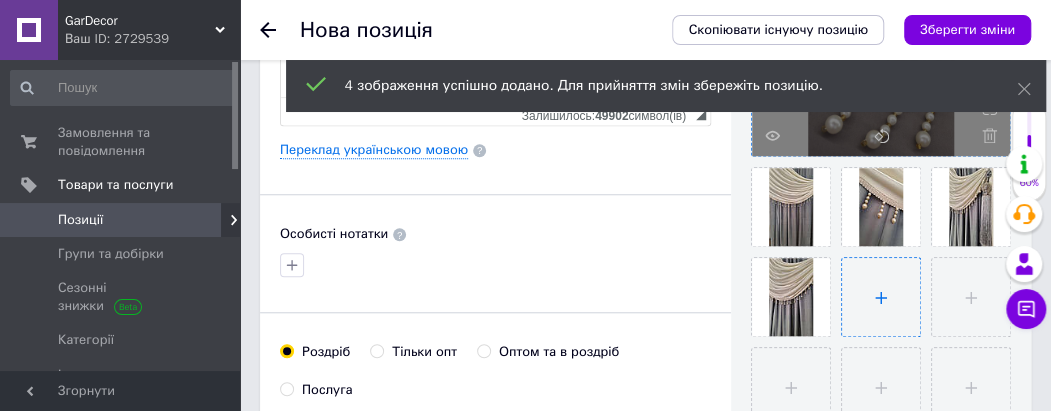 click at bounding box center (881, 297) 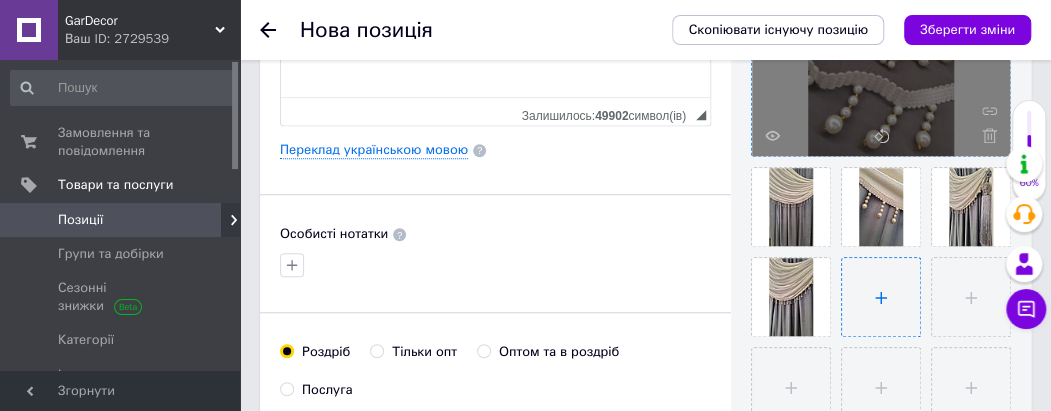 type on "C:\fakepath\photo_2025-07-13_10-39-47 (3).jpg" 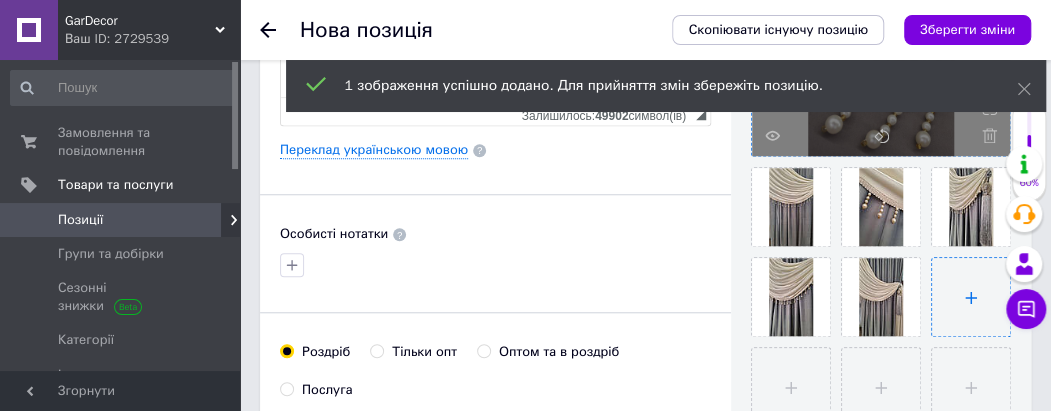 click at bounding box center [971, 297] 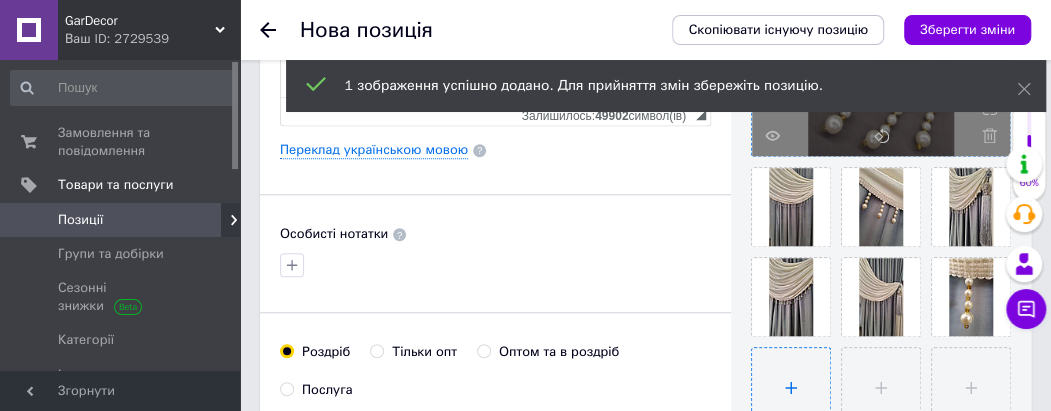 click at bounding box center (791, 387) 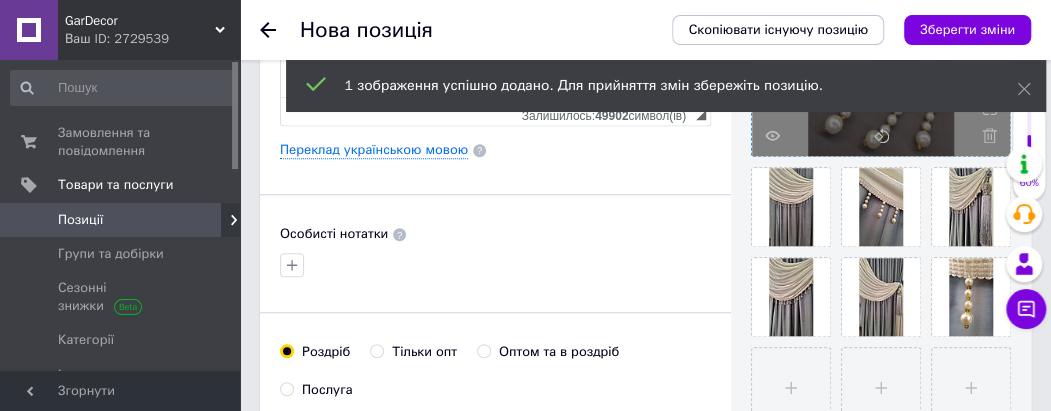 type 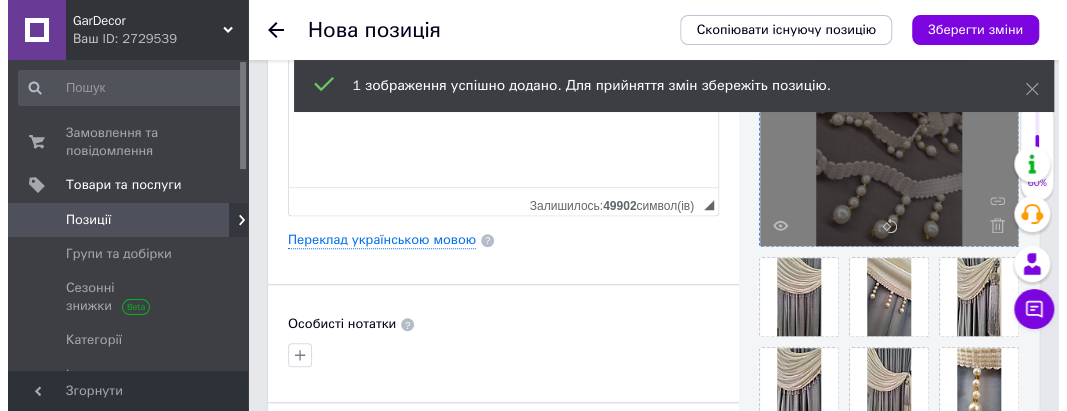 scroll, scrollTop: 400, scrollLeft: 0, axis: vertical 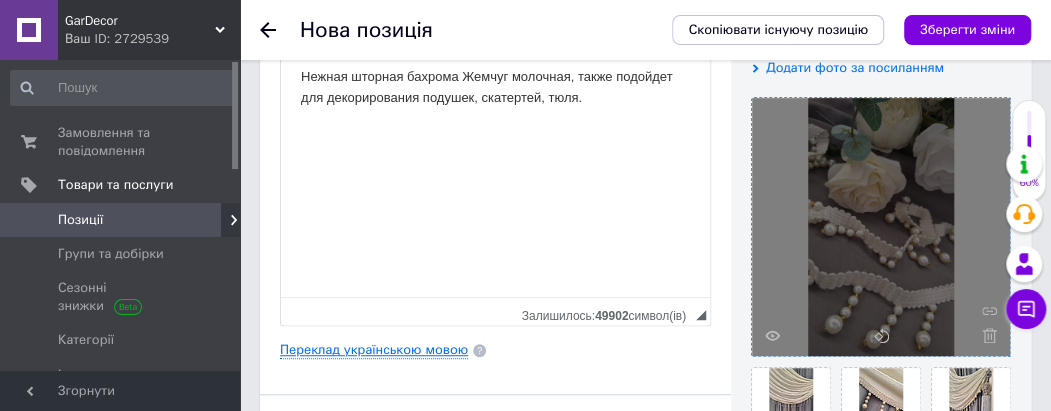 click on "Переклад українською мовою" at bounding box center (374, 350) 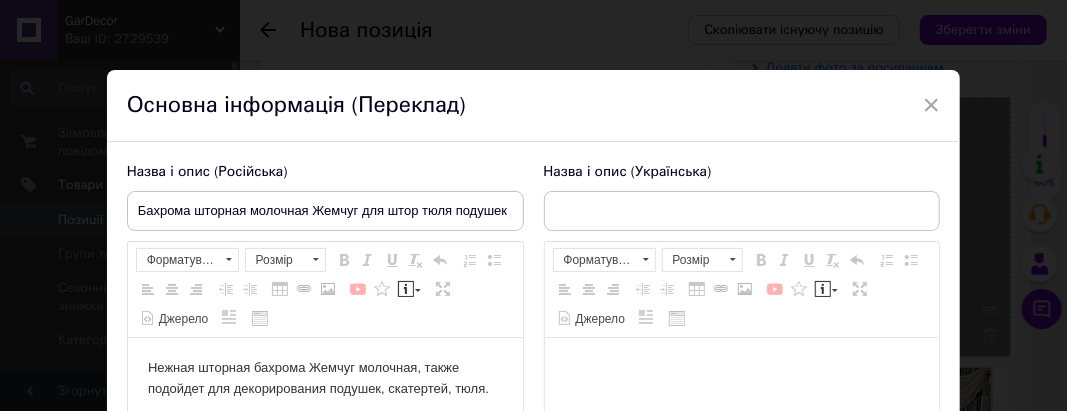 scroll, scrollTop: 0, scrollLeft: 0, axis: both 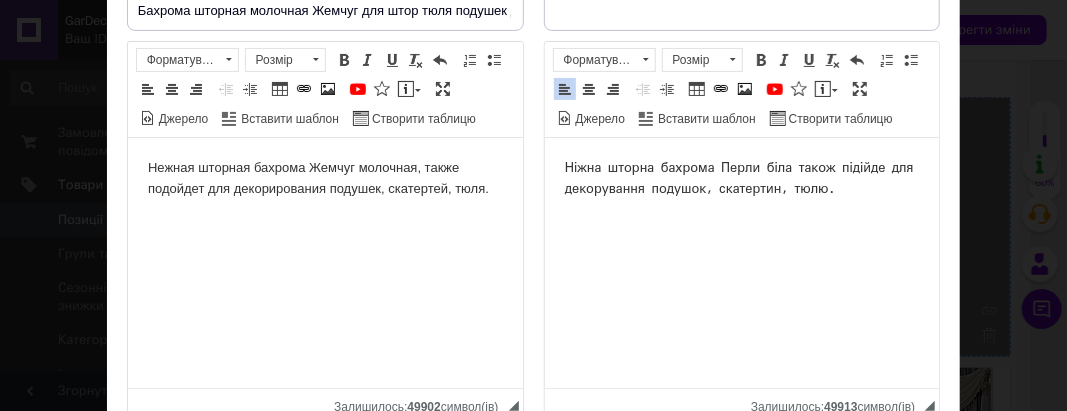 click on "Ніжна шторна бахрома Перли біла також підійде для декорування подушок, скатертин, тюлю." at bounding box center (741, 179) 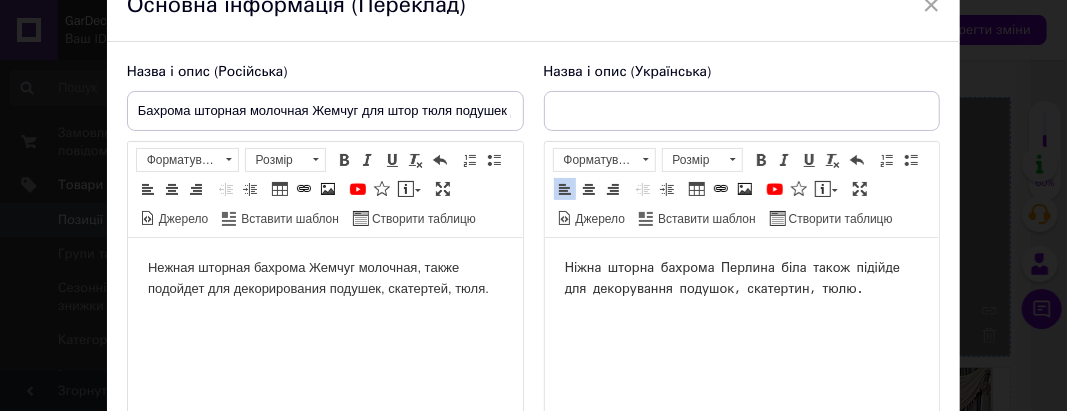 scroll, scrollTop: 200, scrollLeft: 0, axis: vertical 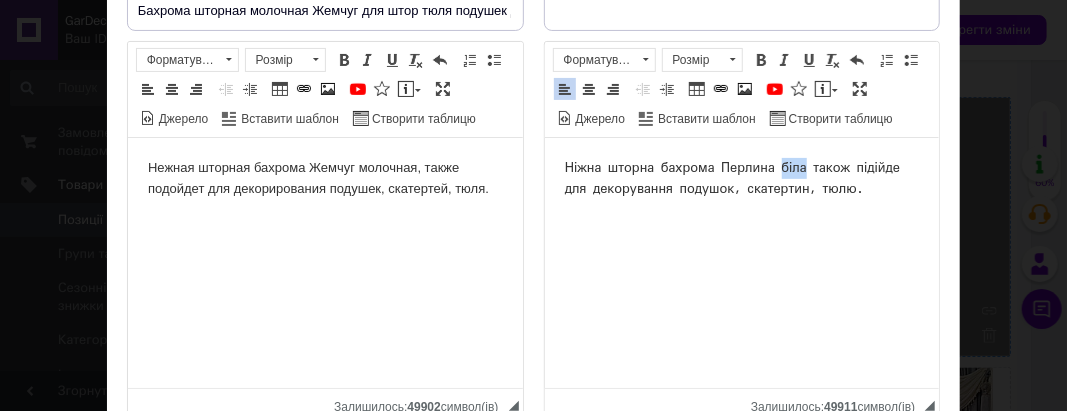 drag, startPoint x: 801, startPoint y: 172, endPoint x: 770, endPoint y: 170, distance: 31.06445 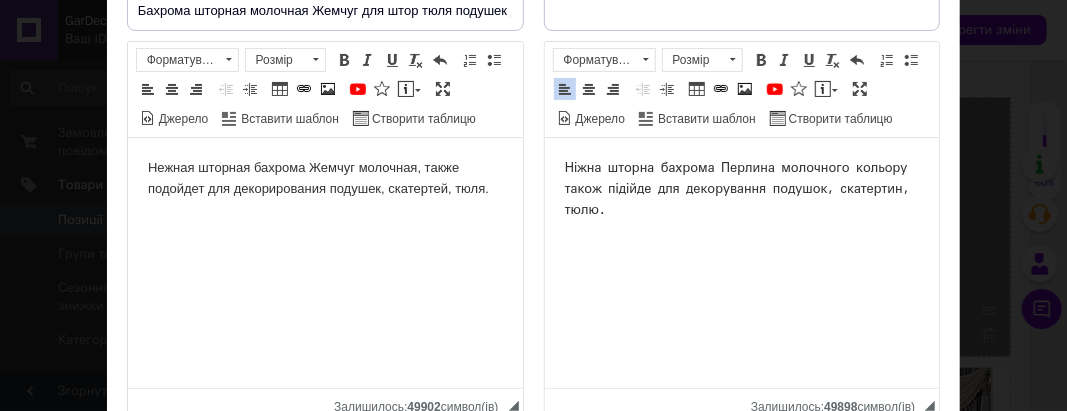 scroll, scrollTop: 100, scrollLeft: 0, axis: vertical 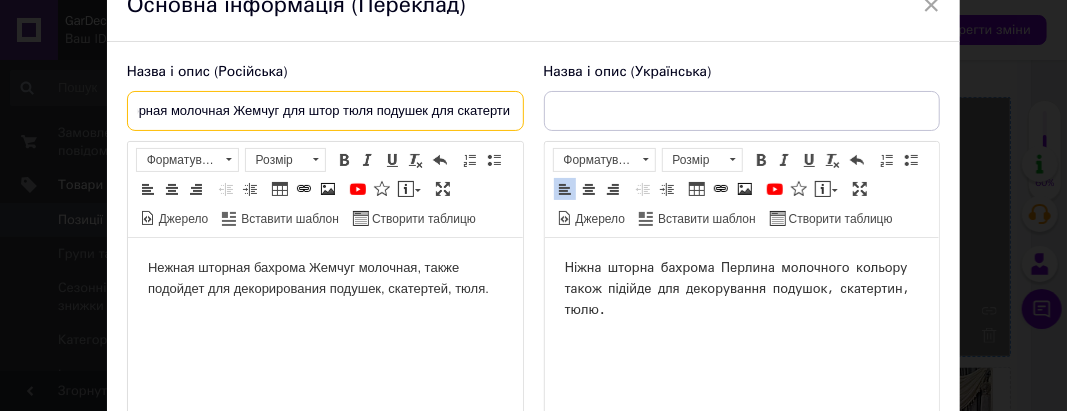drag, startPoint x: 134, startPoint y: 111, endPoint x: 536, endPoint y: 131, distance: 402.4972 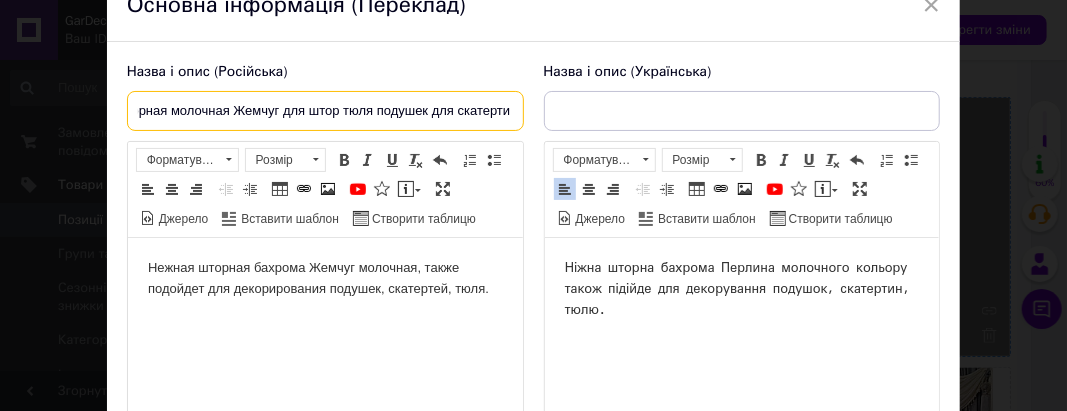 scroll, scrollTop: 0, scrollLeft: 0, axis: both 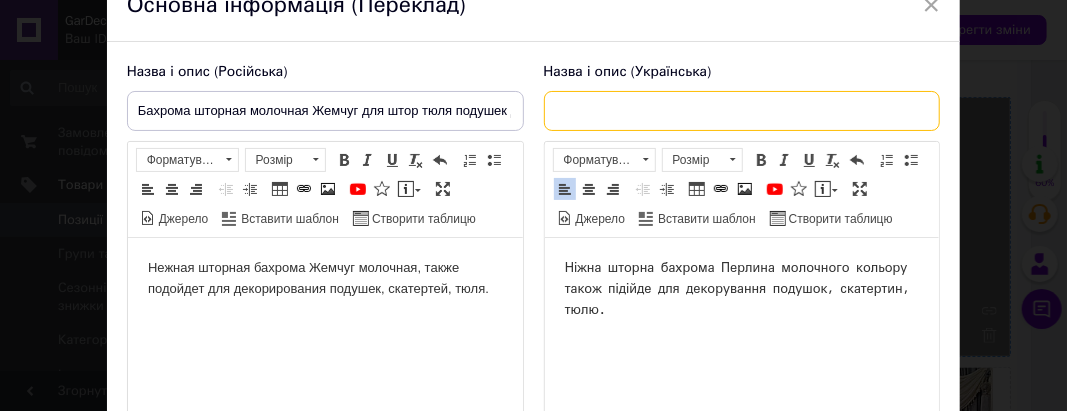 click at bounding box center [742, 111] 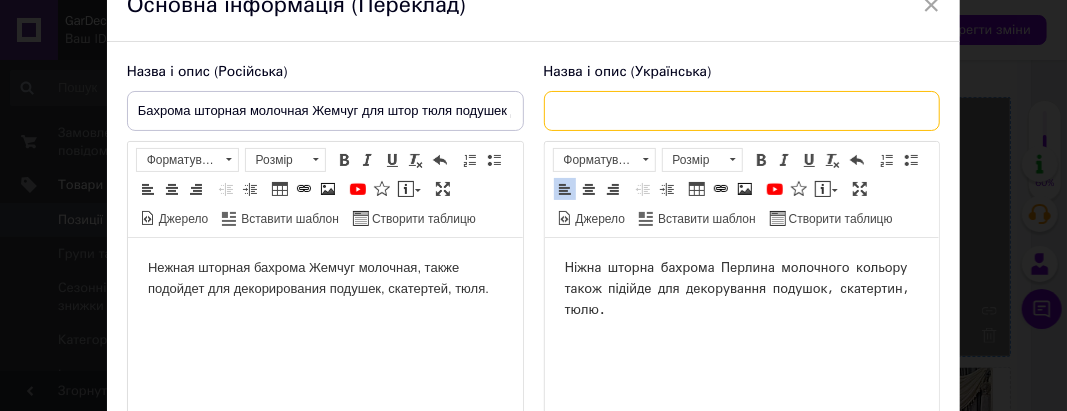 paste on "Бахрома шторна молочна Перли для штор тюля подушок для скатертини" 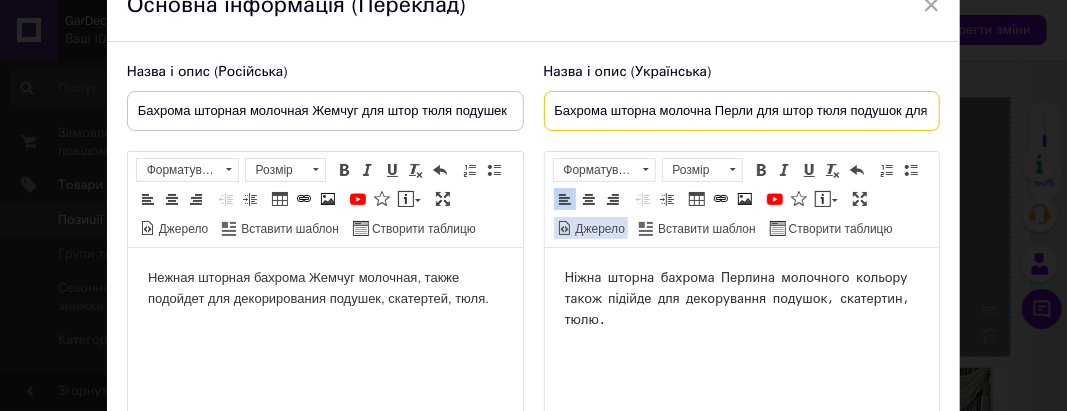 scroll, scrollTop: 0, scrollLeft: 72, axis: horizontal 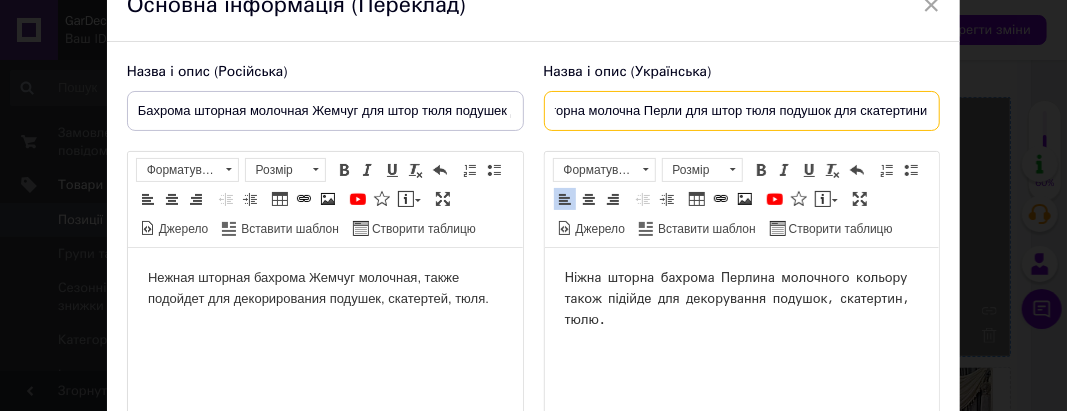 drag, startPoint x: 676, startPoint y: 117, endPoint x: 681, endPoint y: 129, distance: 13 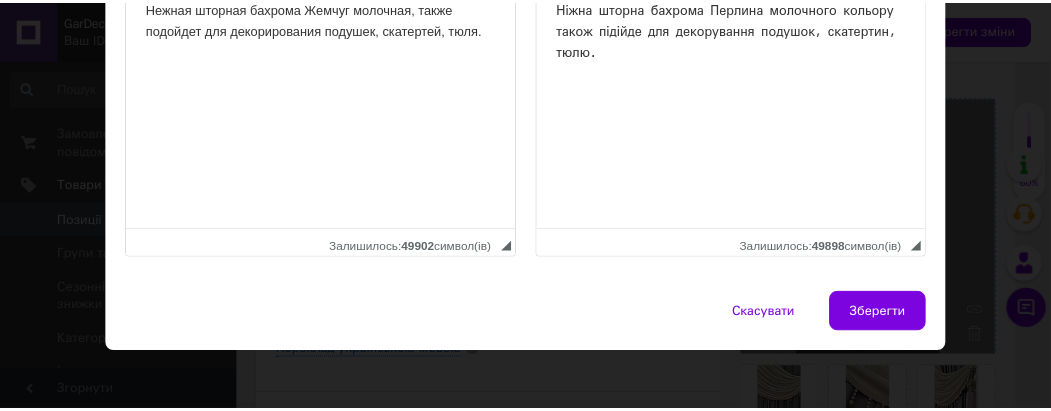 scroll, scrollTop: 376, scrollLeft: 0, axis: vertical 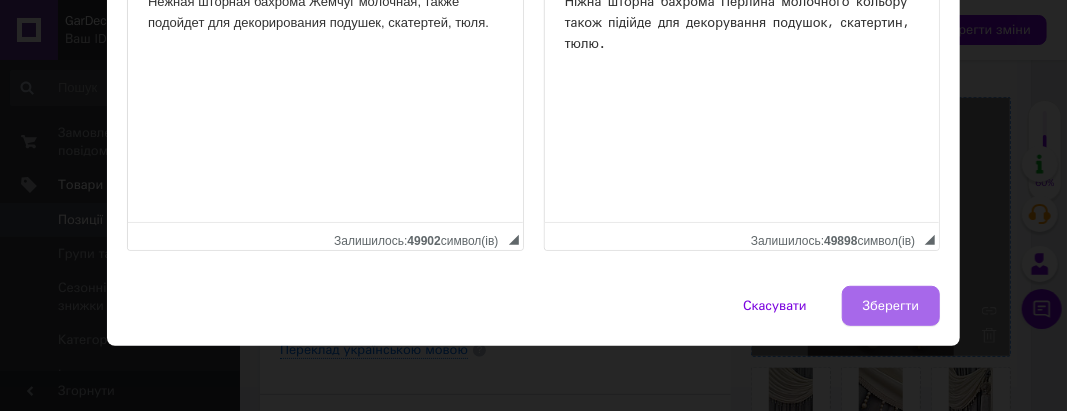 type on "Бахрома шторна молочна Перлина для штор тюля подушок для скатертини" 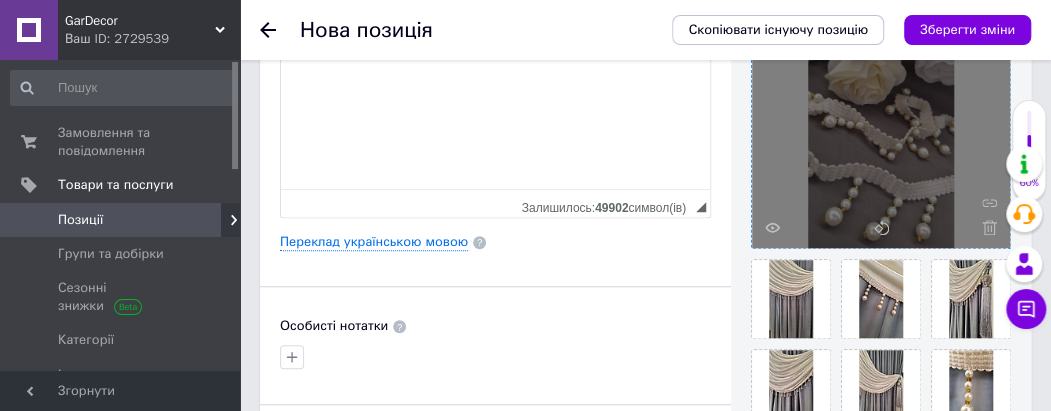 scroll, scrollTop: 800, scrollLeft: 0, axis: vertical 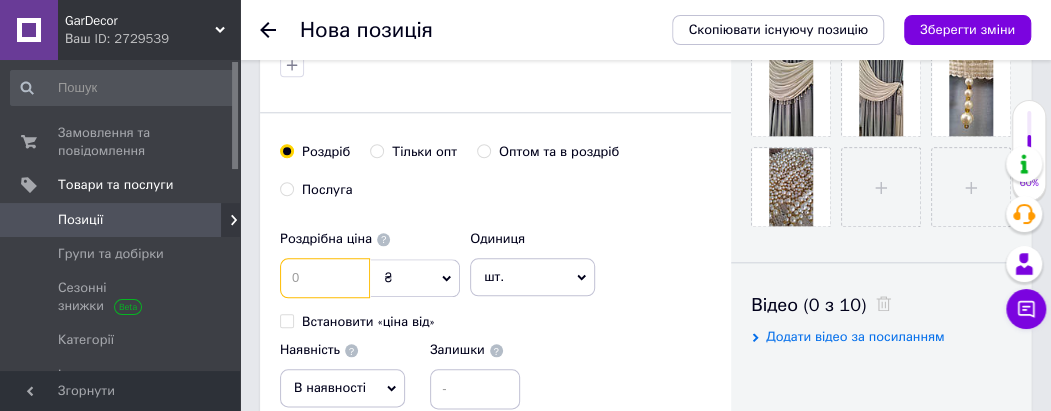 click at bounding box center (325, 278) 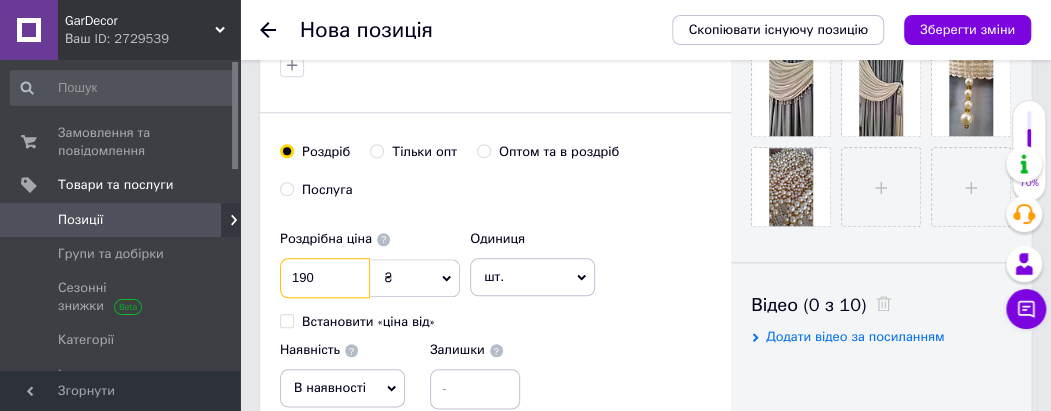 type on "190" 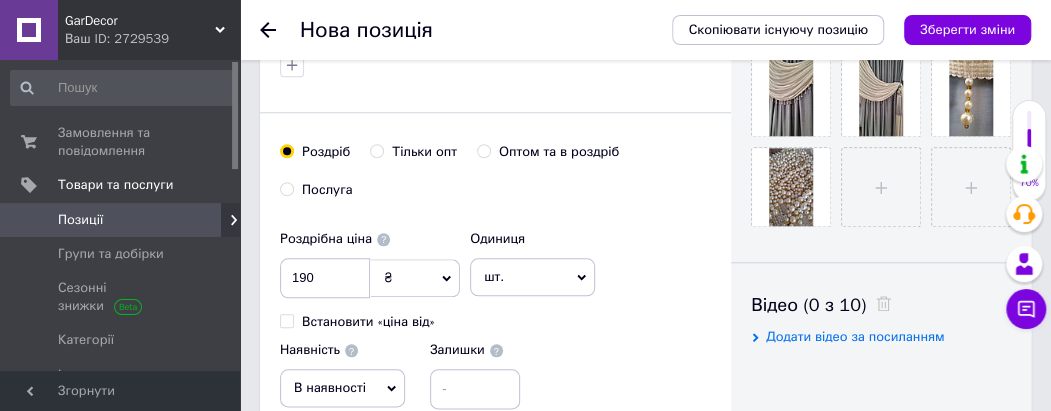 click on "шт." at bounding box center [532, 277] 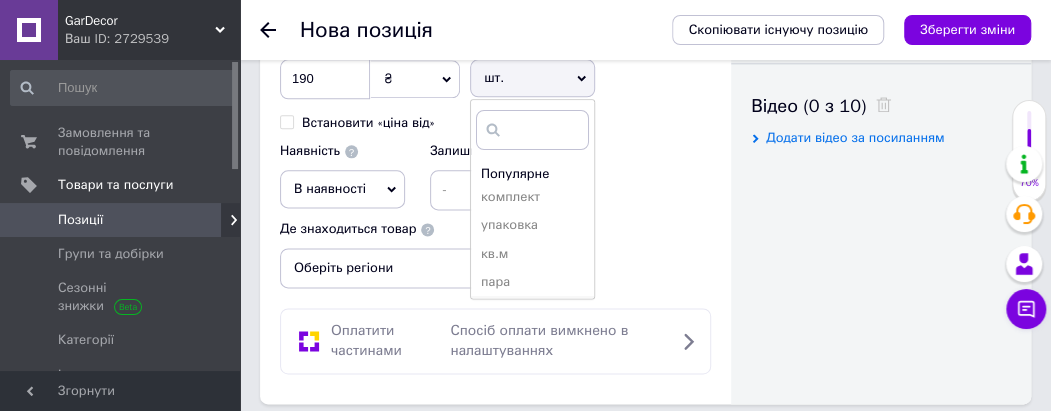 scroll, scrollTop: 1000, scrollLeft: 0, axis: vertical 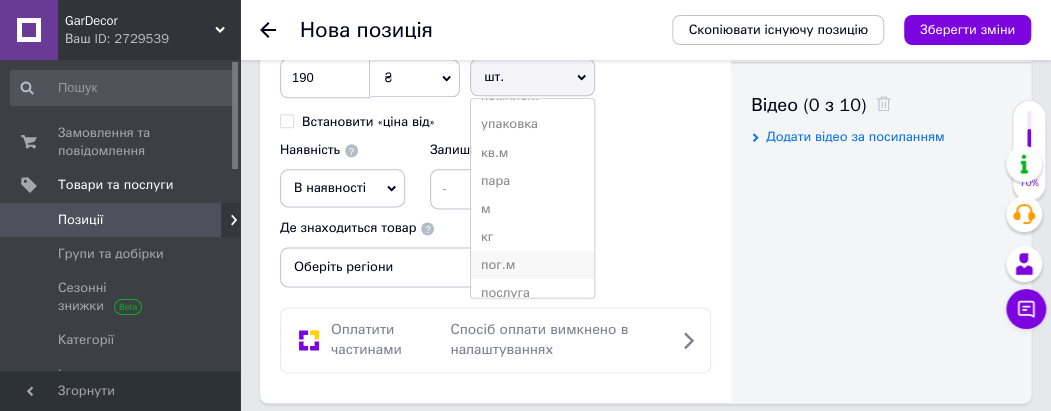 click on "пог.м" at bounding box center (532, 265) 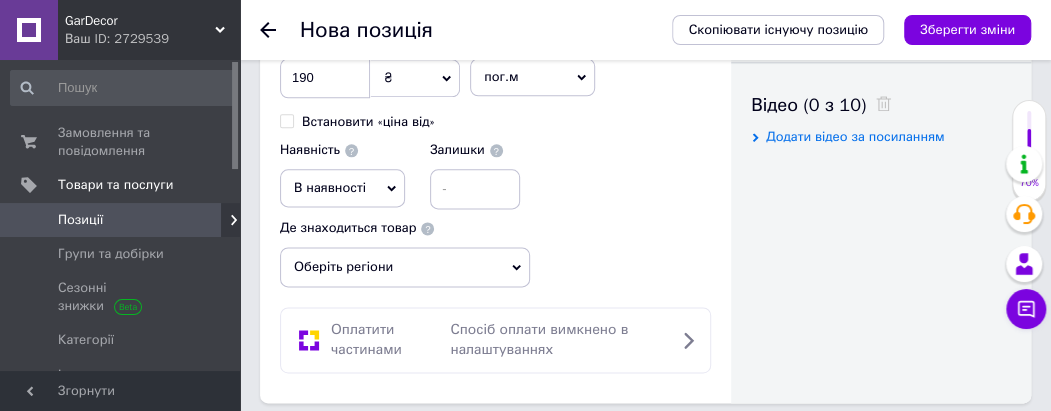 click 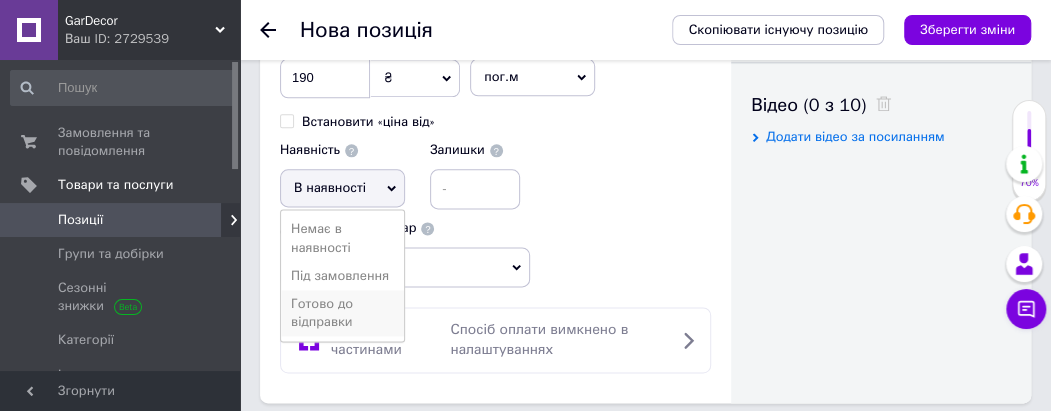 click on "Готово до відправки" at bounding box center (342, 313) 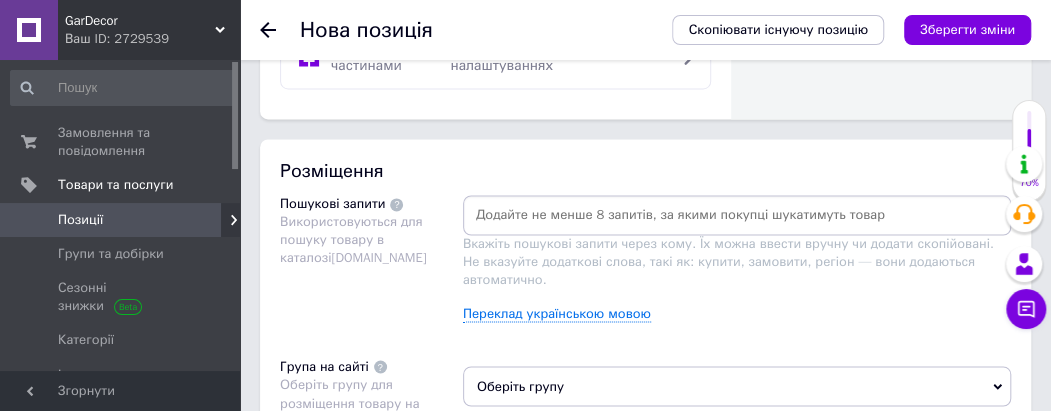 scroll, scrollTop: 1300, scrollLeft: 0, axis: vertical 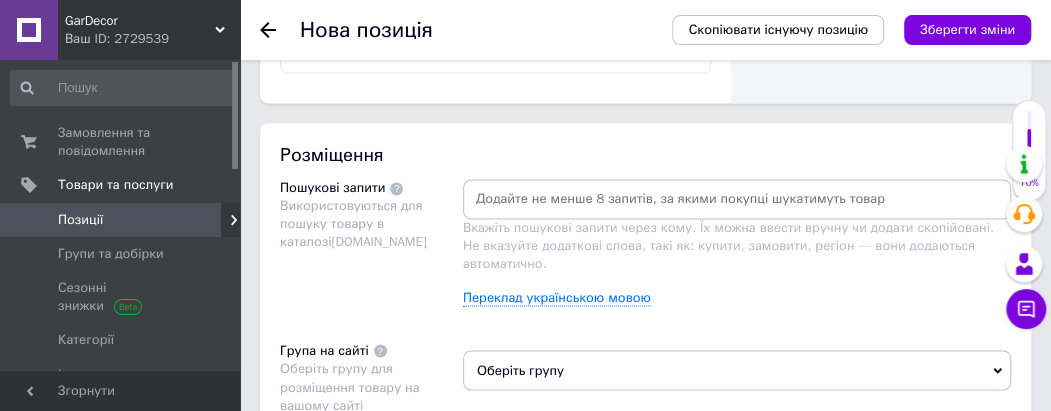 paste on "шторная бахрома жемчужинка" 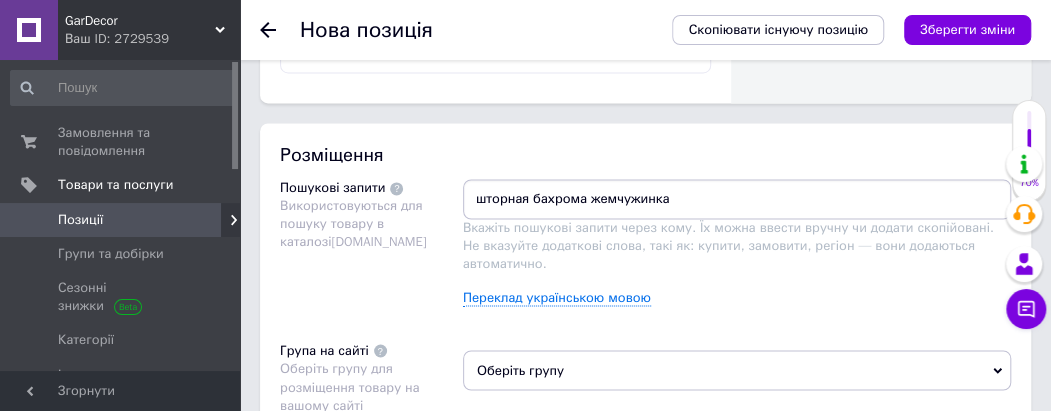 type 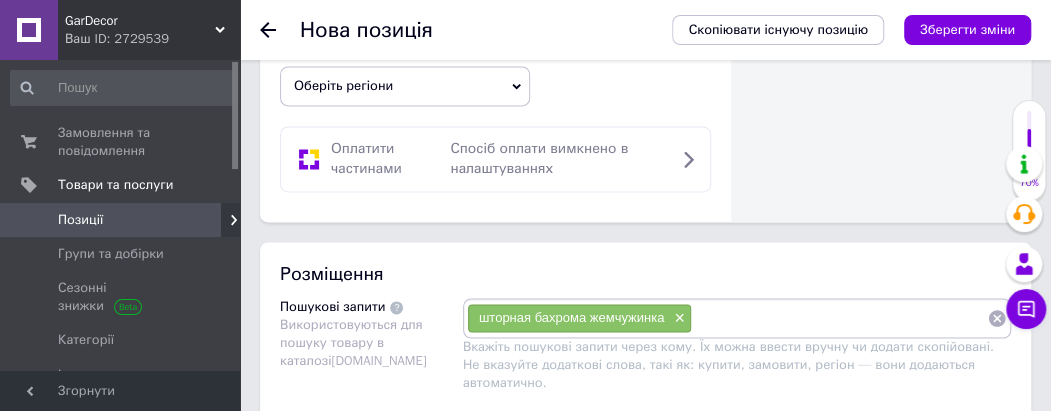 scroll, scrollTop: 1400, scrollLeft: 0, axis: vertical 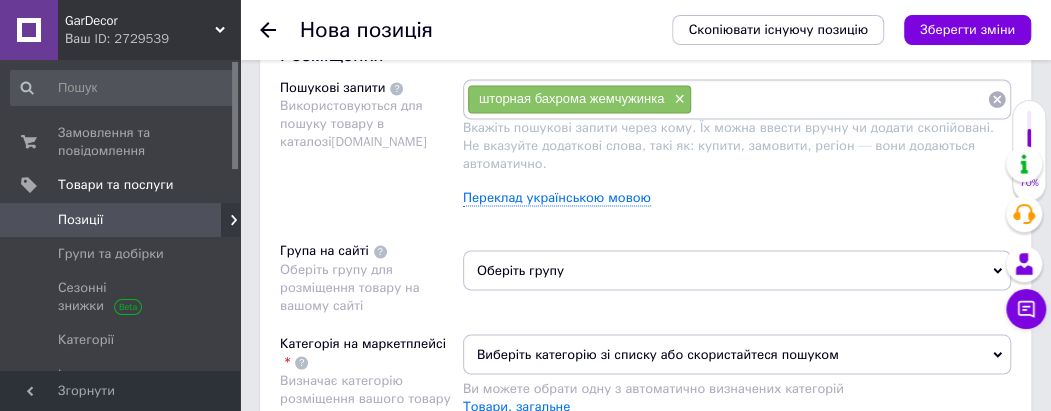 click on "Оберіть групу" at bounding box center (737, 270) 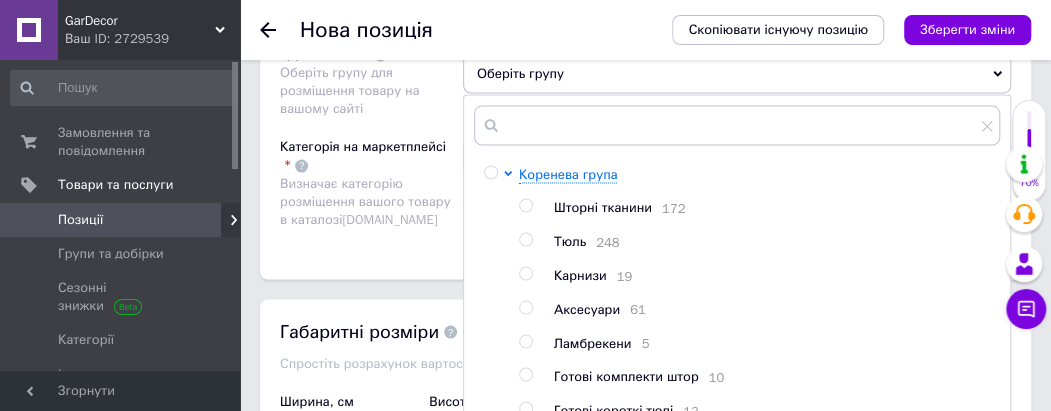 scroll, scrollTop: 1600, scrollLeft: 0, axis: vertical 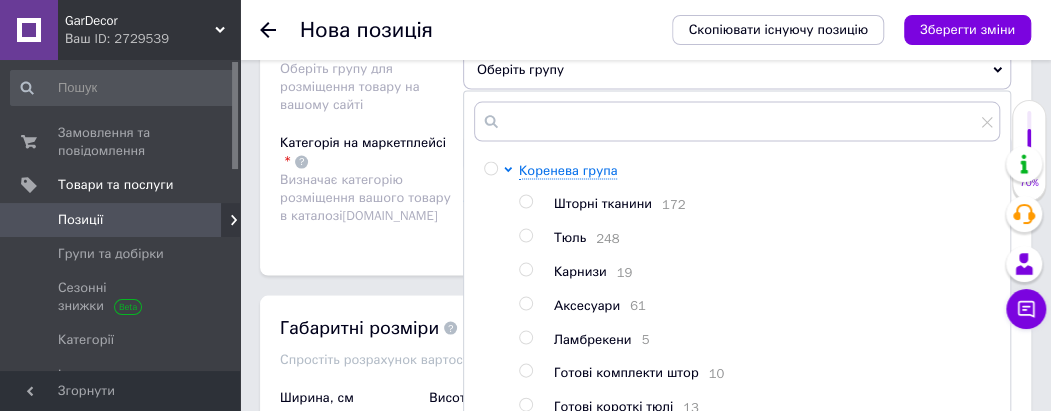 click on "Аксесуари" at bounding box center (587, 305) 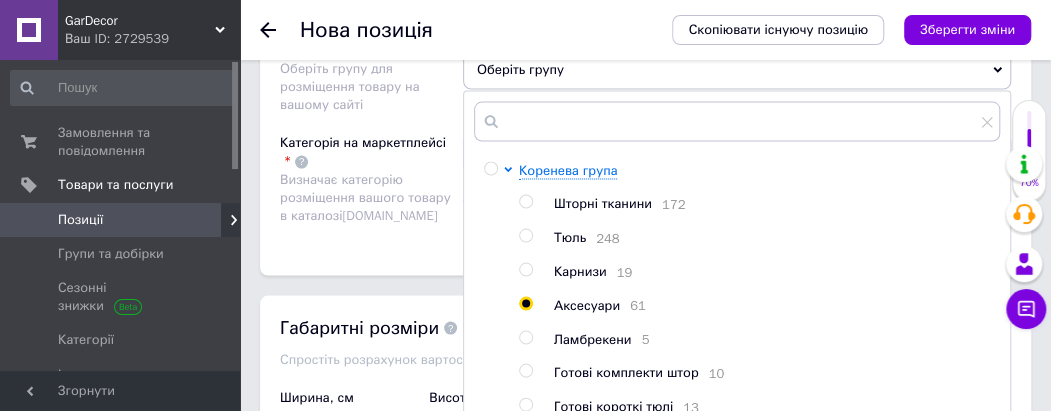 radio on "true" 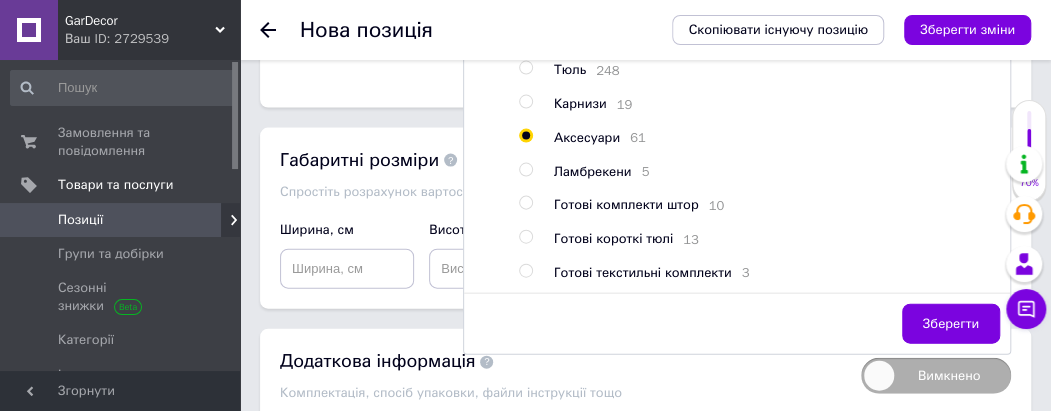 scroll, scrollTop: 1800, scrollLeft: 0, axis: vertical 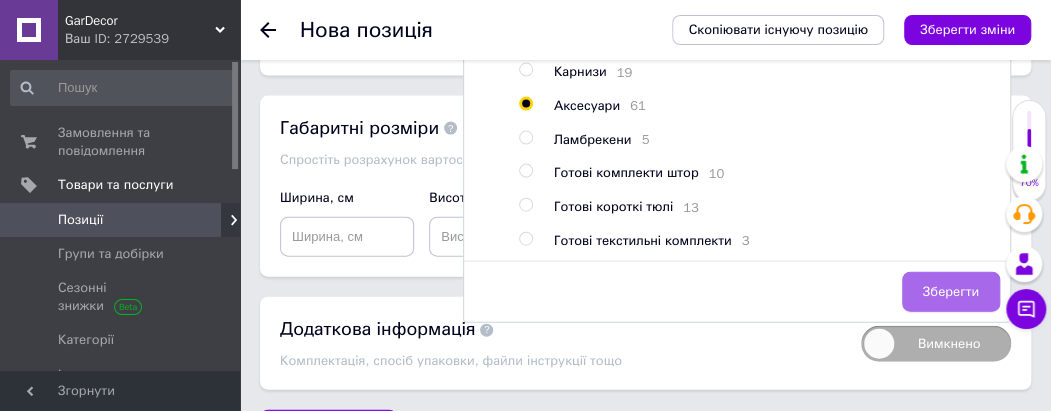 click on "Зберегти" at bounding box center (951, 292) 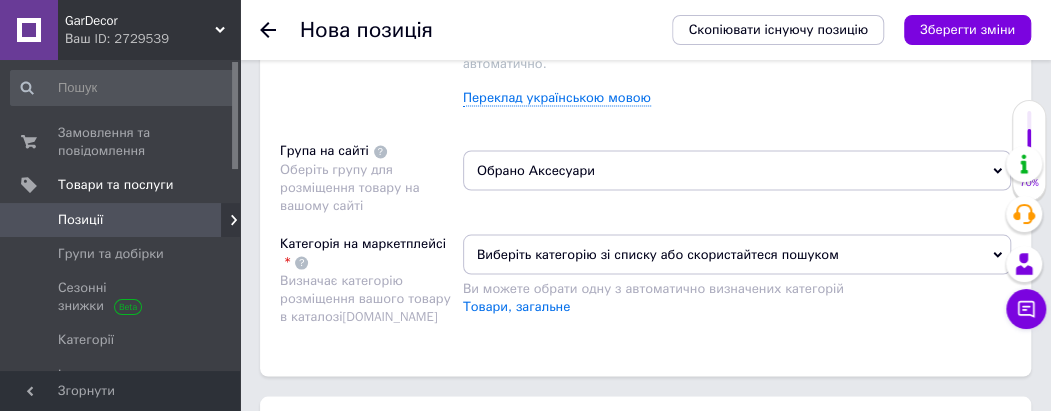scroll, scrollTop: 1400, scrollLeft: 0, axis: vertical 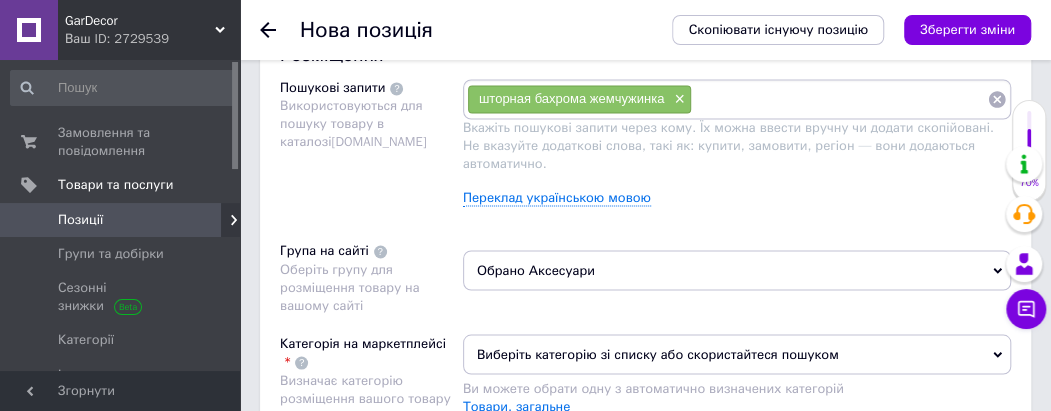 paste on "аксесуары для штор" 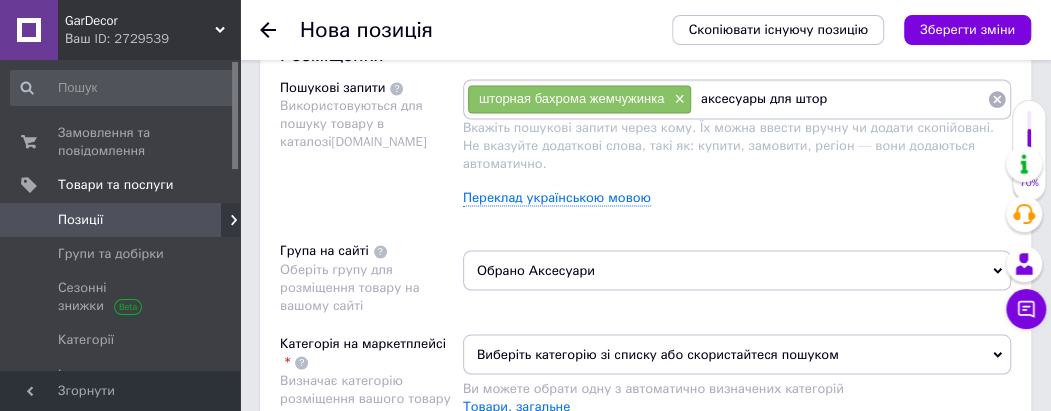 type 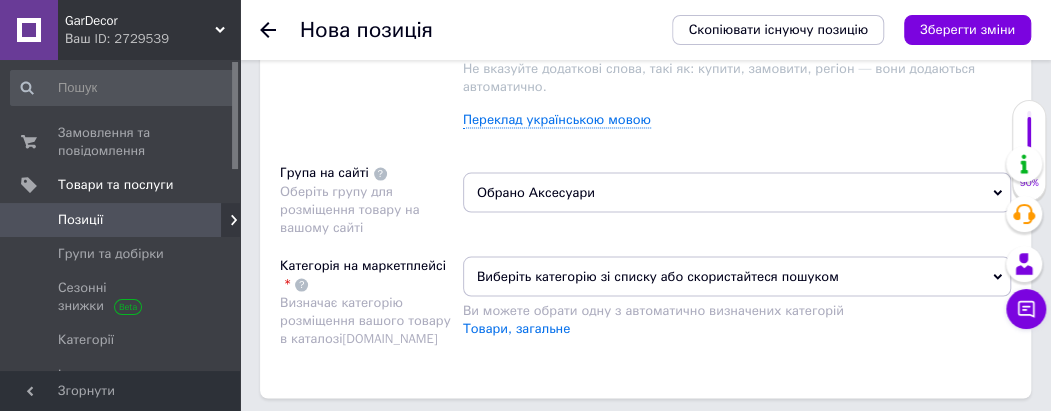 scroll, scrollTop: 1600, scrollLeft: 0, axis: vertical 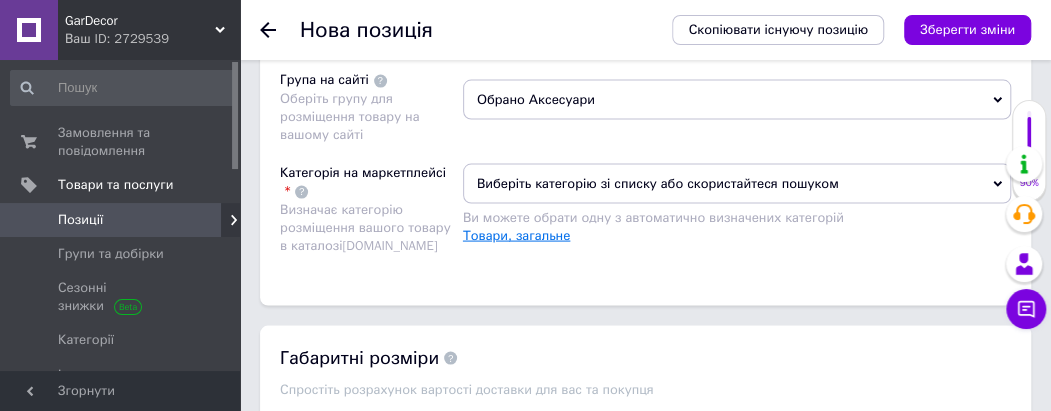 click on "Товари, загальне" at bounding box center [516, 235] 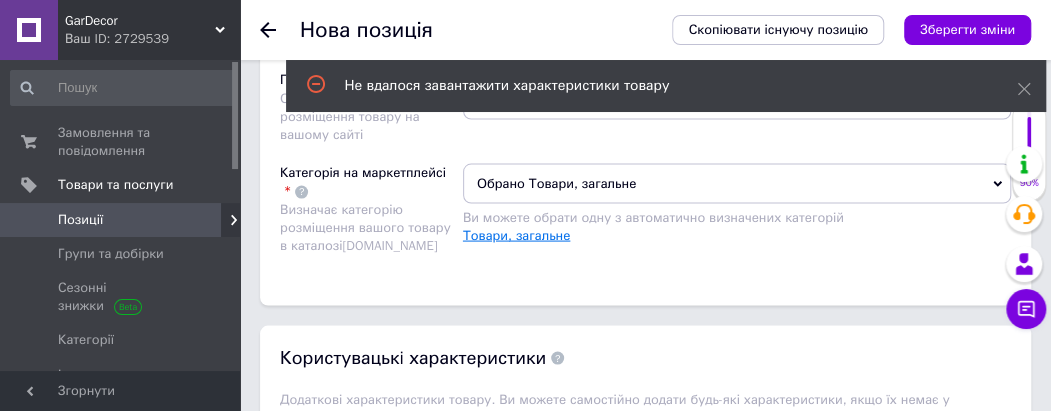 click on "Товари, загальне" at bounding box center [516, 235] 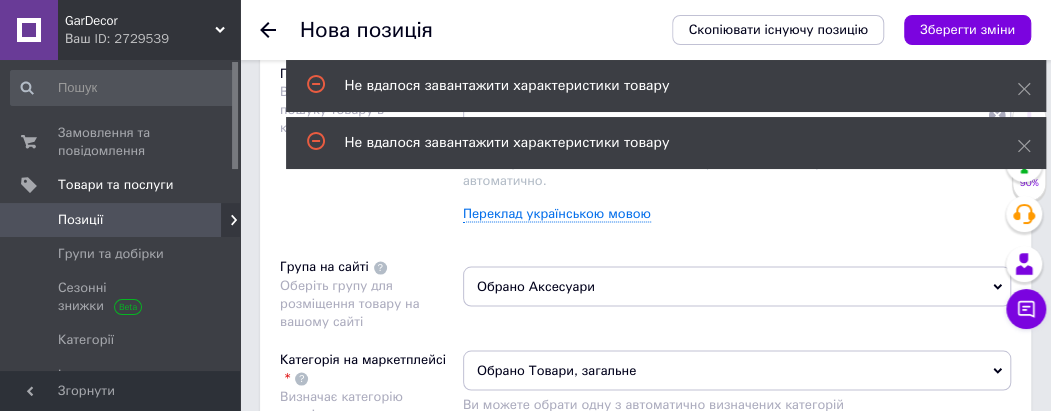 scroll, scrollTop: 1500, scrollLeft: 0, axis: vertical 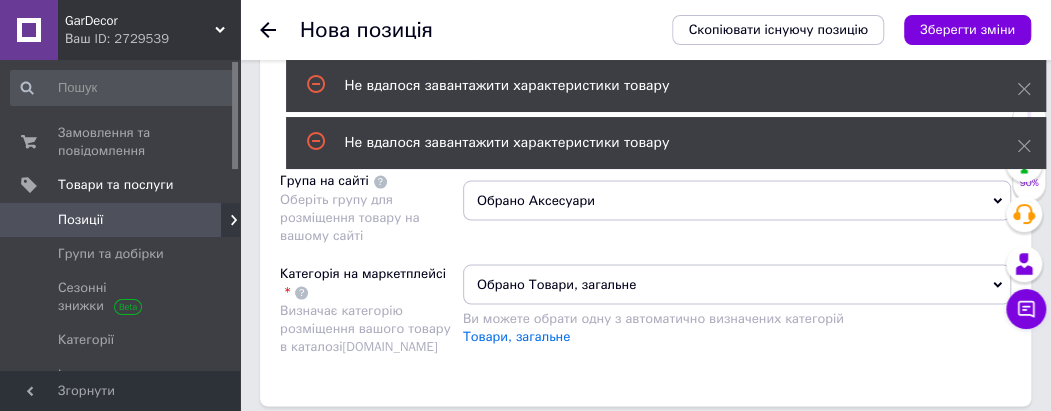 click 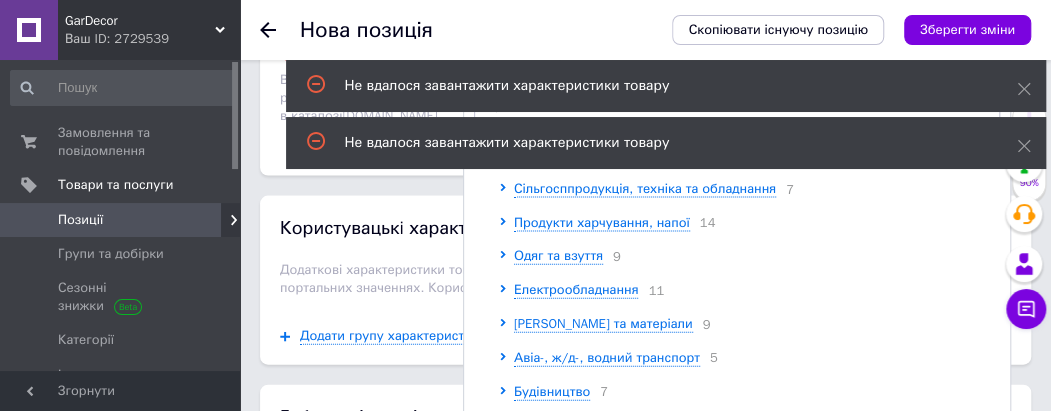 scroll, scrollTop: 1700, scrollLeft: 0, axis: vertical 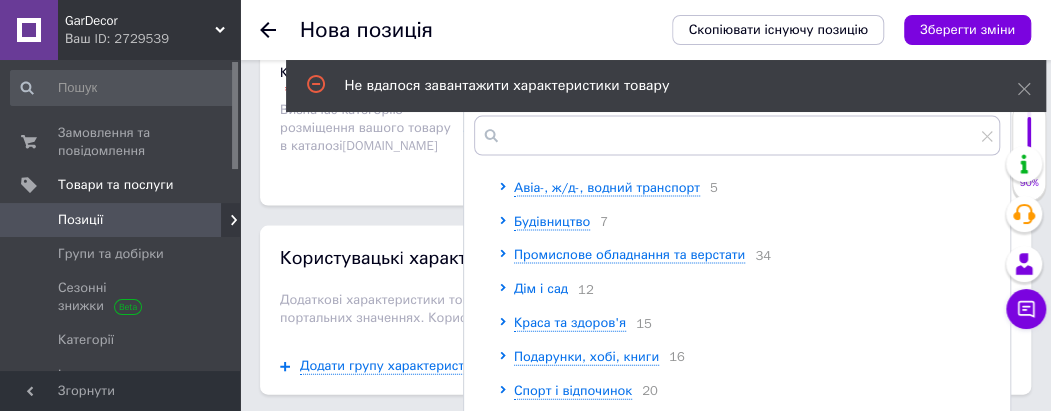 click on "Дім і сад" at bounding box center (541, 288) 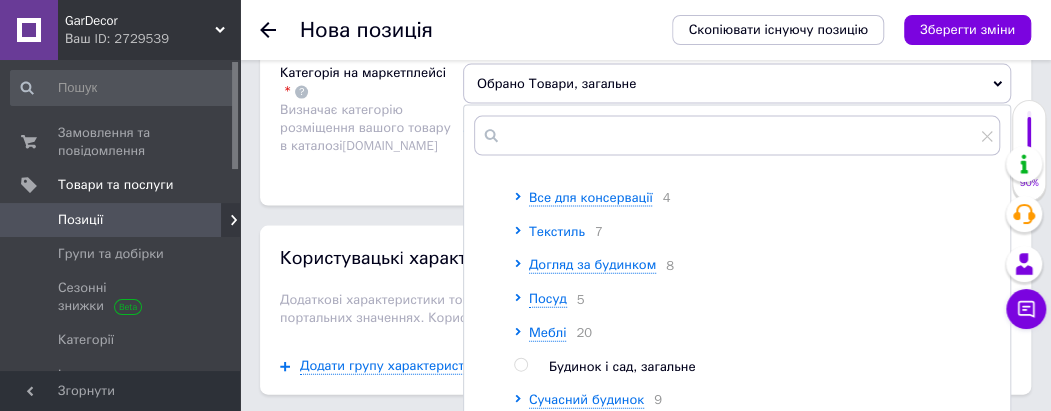 scroll, scrollTop: 400, scrollLeft: 0, axis: vertical 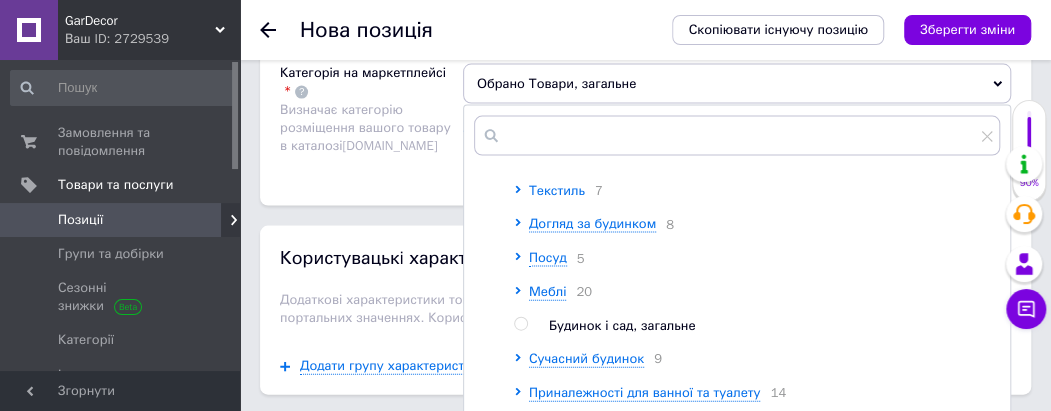 click on "Текстиль" at bounding box center [557, 190] 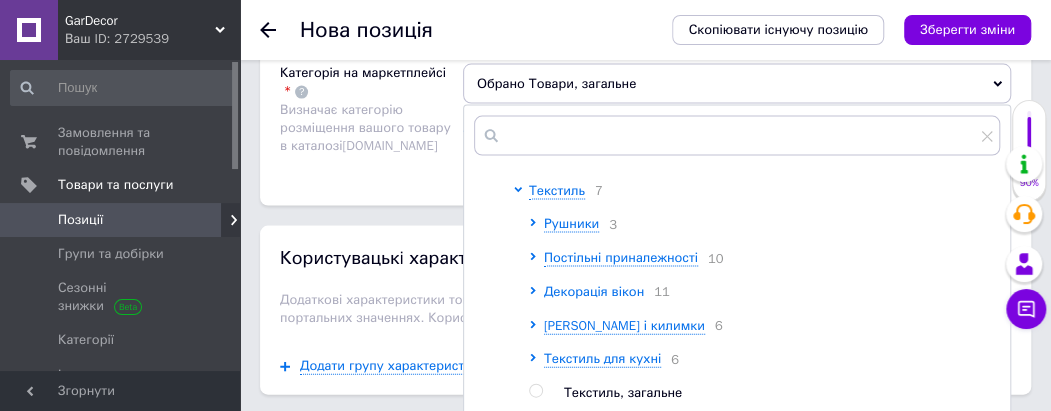 click on "Декорація вікон" at bounding box center (594, 291) 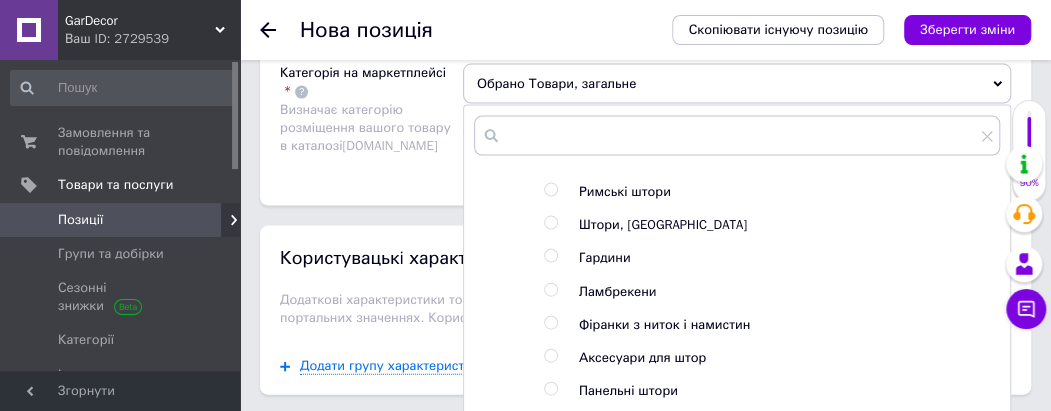 scroll, scrollTop: 700, scrollLeft: 0, axis: vertical 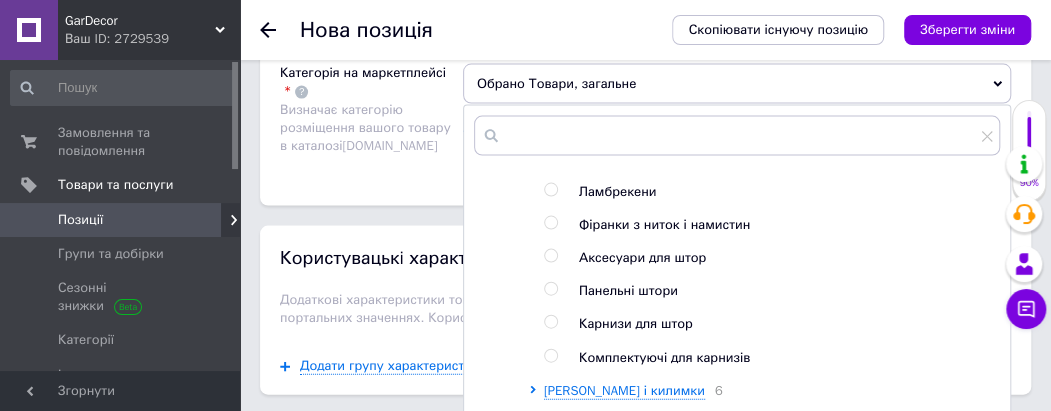click on "Аксесуари для штор" at bounding box center [642, 257] 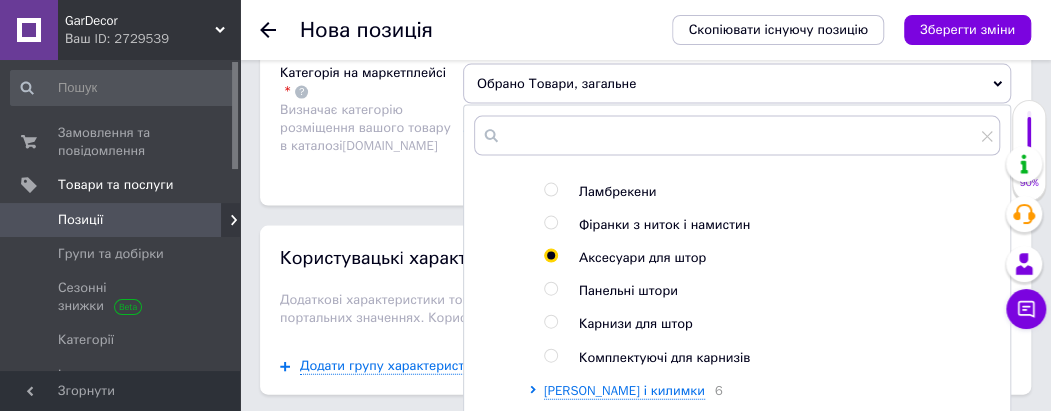 radio on "true" 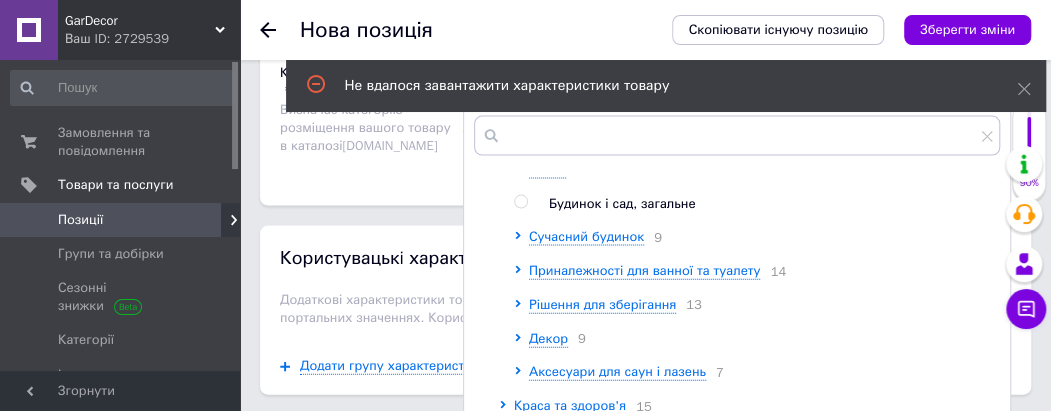 scroll, scrollTop: 1300, scrollLeft: 0, axis: vertical 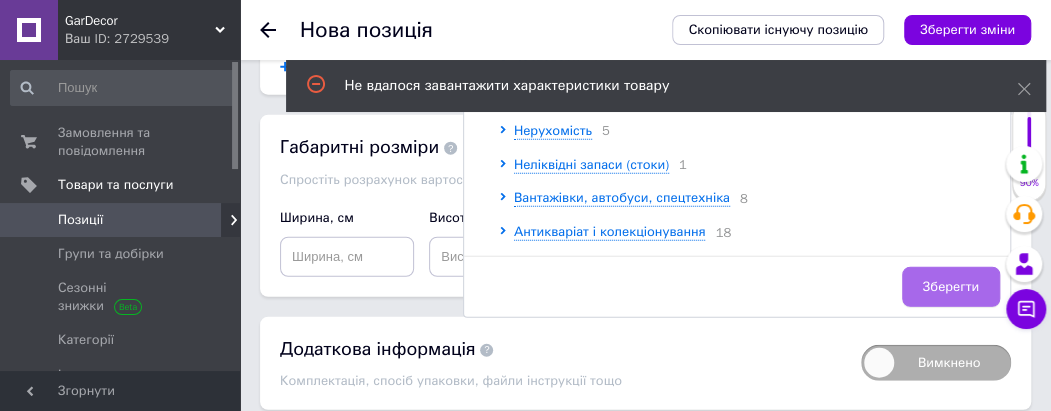 click on "Зберегти" at bounding box center (951, 287) 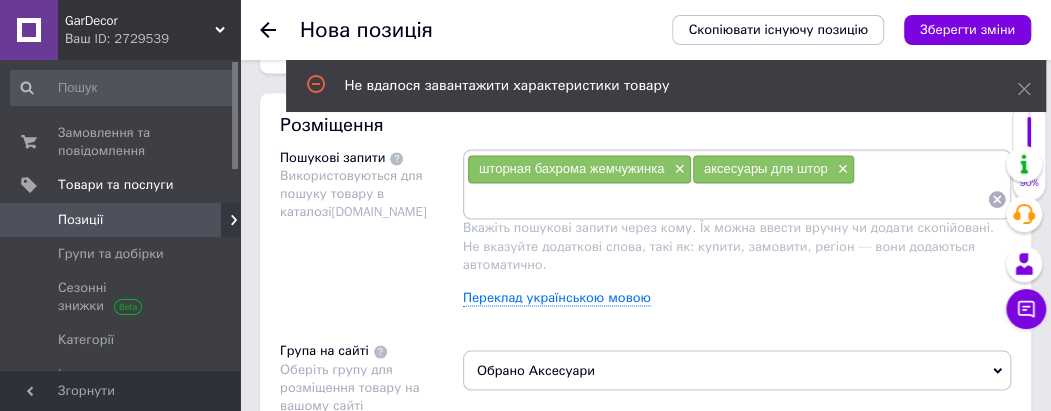 scroll, scrollTop: 1300, scrollLeft: 0, axis: vertical 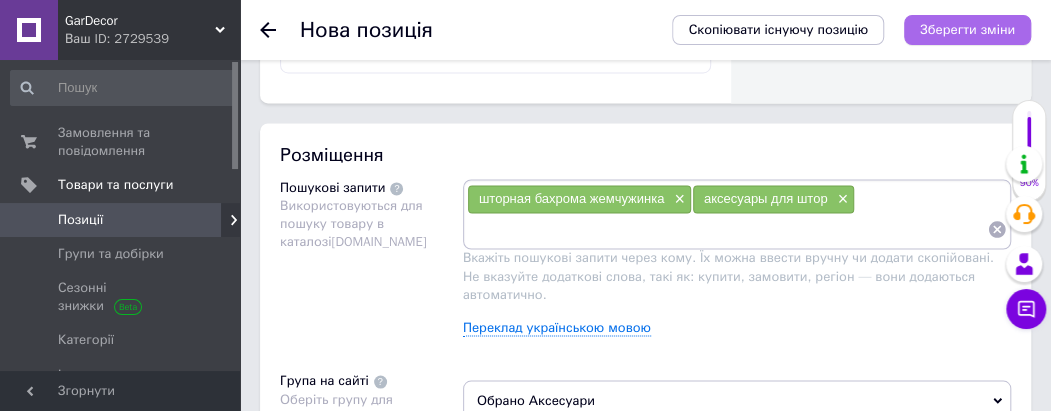click on "Зберегти зміни" at bounding box center (967, 29) 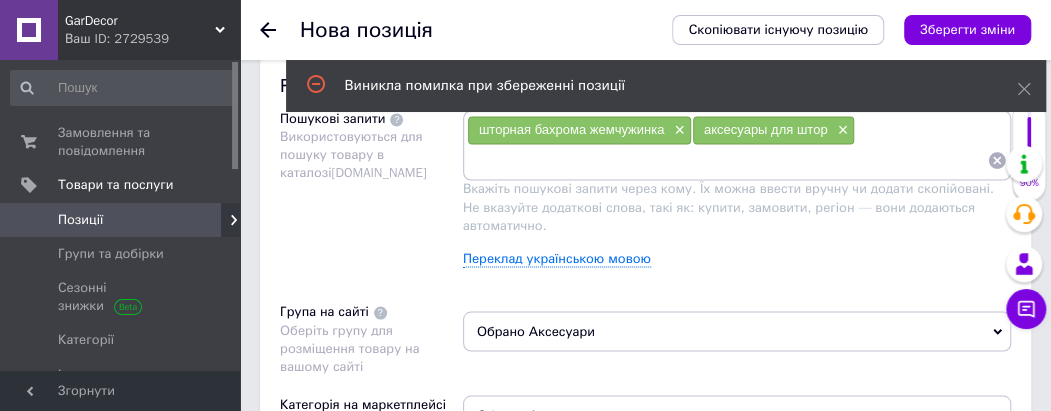 scroll, scrollTop: 1266, scrollLeft: 0, axis: vertical 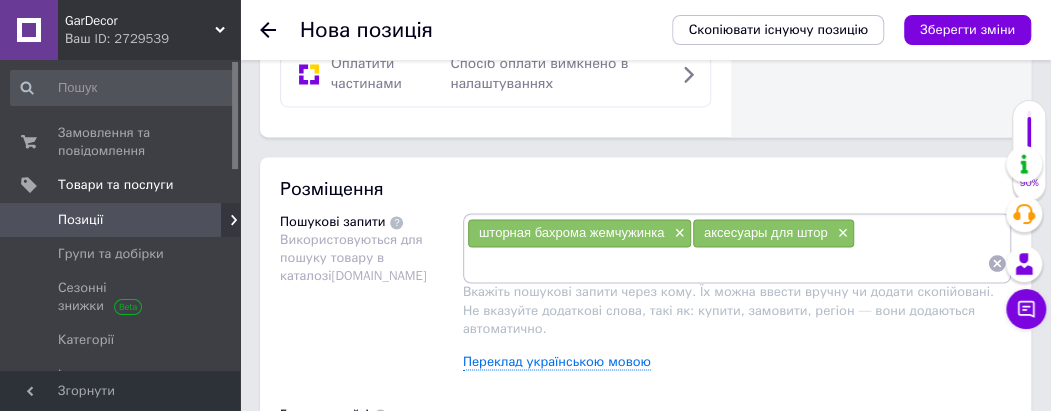 click at bounding box center [727, 263] 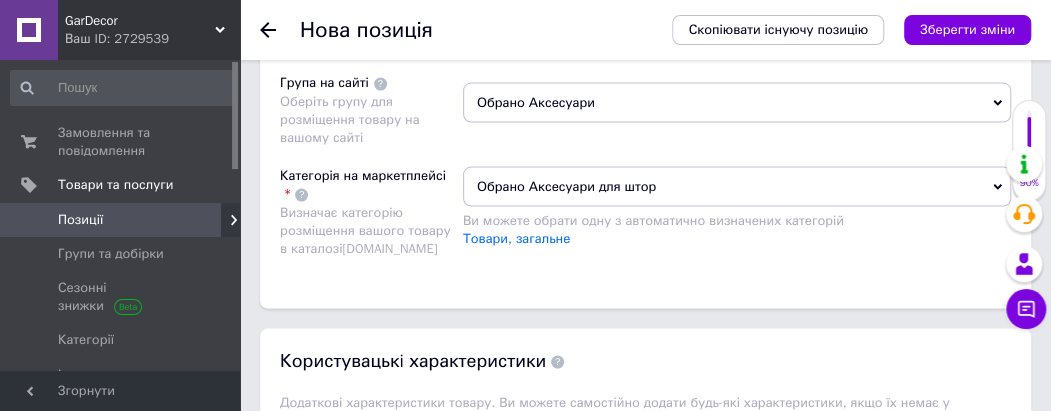 scroll, scrollTop: 1566, scrollLeft: 0, axis: vertical 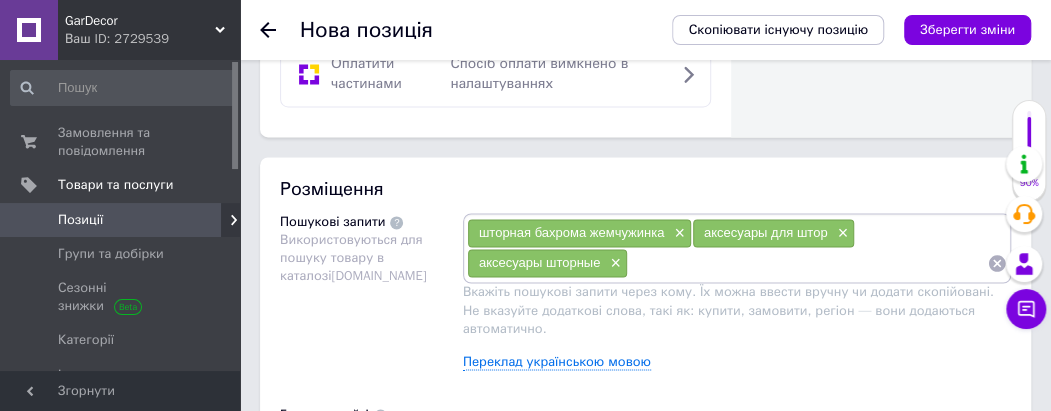 click at bounding box center (807, 263) 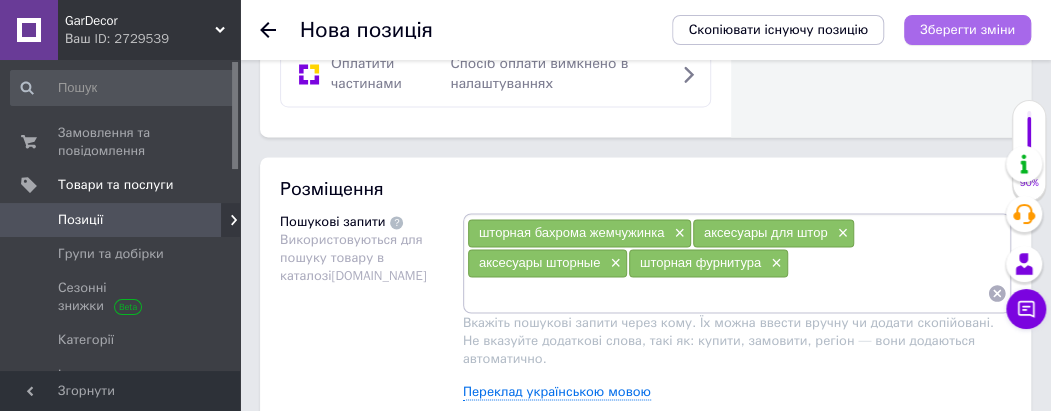 click on "Зберегти зміни" at bounding box center [967, 29] 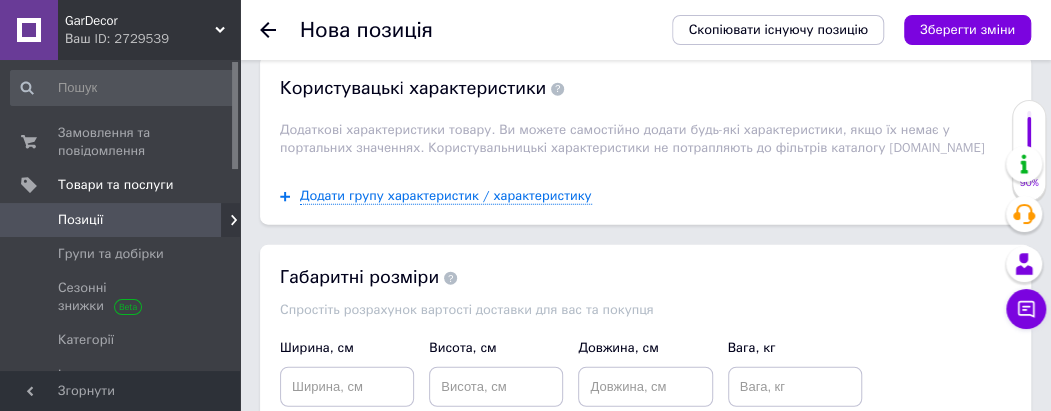 scroll, scrollTop: 2096, scrollLeft: 0, axis: vertical 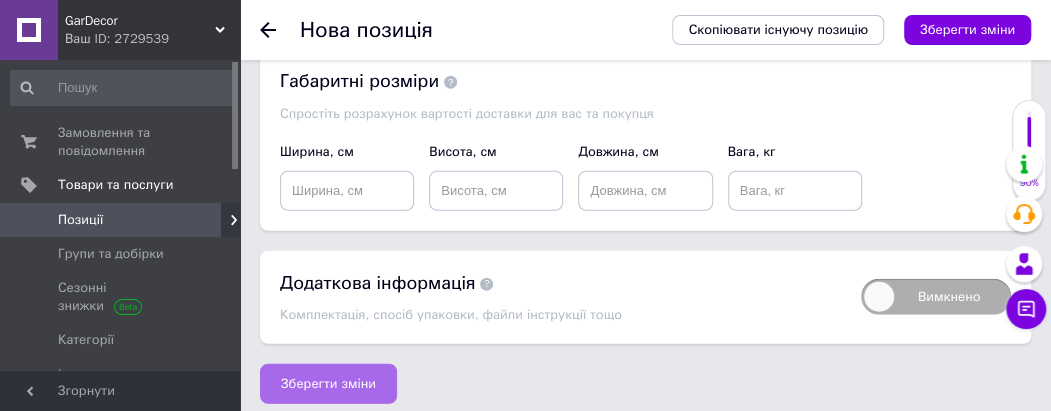click on "Зберегти зміни" at bounding box center (328, 384) 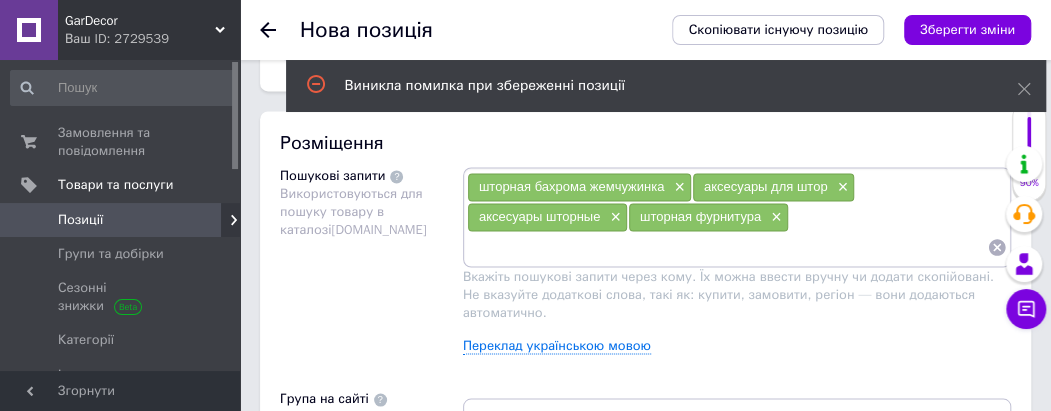 scroll, scrollTop: 1296, scrollLeft: 0, axis: vertical 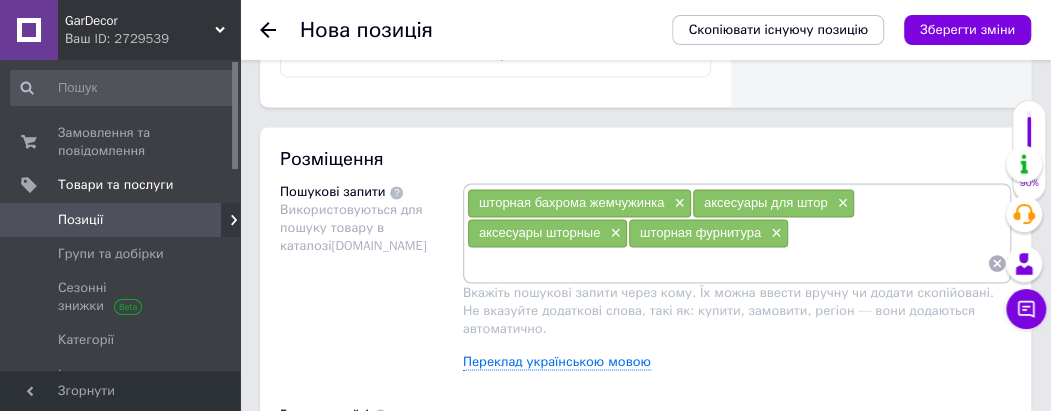 paste on "аксесуары для гардин" 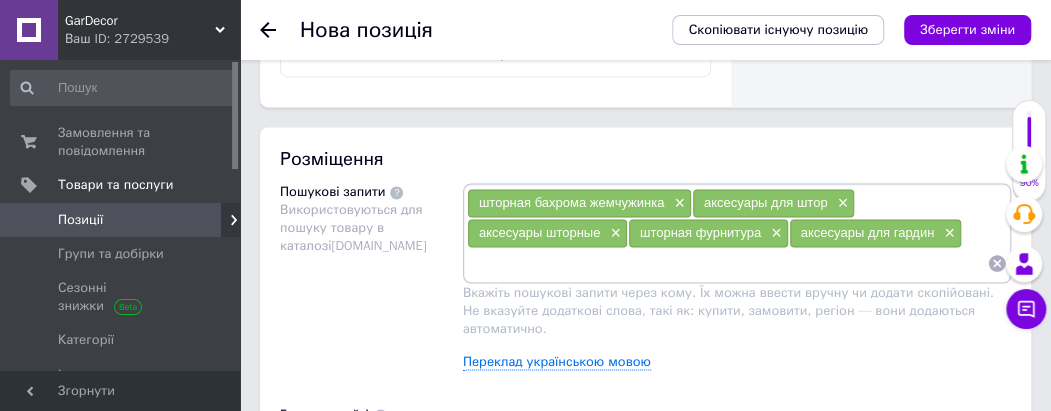 paste on "Шторная фурнитура и шторы" 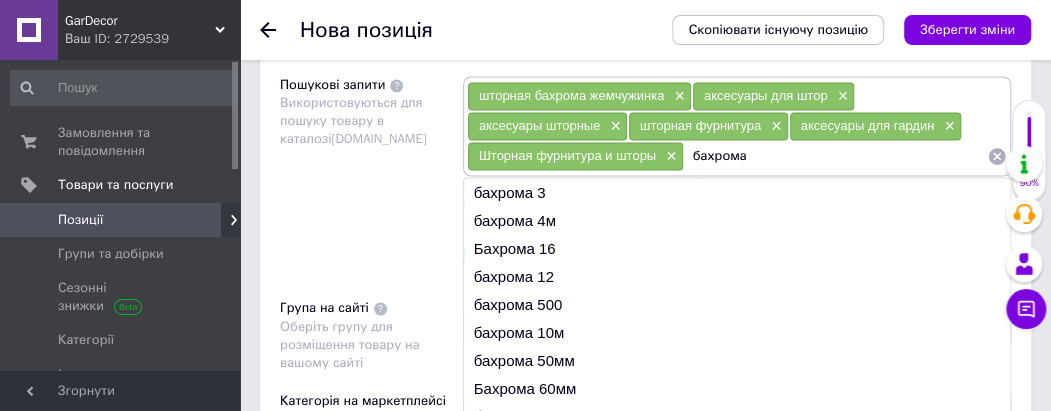 scroll, scrollTop: 1396, scrollLeft: 0, axis: vertical 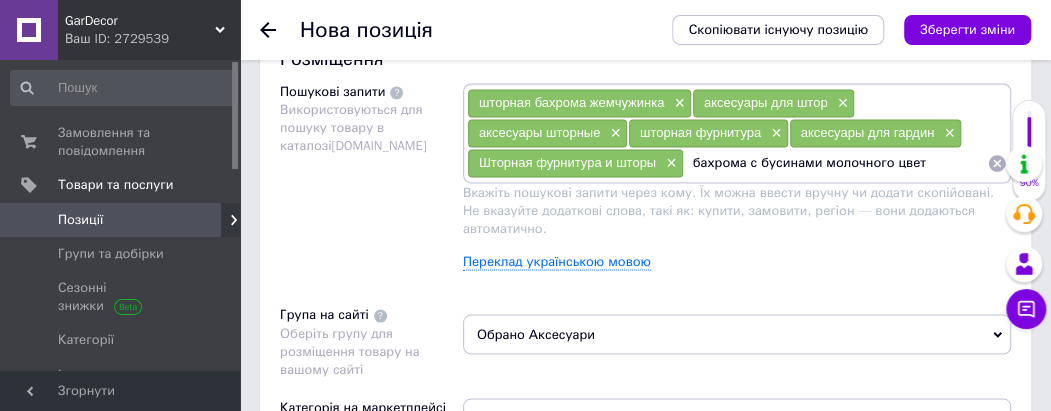 type on "бахрома с бусинами молочного цвета" 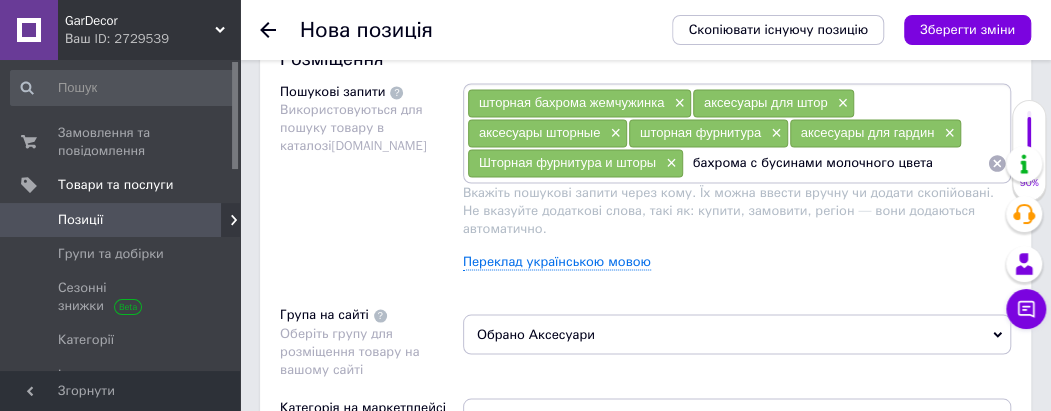 type 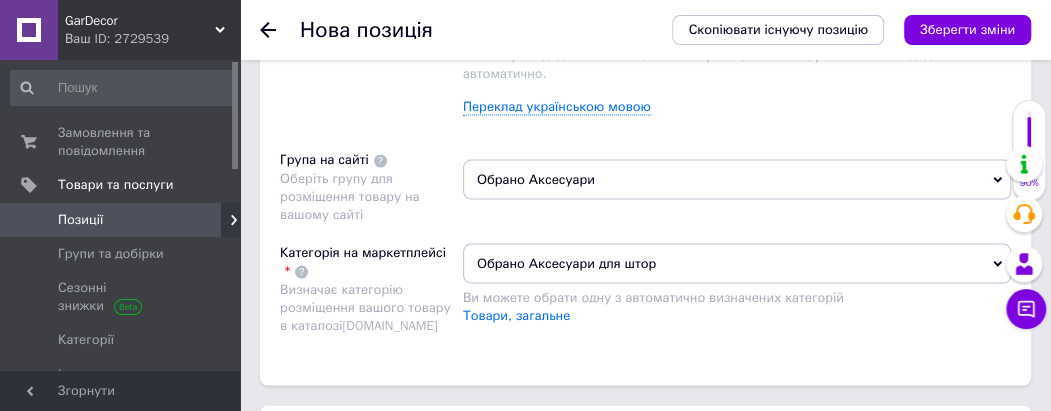 scroll, scrollTop: 1496, scrollLeft: 0, axis: vertical 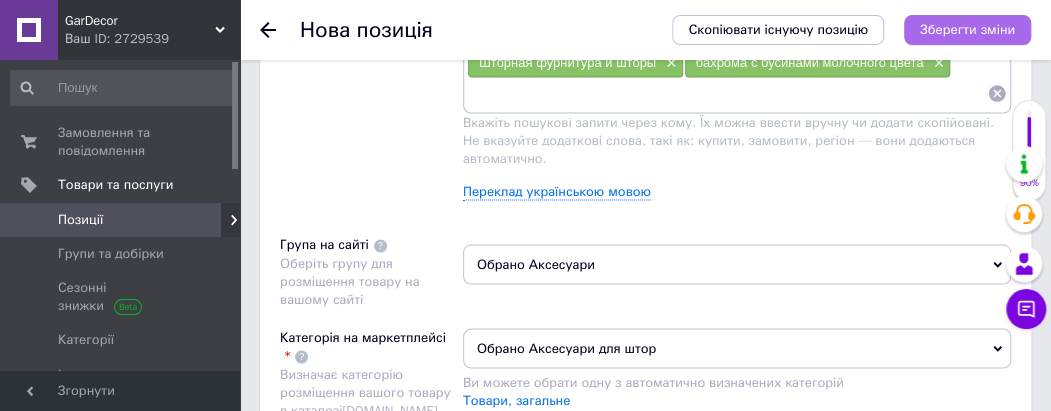 click on "Зберегти зміни" at bounding box center (967, 29) 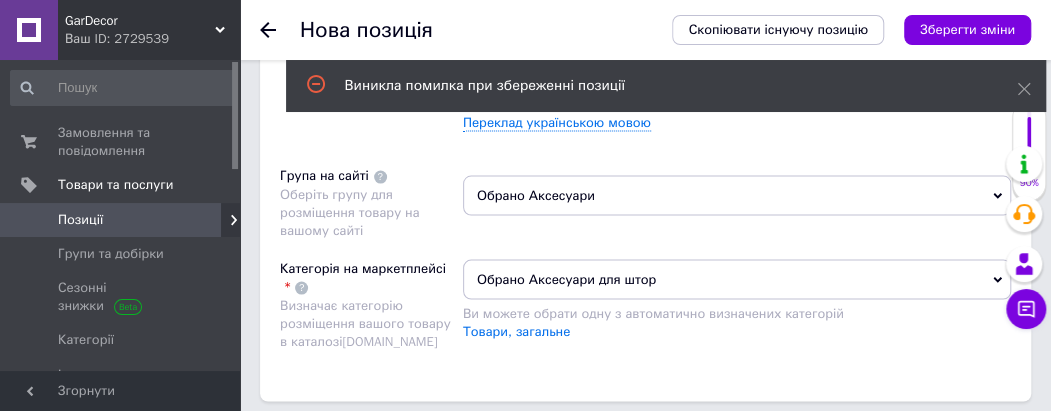 scroll, scrollTop: 1596, scrollLeft: 0, axis: vertical 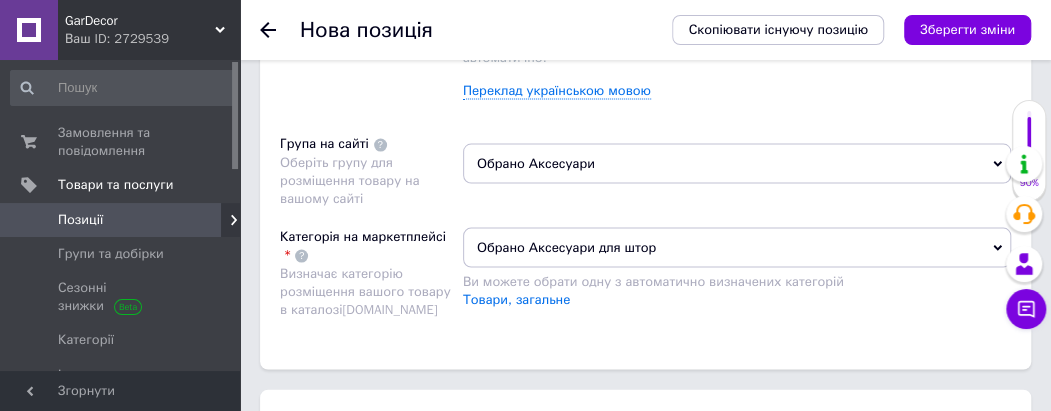 click on "Зберегти зміни" at bounding box center (967, 29) 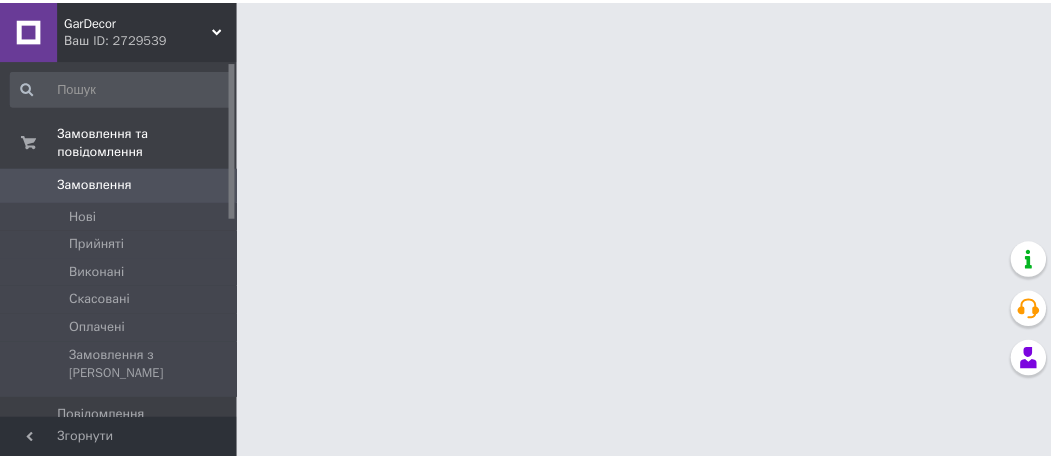 scroll, scrollTop: 0, scrollLeft: 0, axis: both 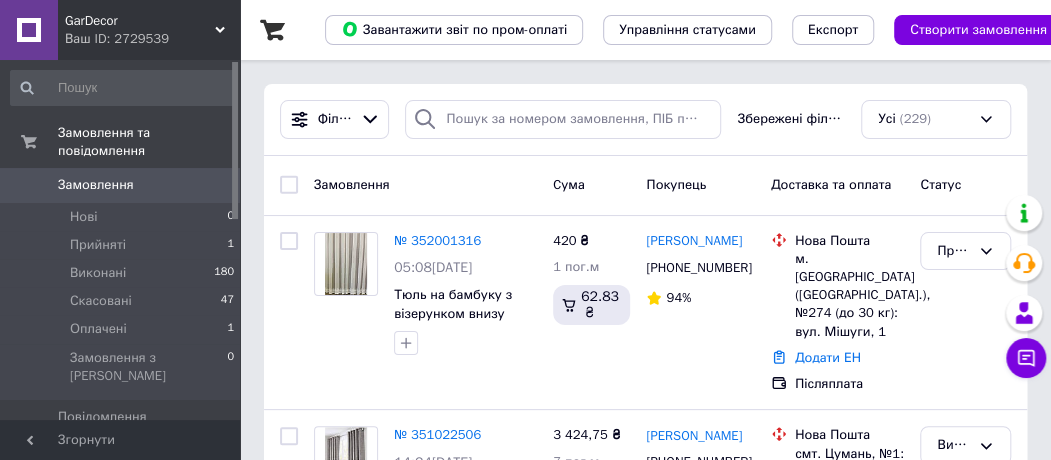 click on "Товари та послуги" at bounding box center [115, 451] 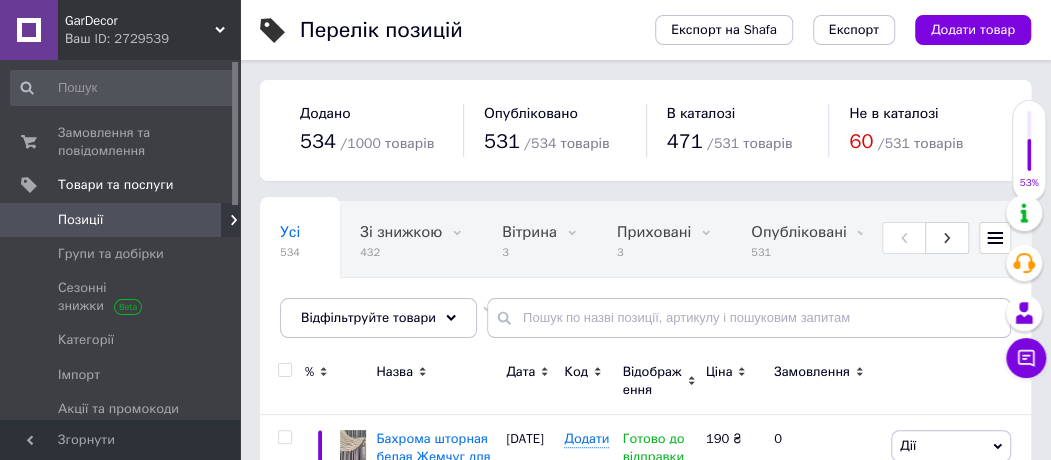 scroll, scrollTop: 200, scrollLeft: 0, axis: vertical 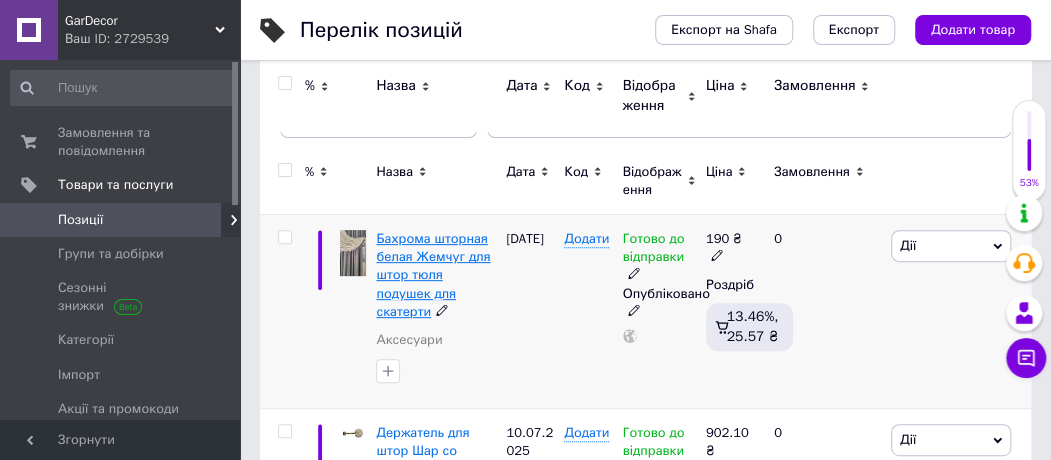 click on "Бахрома шторная белая Жемчуг для штор тюля подушек для скатерти" at bounding box center (433, 275) 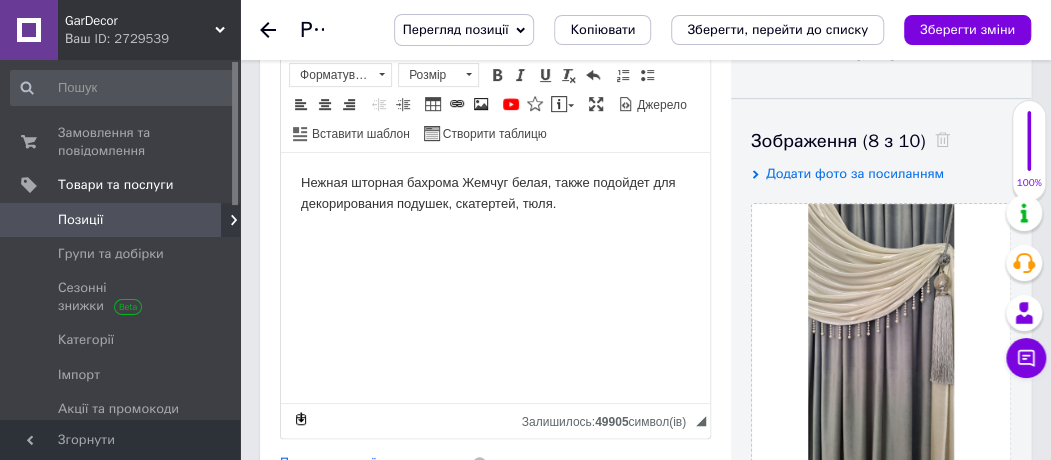 scroll, scrollTop: 0, scrollLeft: 0, axis: both 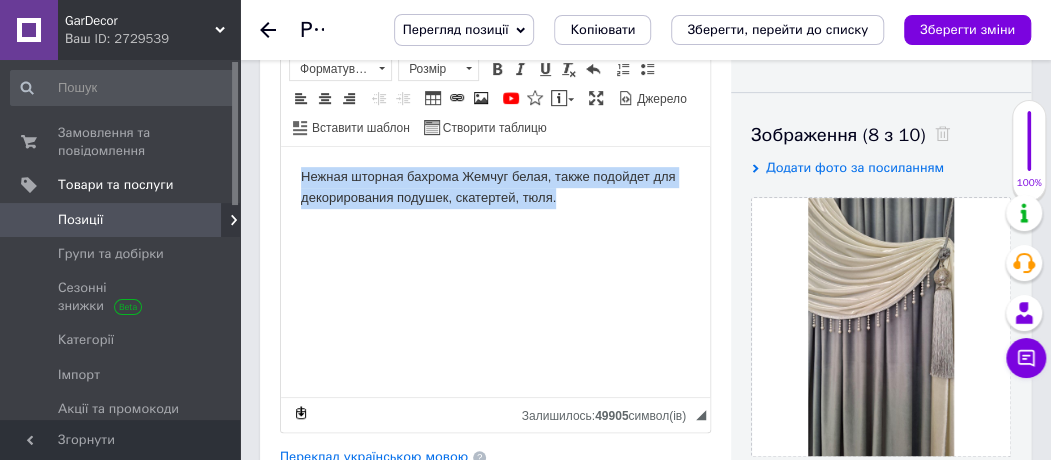 drag, startPoint x: 296, startPoint y: 180, endPoint x: 635, endPoint y: 227, distance: 342.2426 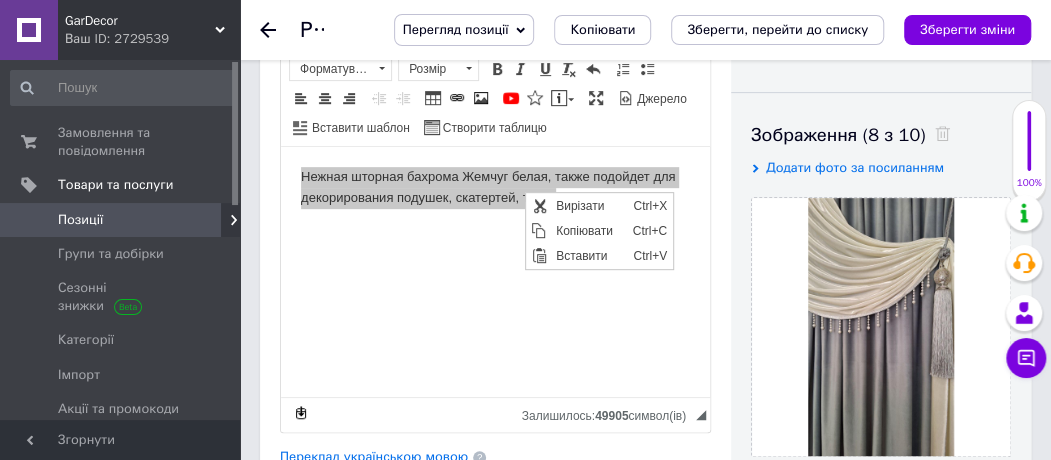 scroll, scrollTop: 0, scrollLeft: 0, axis: both 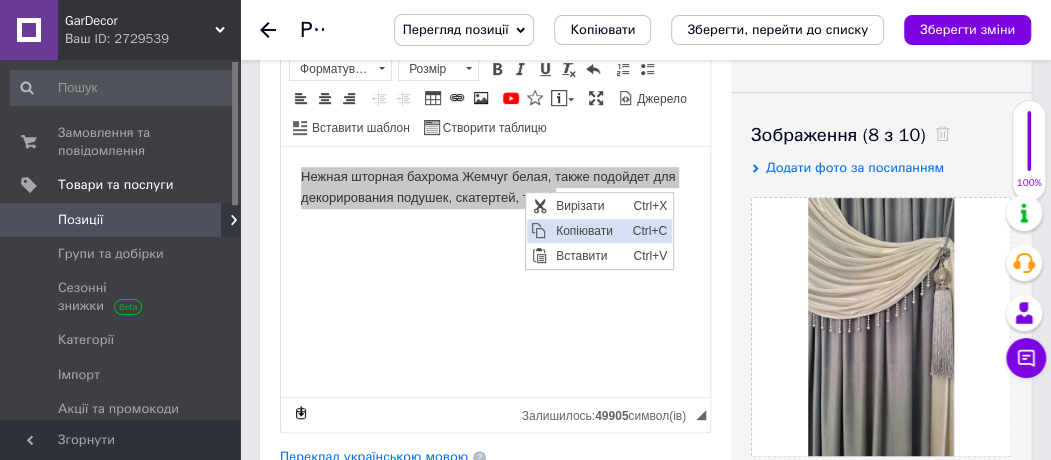 click on "Копіювати" at bounding box center (588, 230) 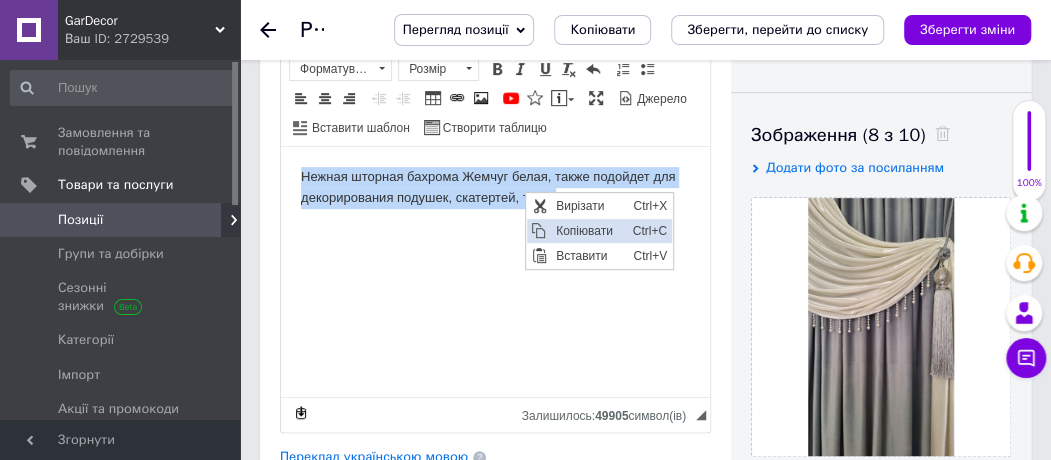 copy on "Нежная шторная бахрома Жемчуг белая, также подойдет для декорирования подушек, скатертей, тюля." 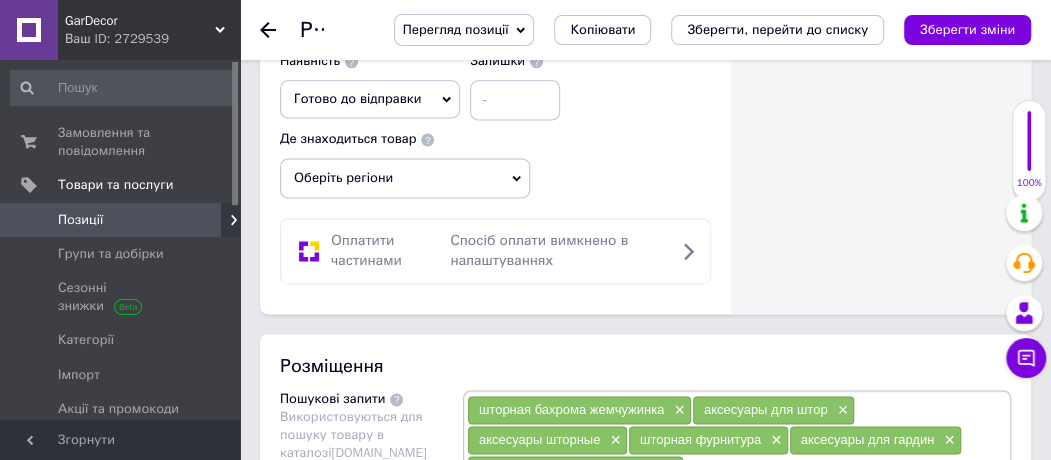 scroll, scrollTop: 1300, scrollLeft: 0, axis: vertical 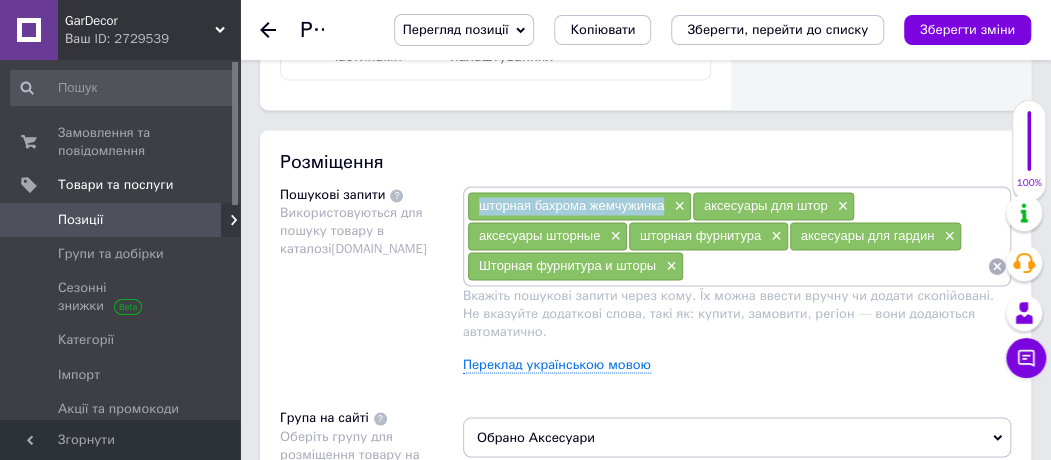 drag, startPoint x: 664, startPoint y: 194, endPoint x: 476, endPoint y: 206, distance: 188.38258 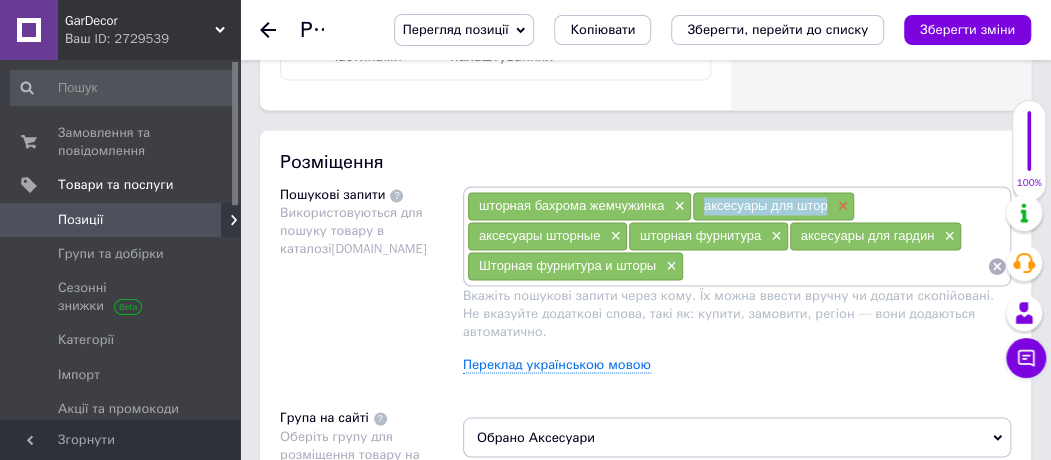 drag, startPoint x: 704, startPoint y: 198, endPoint x: 830, endPoint y: 205, distance: 126.1943 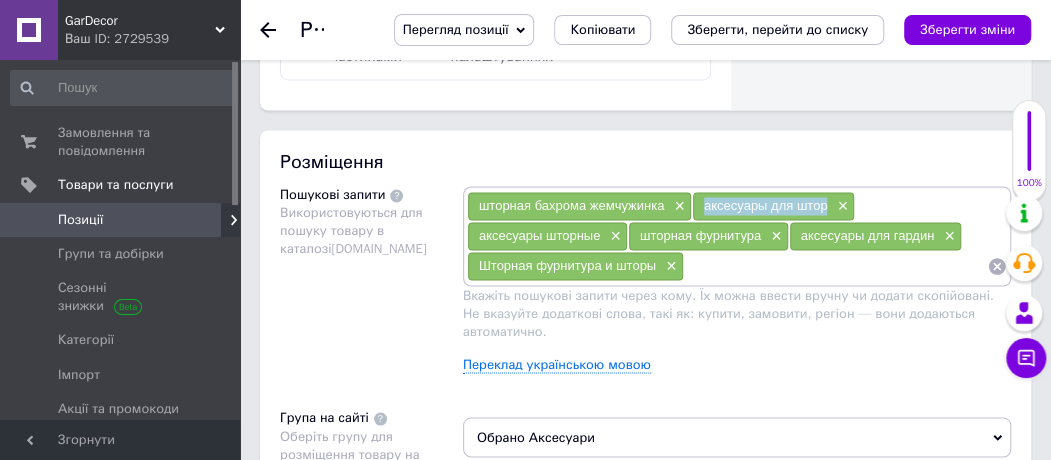 copy on "аксесуары для штор" 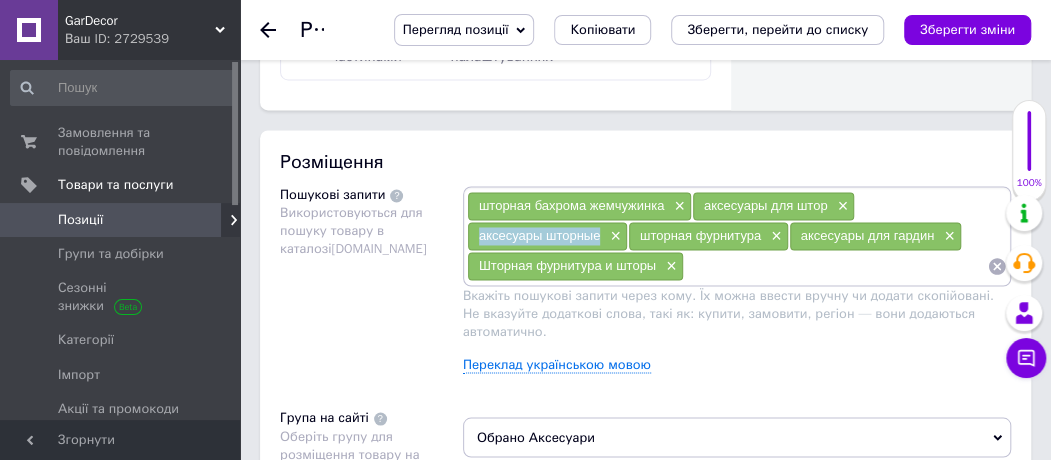 drag, startPoint x: 479, startPoint y: 226, endPoint x: 598, endPoint y: 232, distance: 119.15116 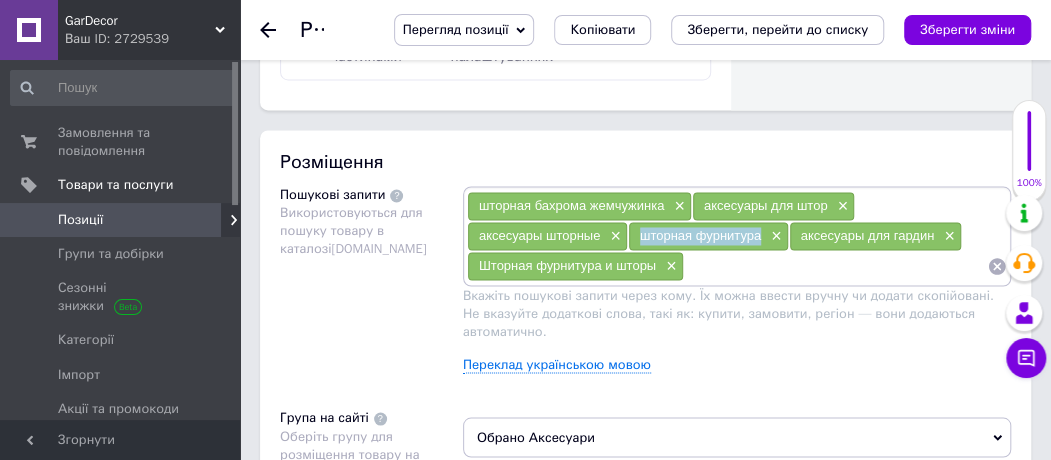 drag, startPoint x: 635, startPoint y: 227, endPoint x: 760, endPoint y: 236, distance: 125.32358 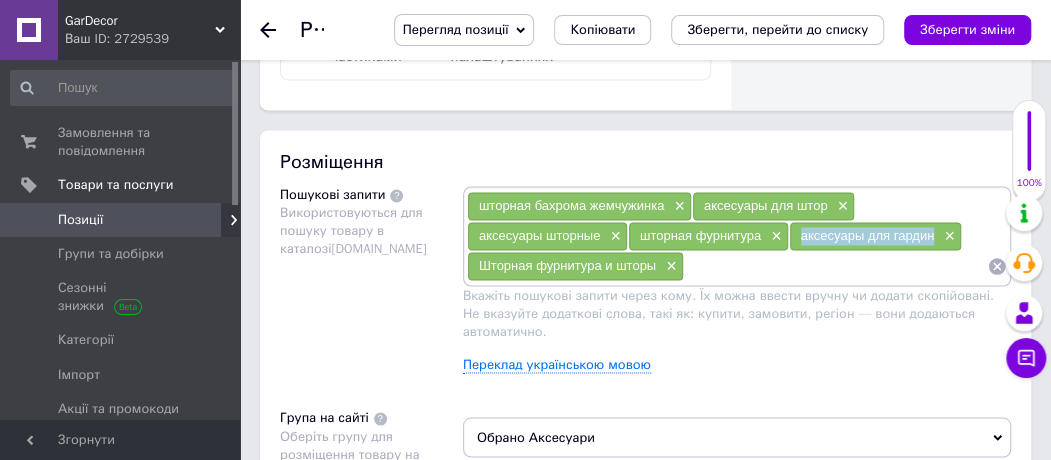 drag, startPoint x: 798, startPoint y: 230, endPoint x: 935, endPoint y: 228, distance: 137.0146 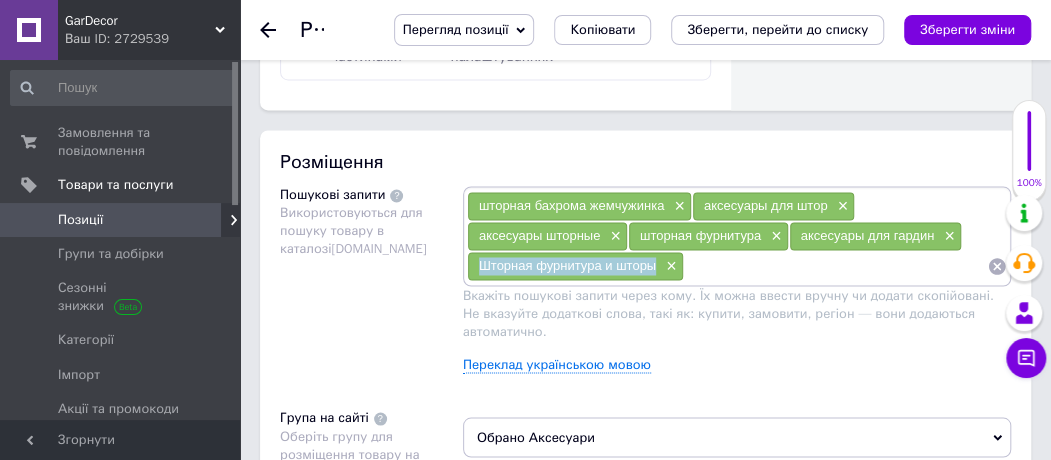 drag, startPoint x: 478, startPoint y: 254, endPoint x: 652, endPoint y: 256, distance: 174.01149 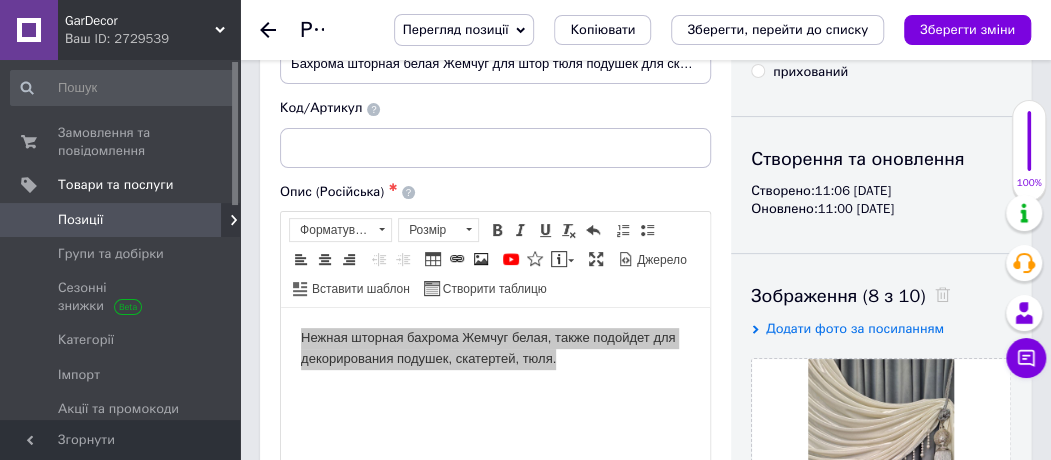 scroll, scrollTop: 200, scrollLeft: 0, axis: vertical 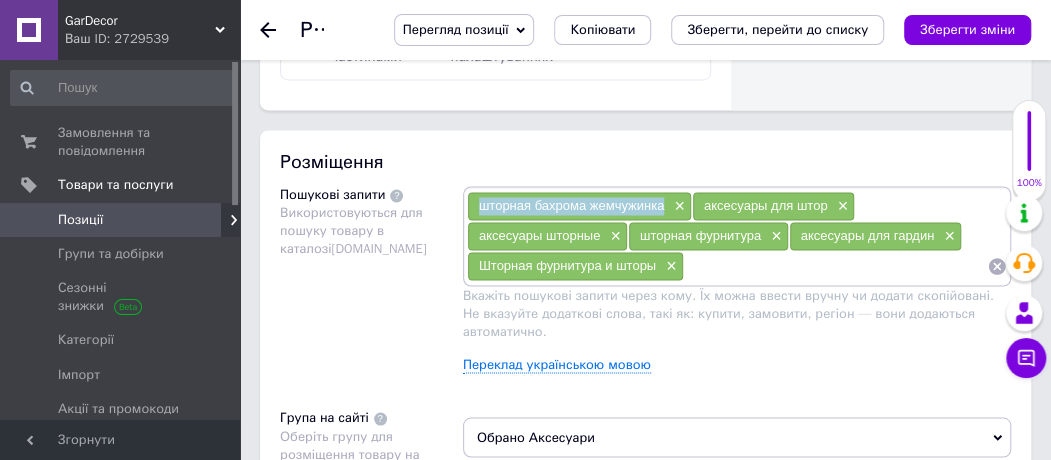 drag, startPoint x: 663, startPoint y: 199, endPoint x: 474, endPoint y: 188, distance: 189.31984 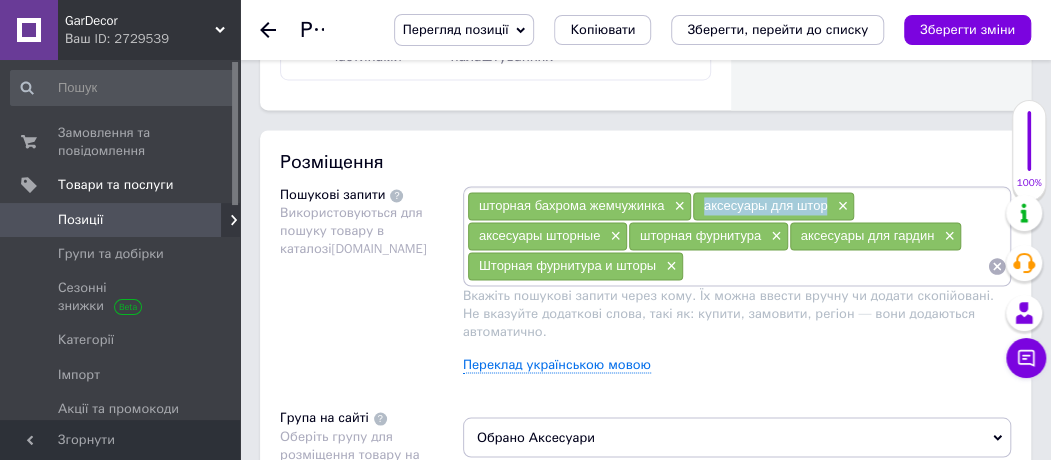 drag, startPoint x: 827, startPoint y: 202, endPoint x: 698, endPoint y: 198, distance: 129.062 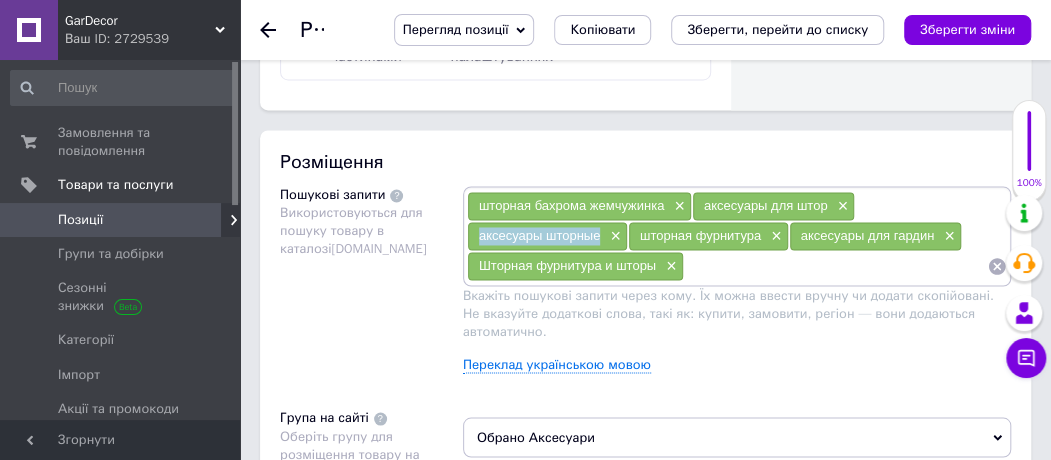 drag, startPoint x: 600, startPoint y: 230, endPoint x: 478, endPoint y: 232, distance: 122.016396 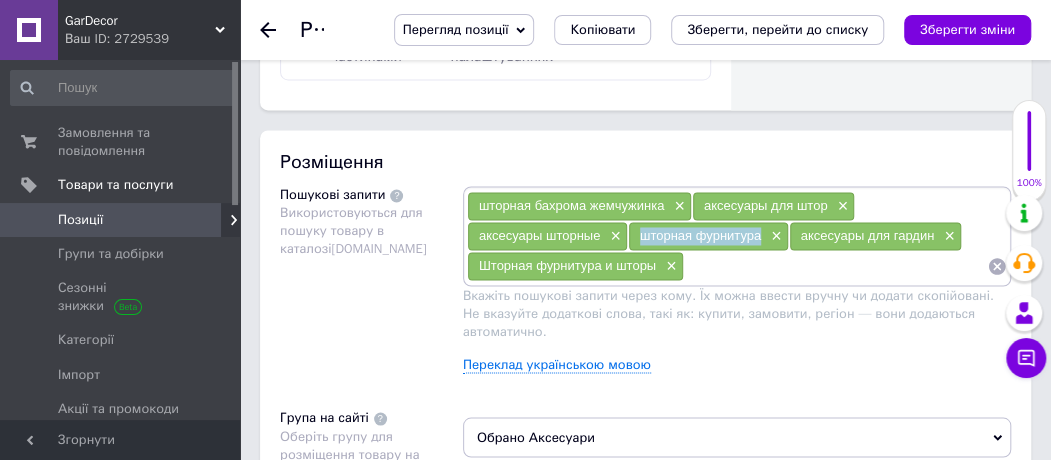 drag, startPoint x: 636, startPoint y: 229, endPoint x: 757, endPoint y: 234, distance: 121.103264 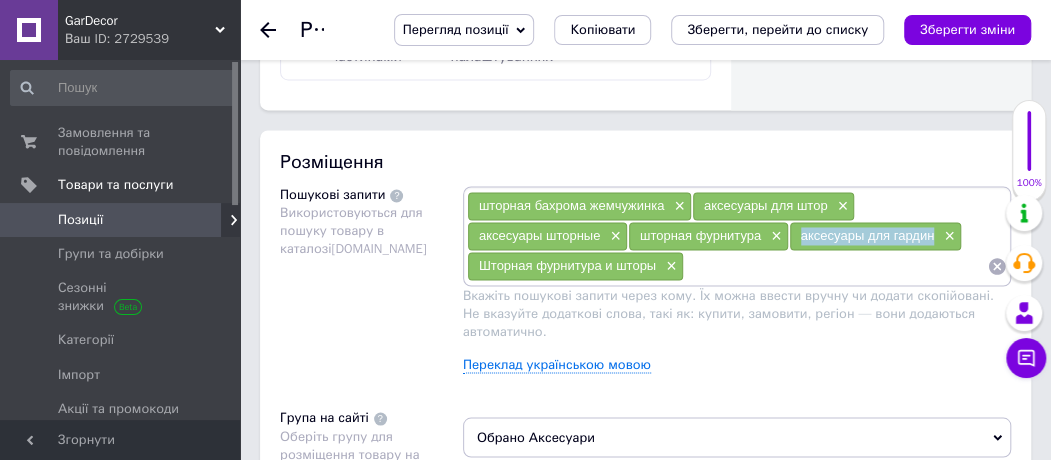 drag, startPoint x: 800, startPoint y: 230, endPoint x: 928, endPoint y: 226, distance: 128.06248 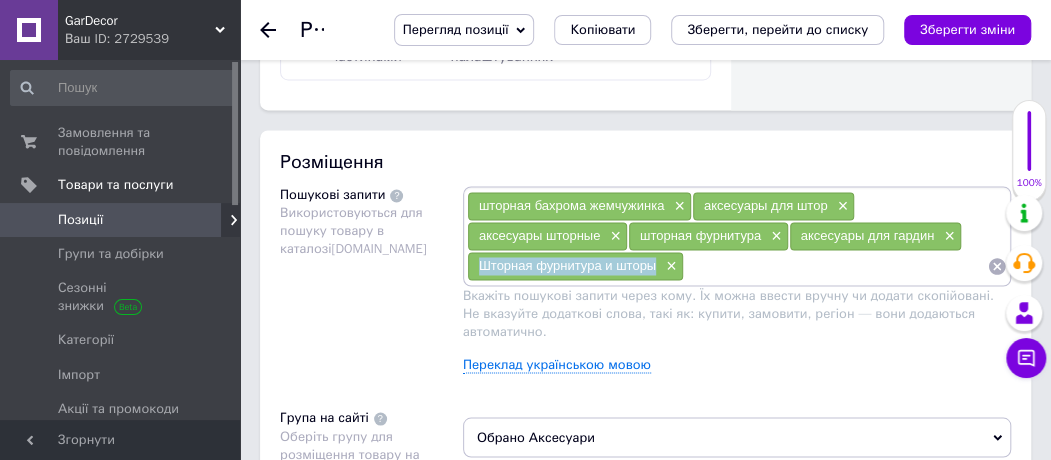 drag, startPoint x: 476, startPoint y: 256, endPoint x: 654, endPoint y: 254, distance: 178.01123 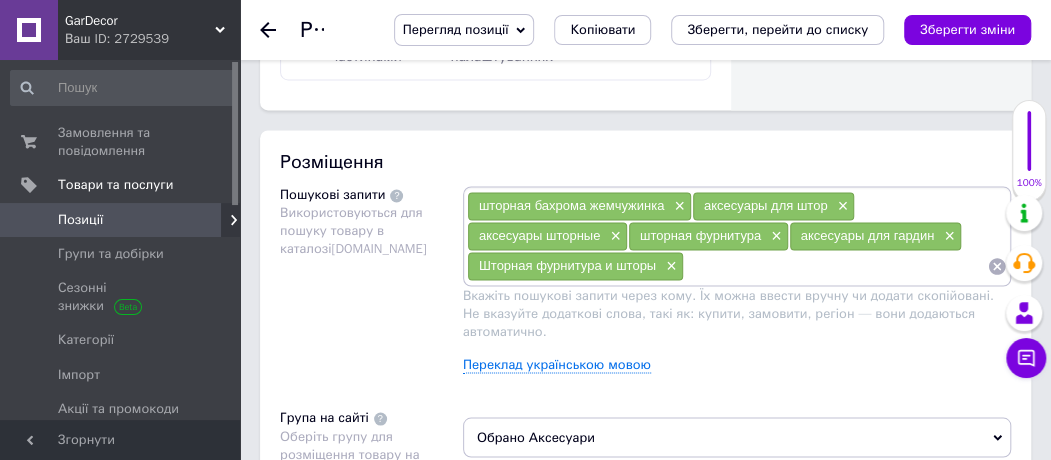 click at bounding box center [835, 266] 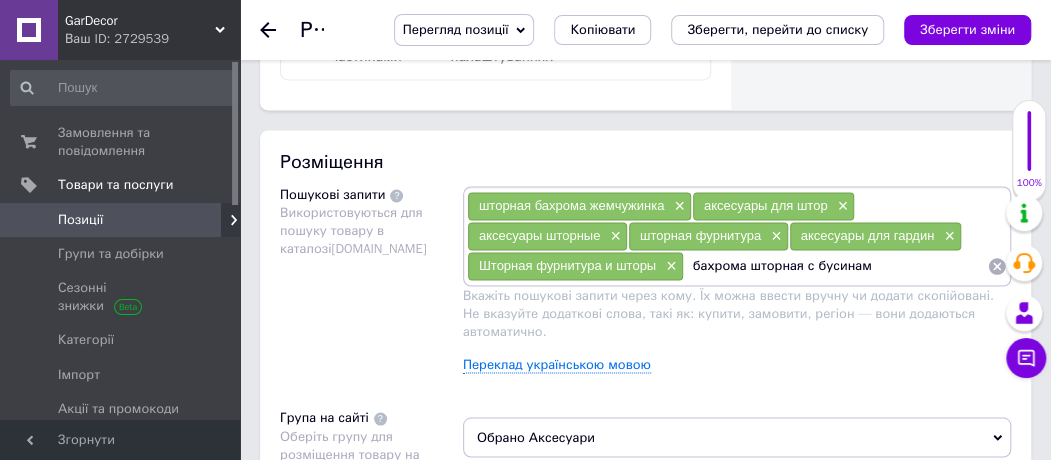type on "бахрома шторная с бусинами" 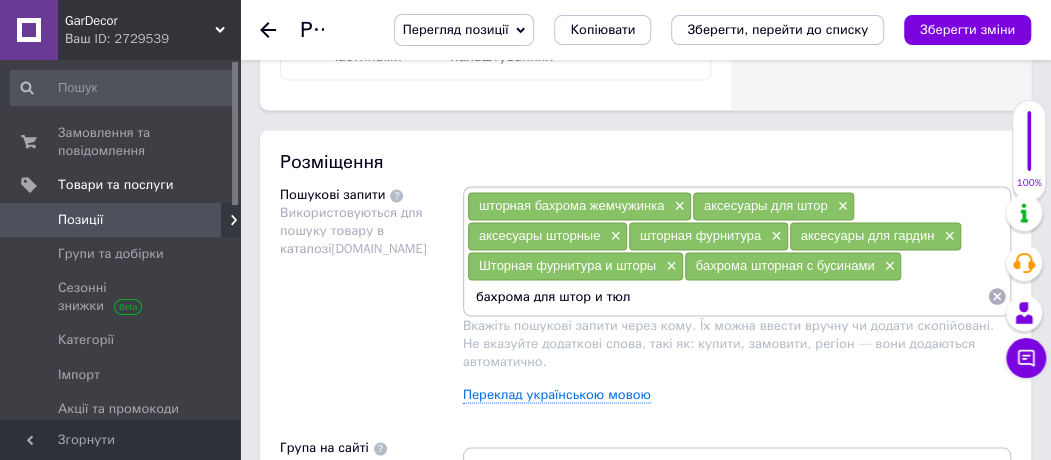 type on "бахрома для штор и тюля" 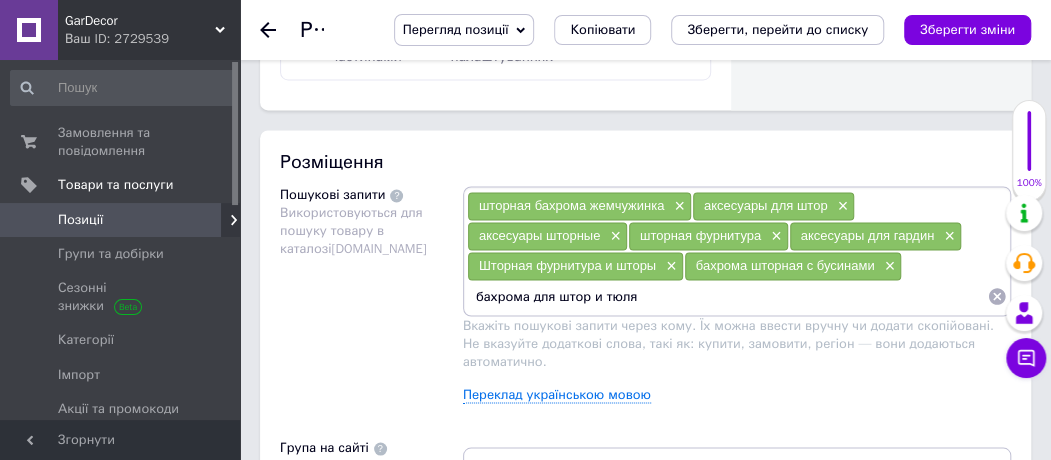 type 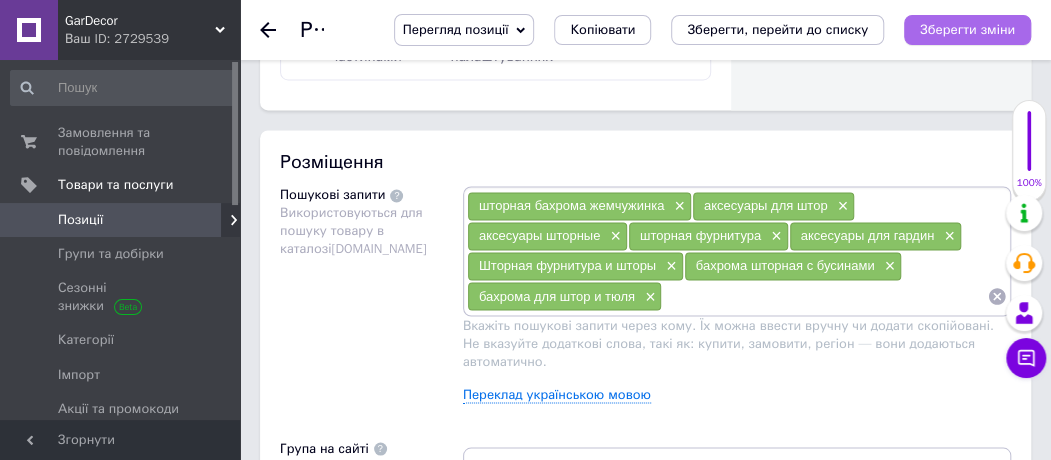 click on "Зберегти зміни" at bounding box center [967, 29] 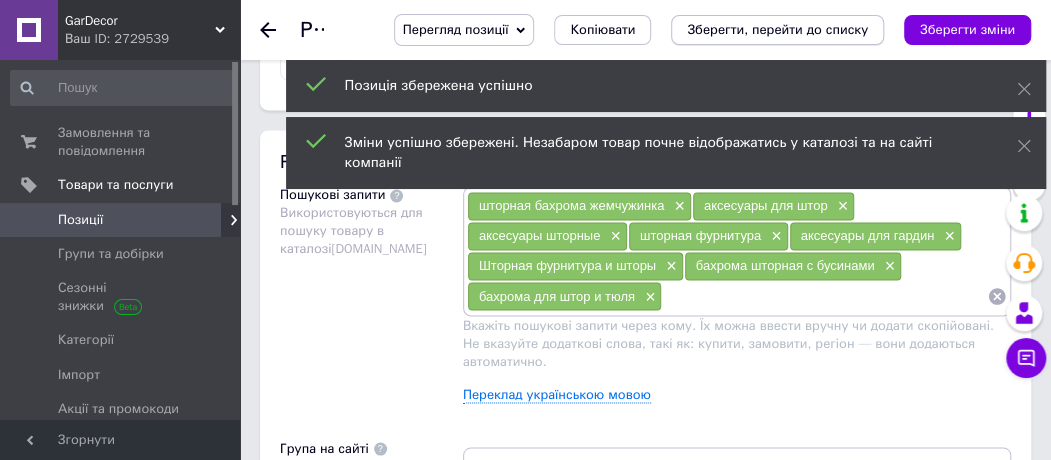 click on "Зберегти, перейти до списку" at bounding box center [777, 29] 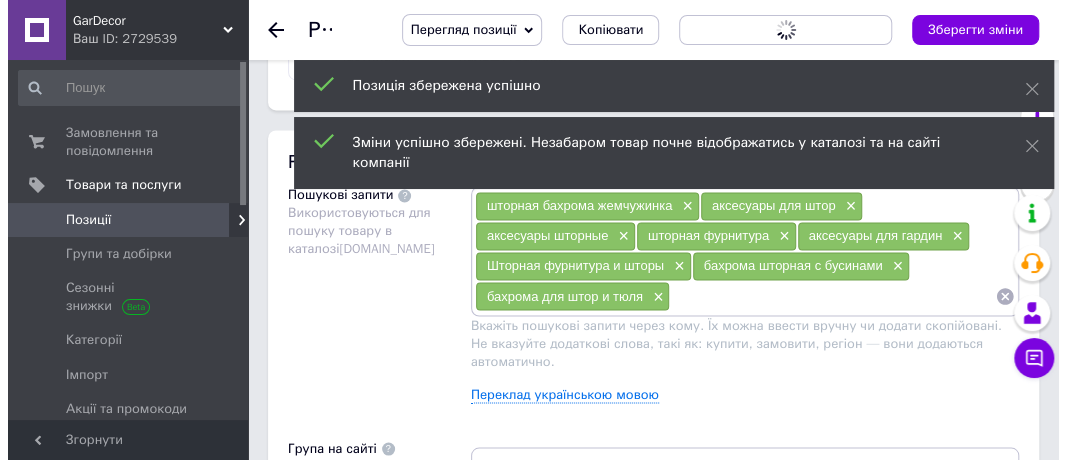 scroll, scrollTop: 0, scrollLeft: 0, axis: both 